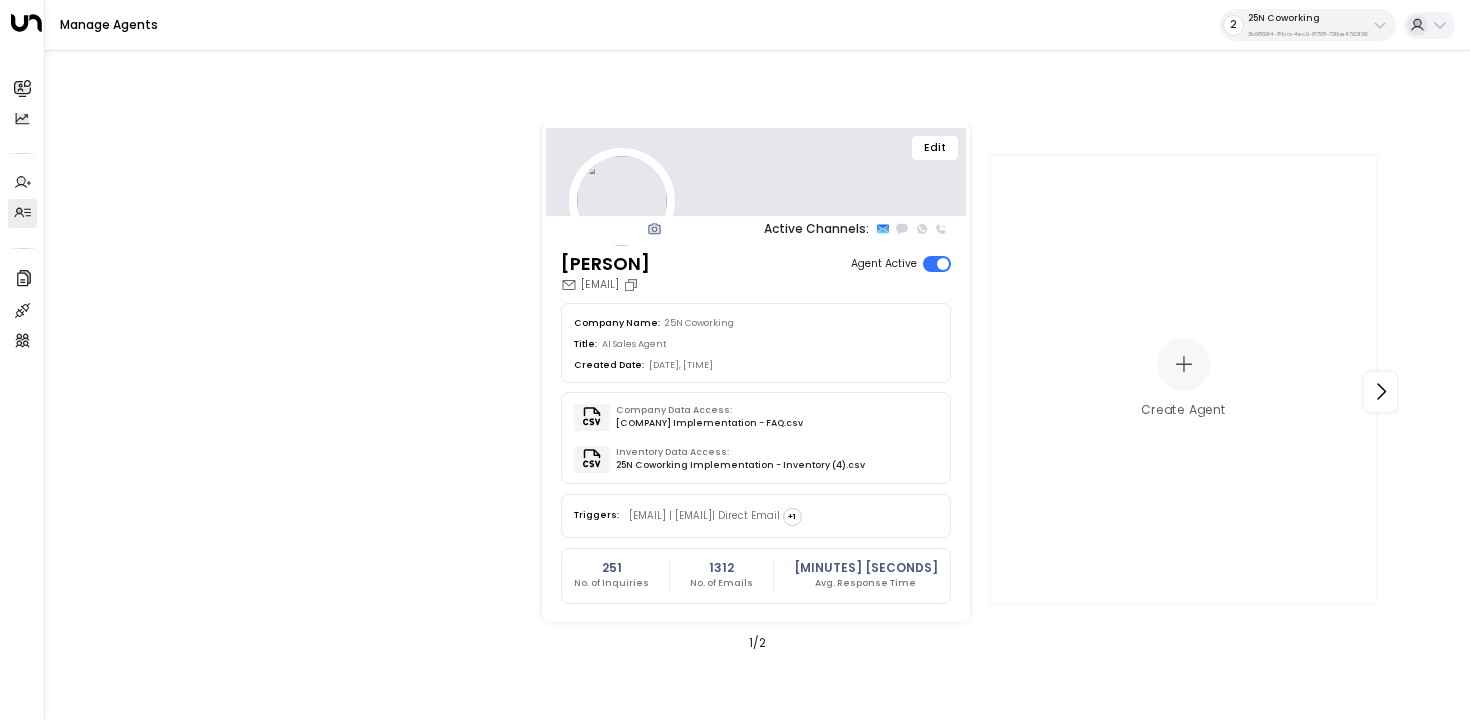 scroll, scrollTop: 0, scrollLeft: 0, axis: both 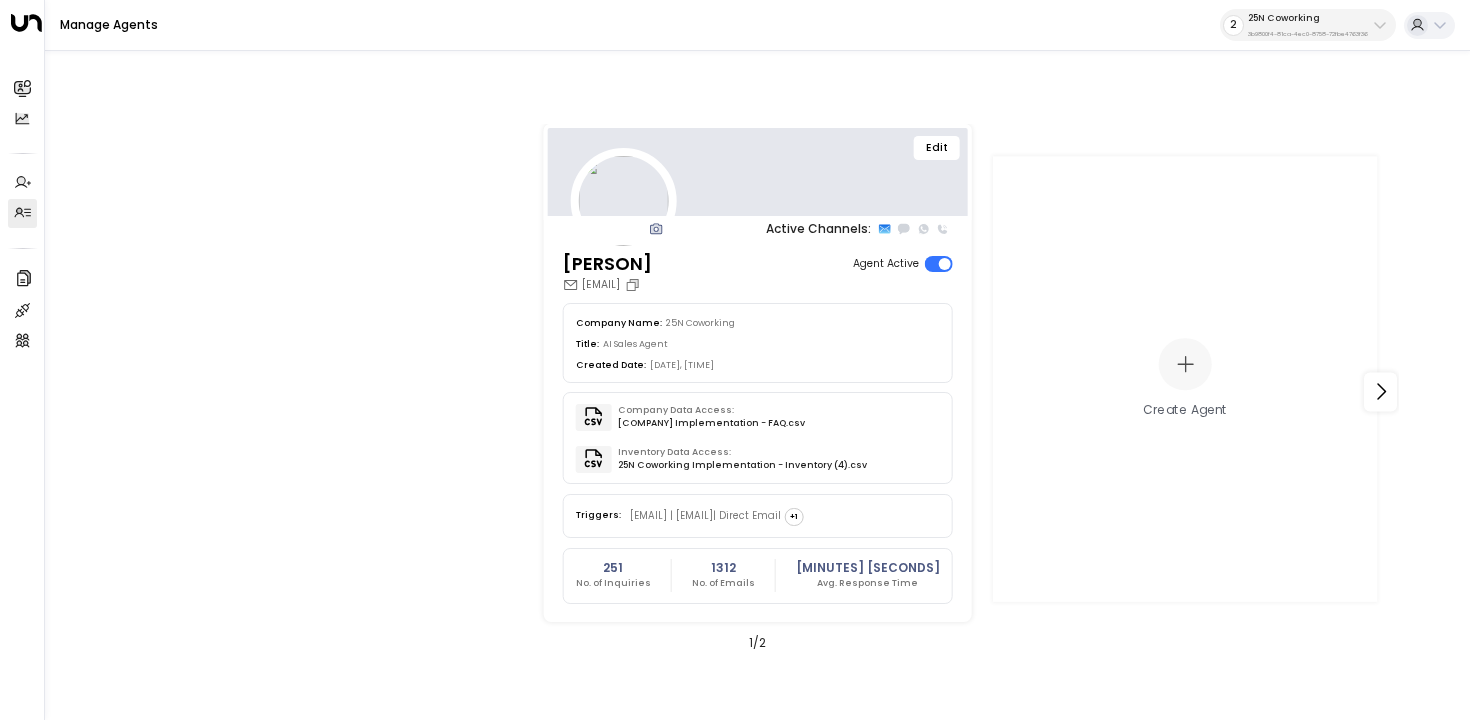 click on "2 25N Coworking 3b9800f4-81ca-4ec0-8758-72fbe4763f36" at bounding box center (1308, 25) 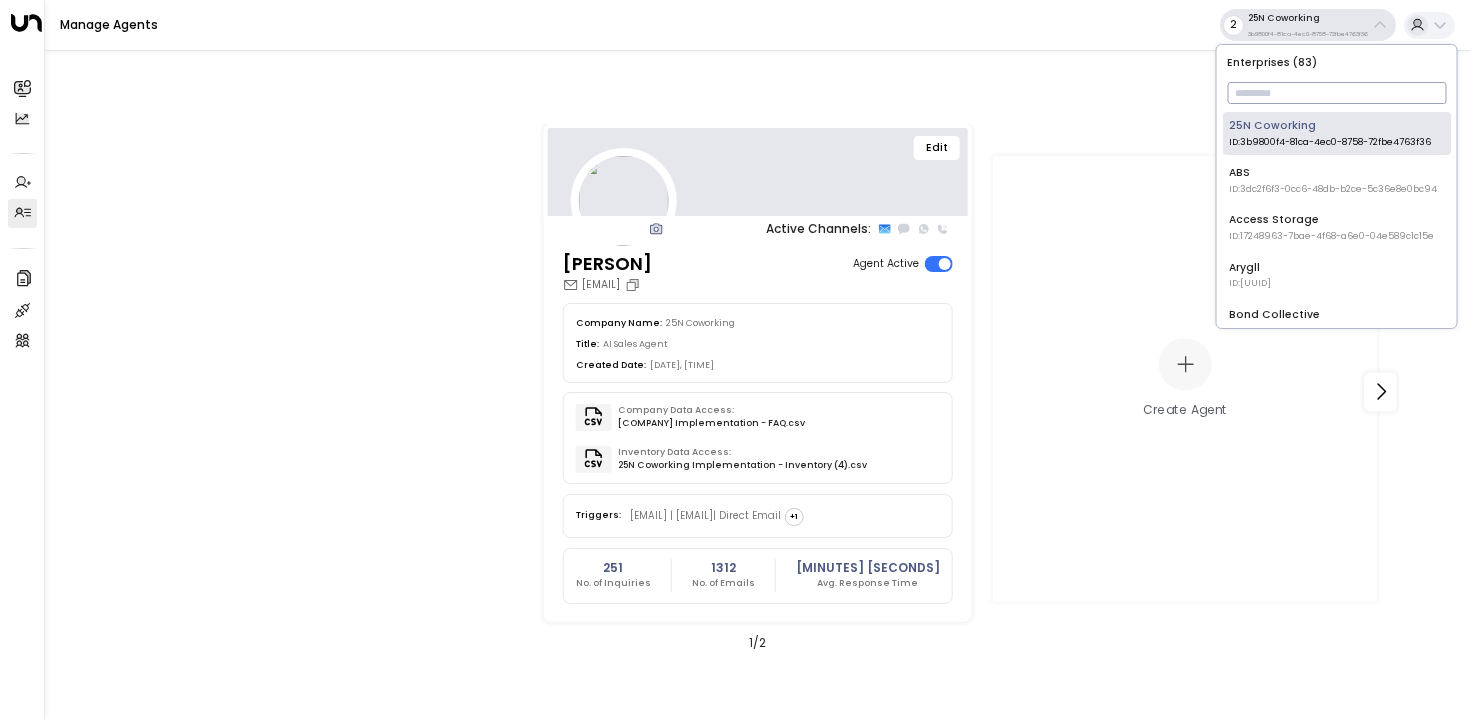 click at bounding box center (1336, 93) 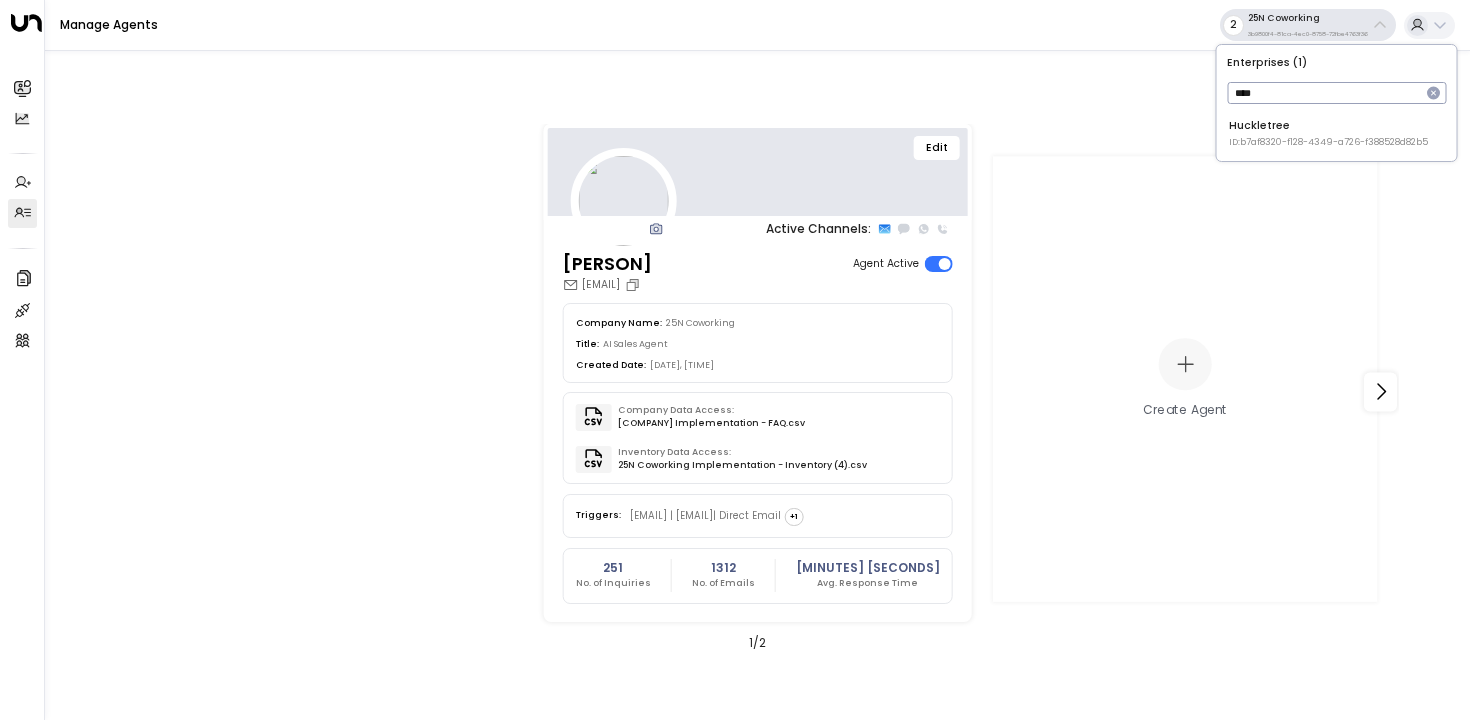 type on "****" 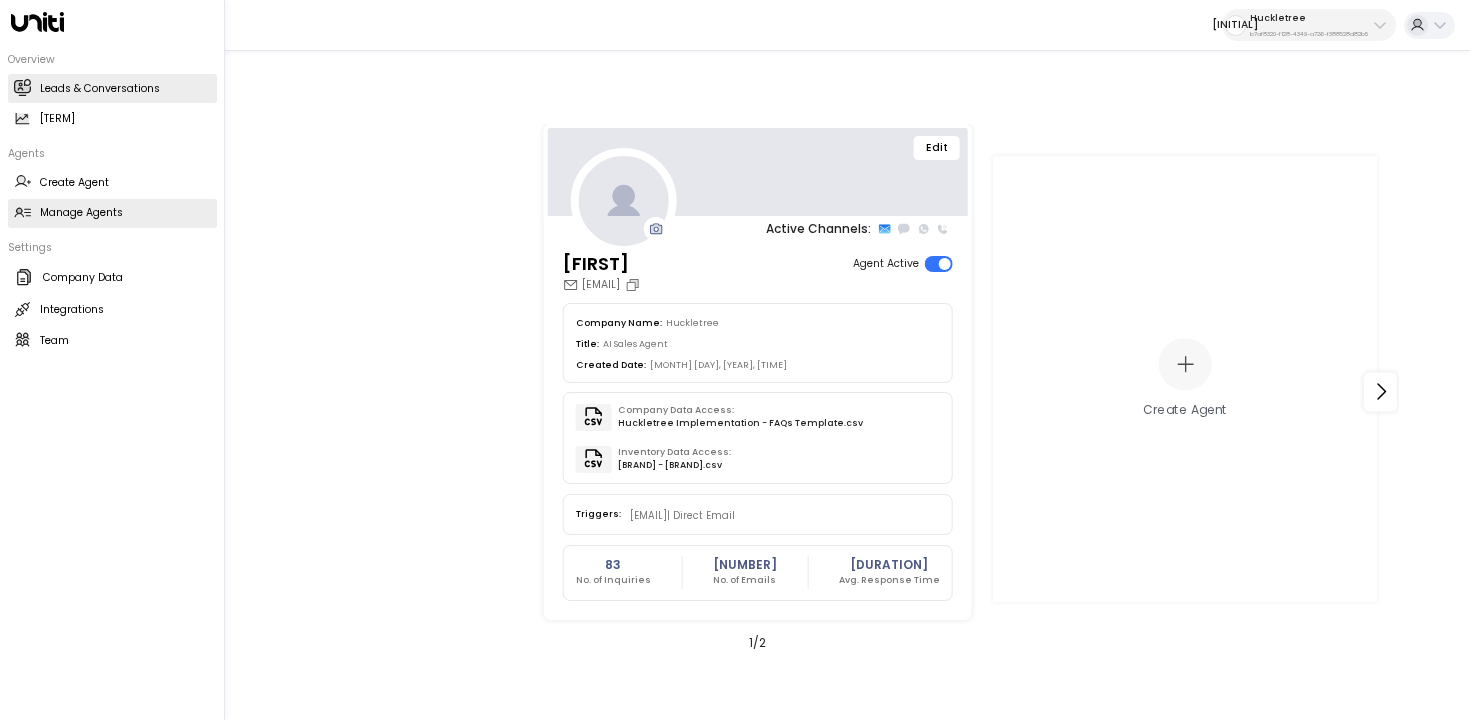click at bounding box center (22, 87) 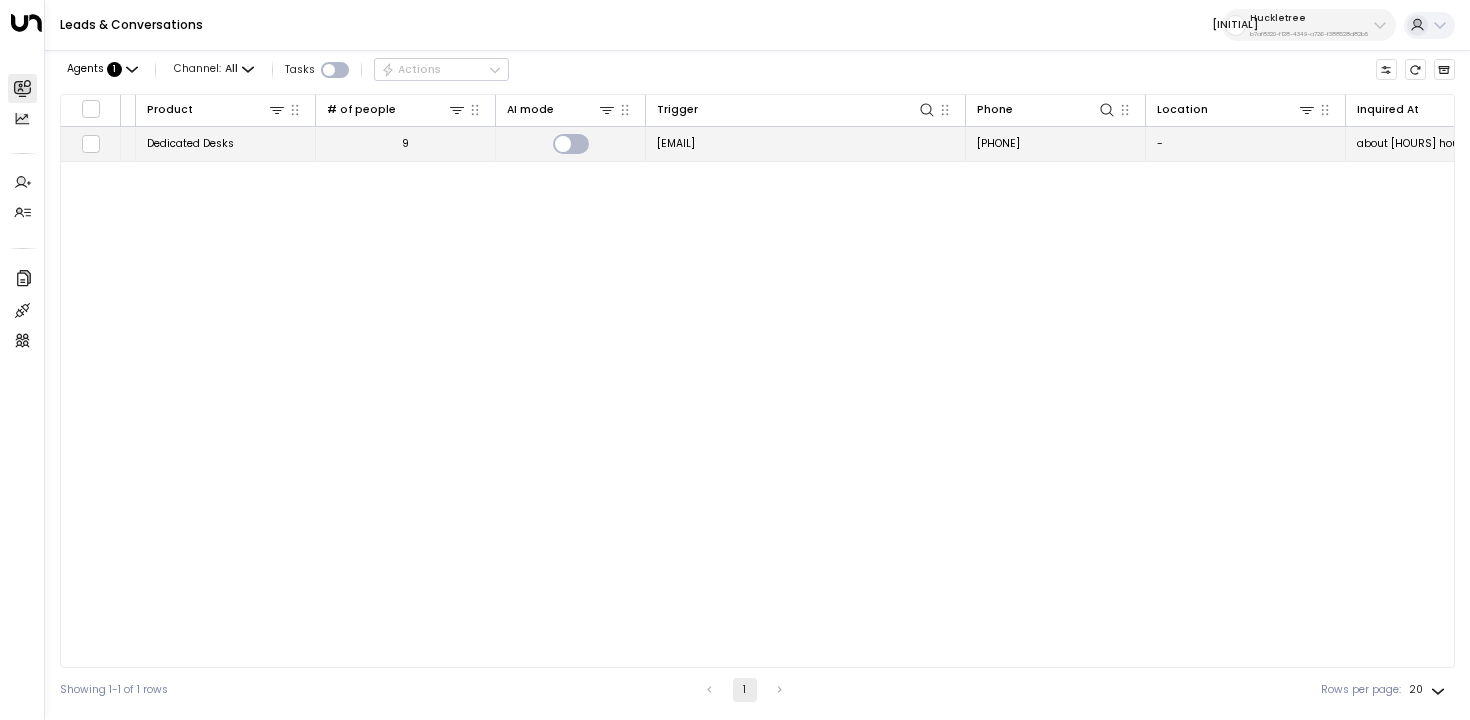 scroll, scrollTop: 0, scrollLeft: 1197, axis: horizontal 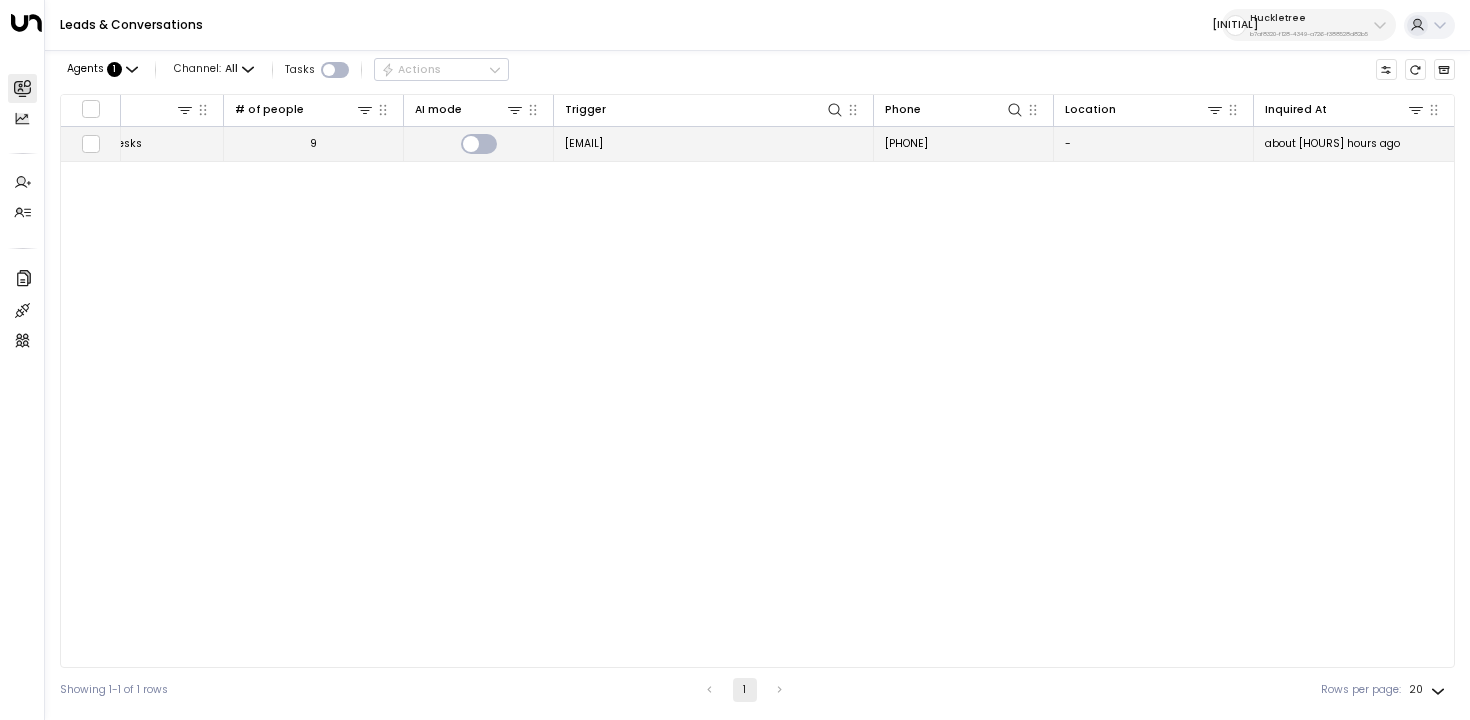 drag, startPoint x: 769, startPoint y: 141, endPoint x: 564, endPoint y: 143, distance: 205.00975 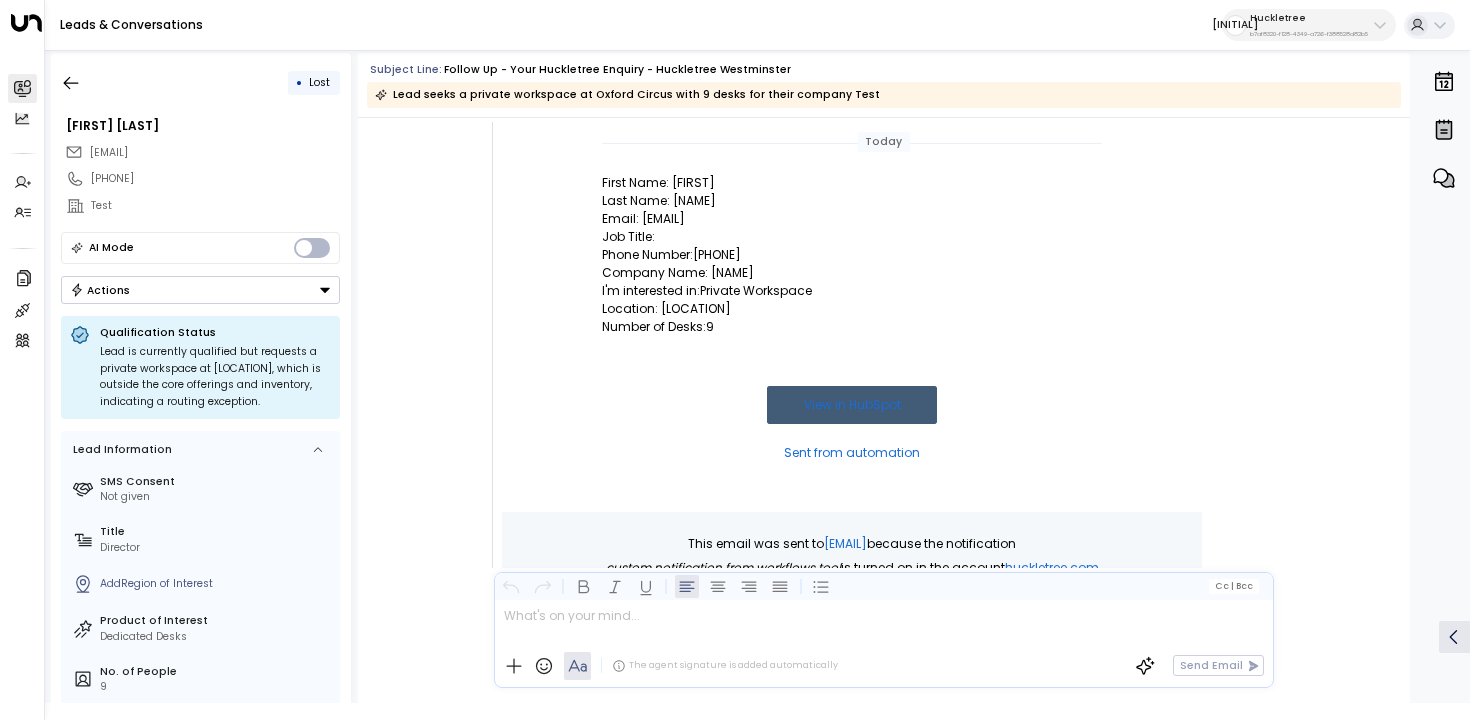 scroll, scrollTop: 292, scrollLeft: 0, axis: vertical 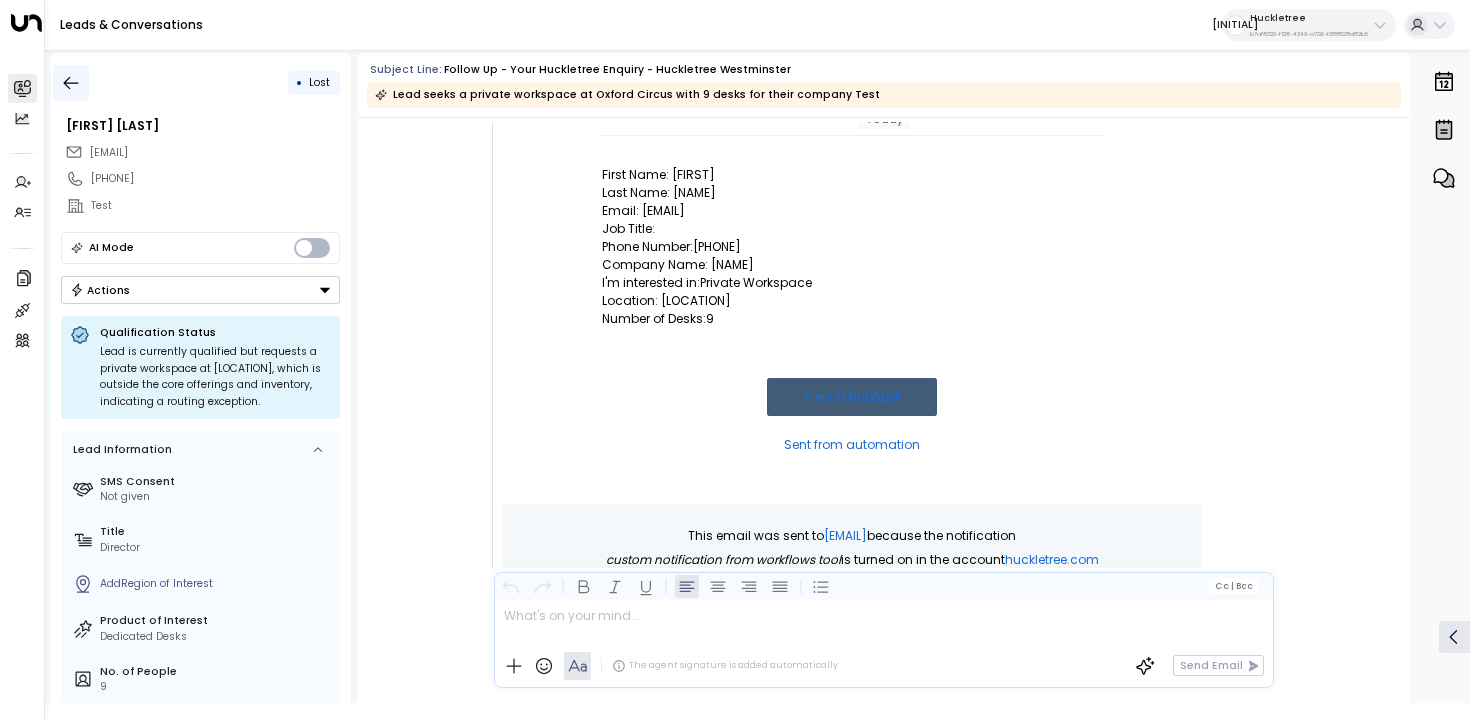 click at bounding box center [71, 83] 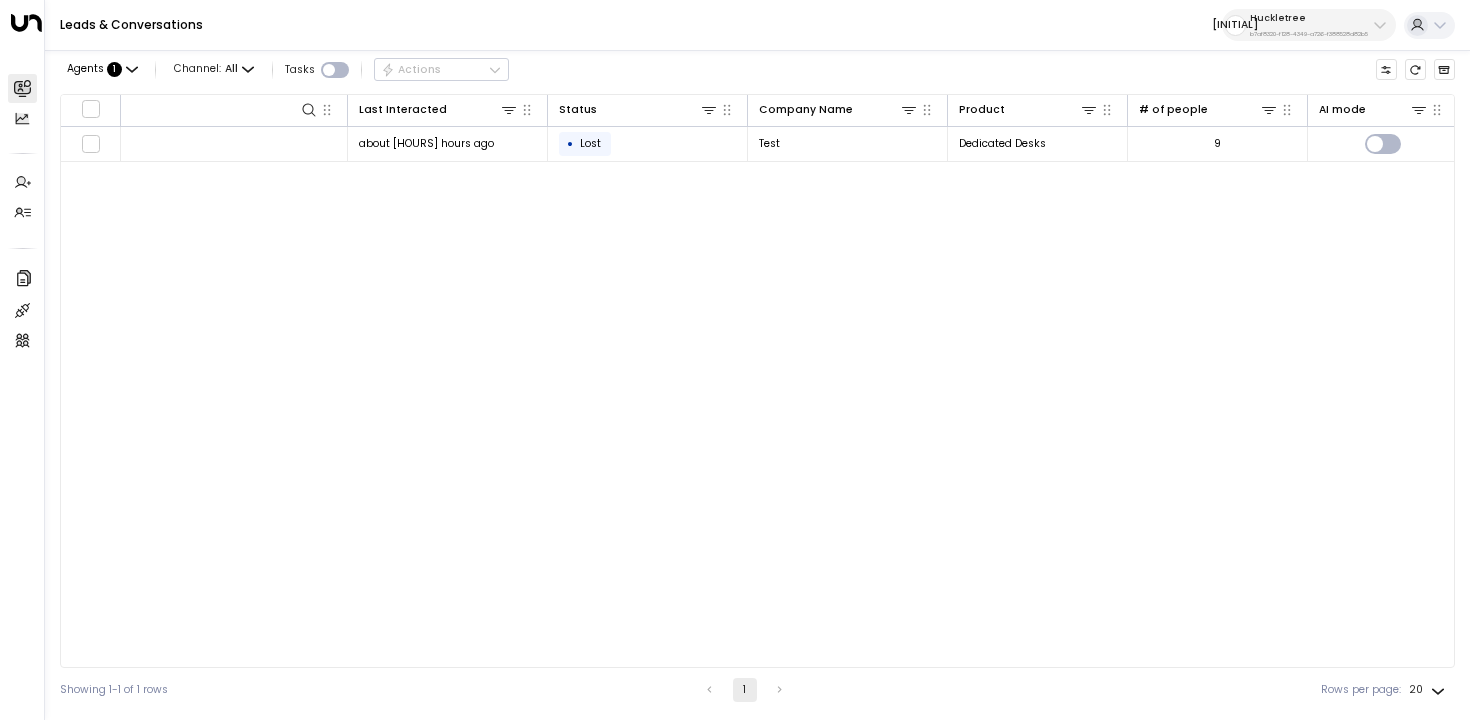 scroll, scrollTop: 0, scrollLeft: 0, axis: both 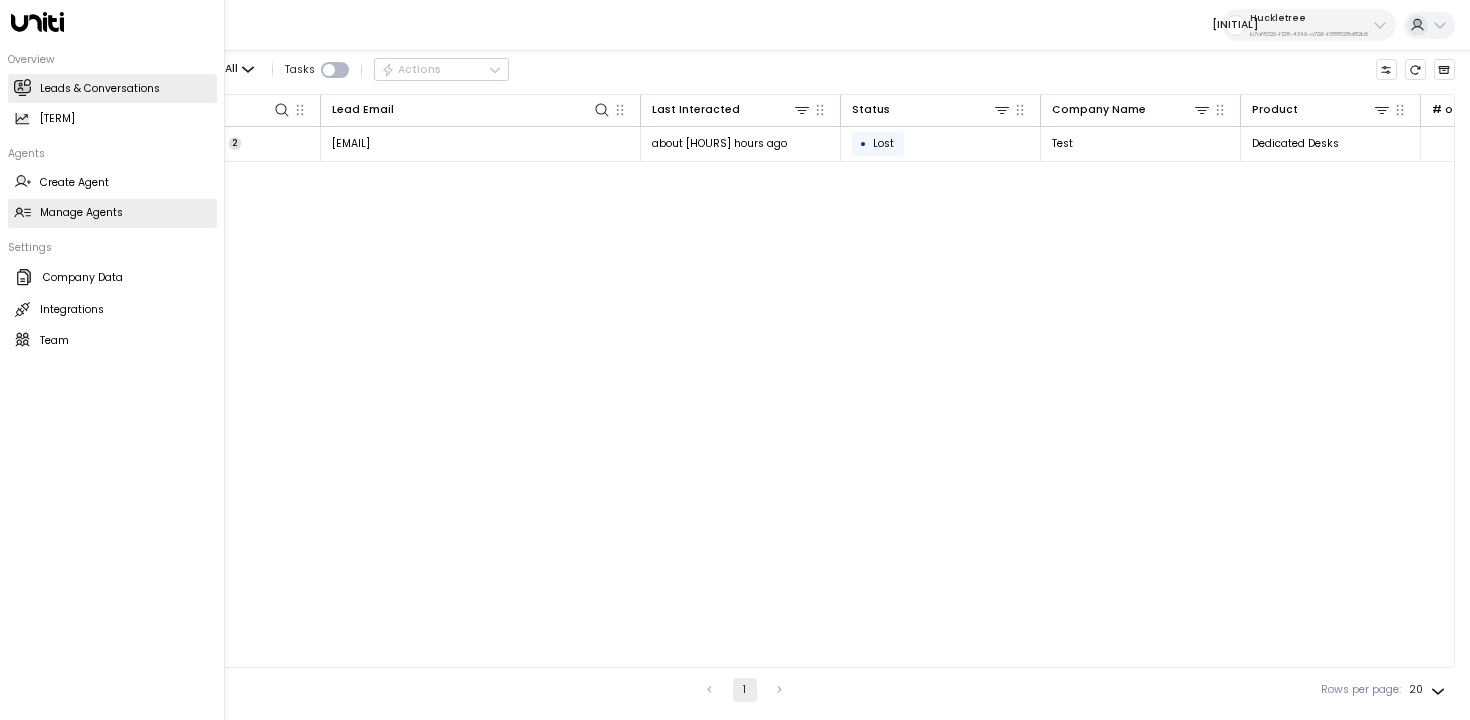click at bounding box center (22, 212) 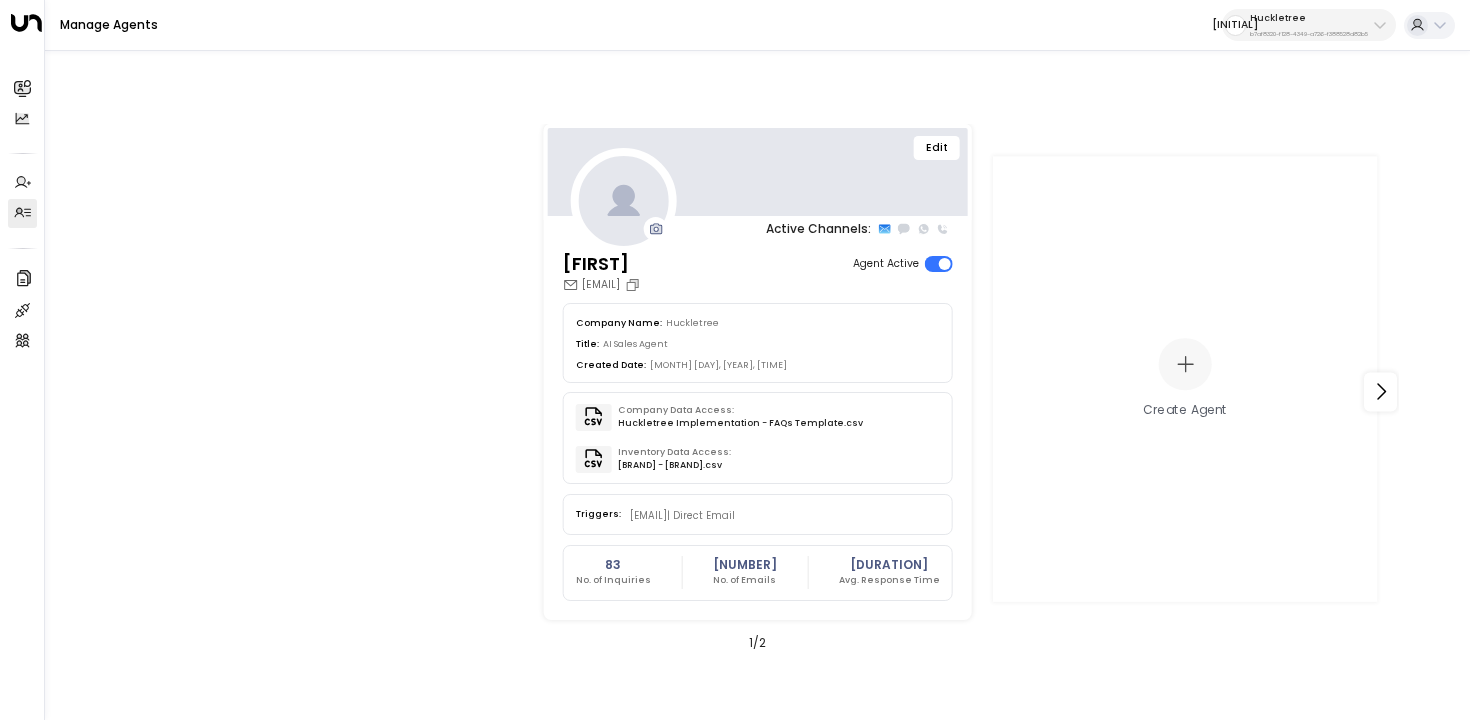 click on "Edit" at bounding box center [937, 148] 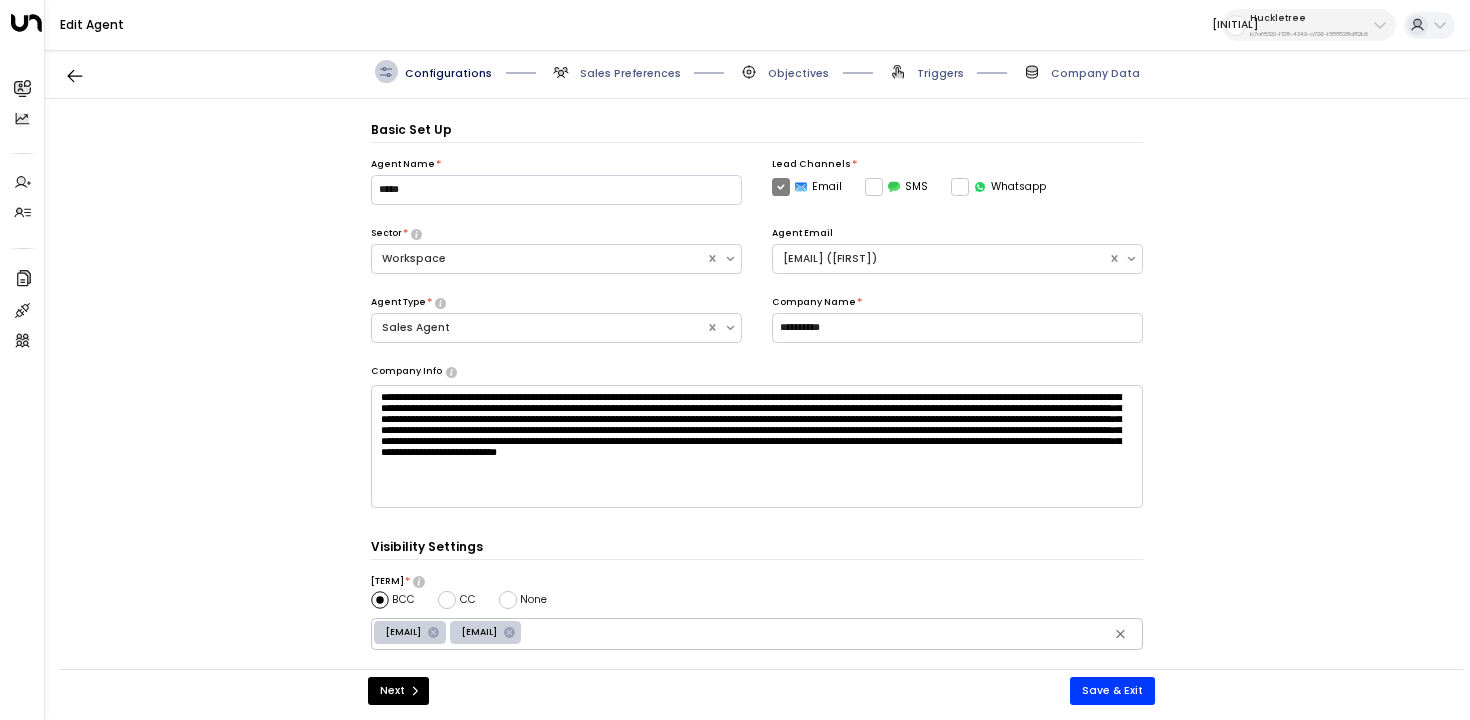 scroll, scrollTop: 22, scrollLeft: 0, axis: vertical 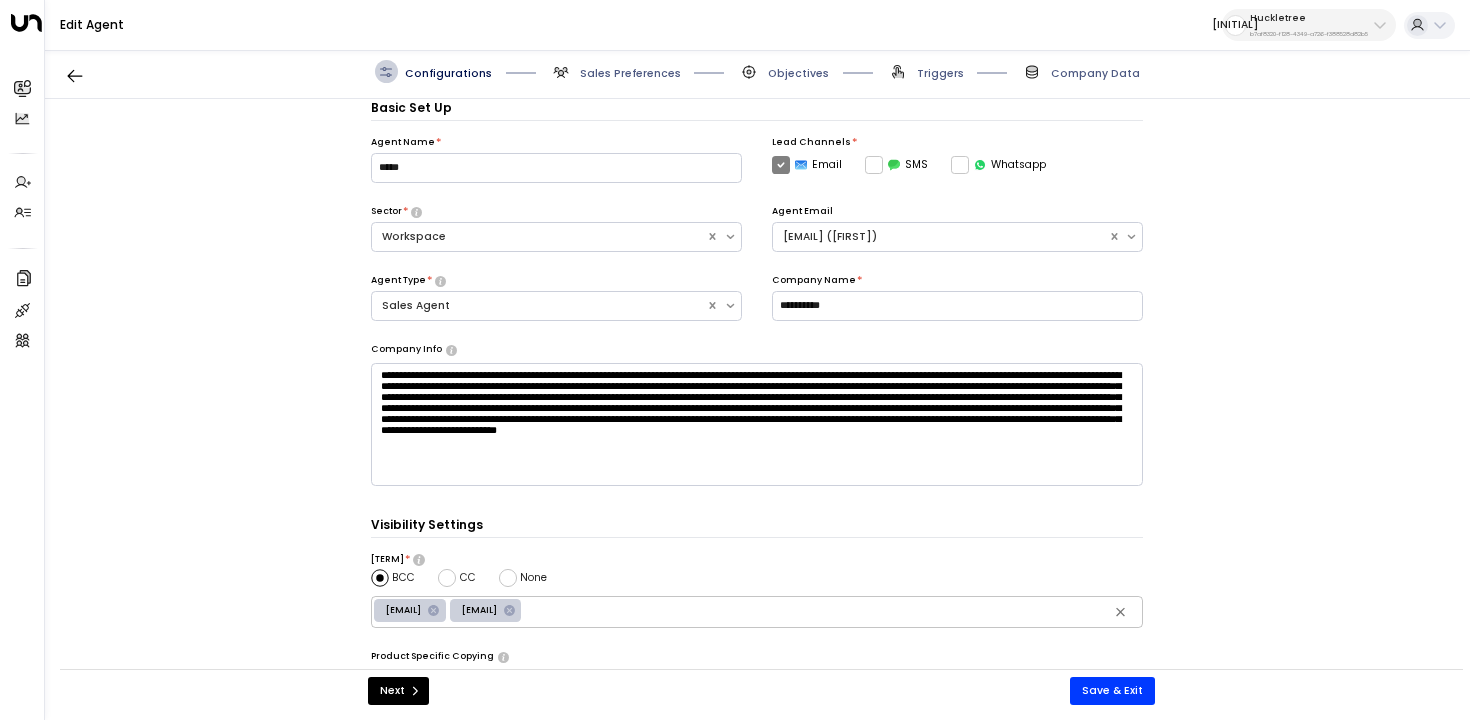 click on "Triggers" at bounding box center [630, 73] 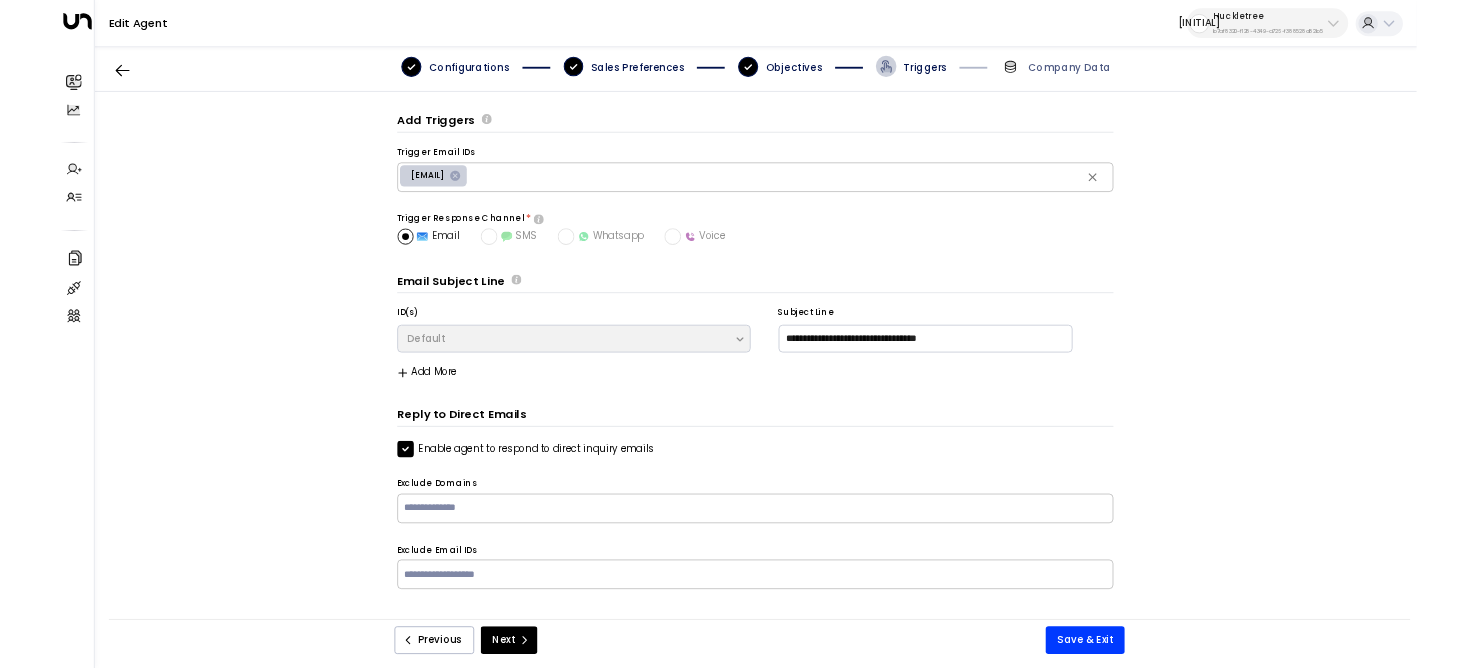 scroll, scrollTop: 0, scrollLeft: 0, axis: both 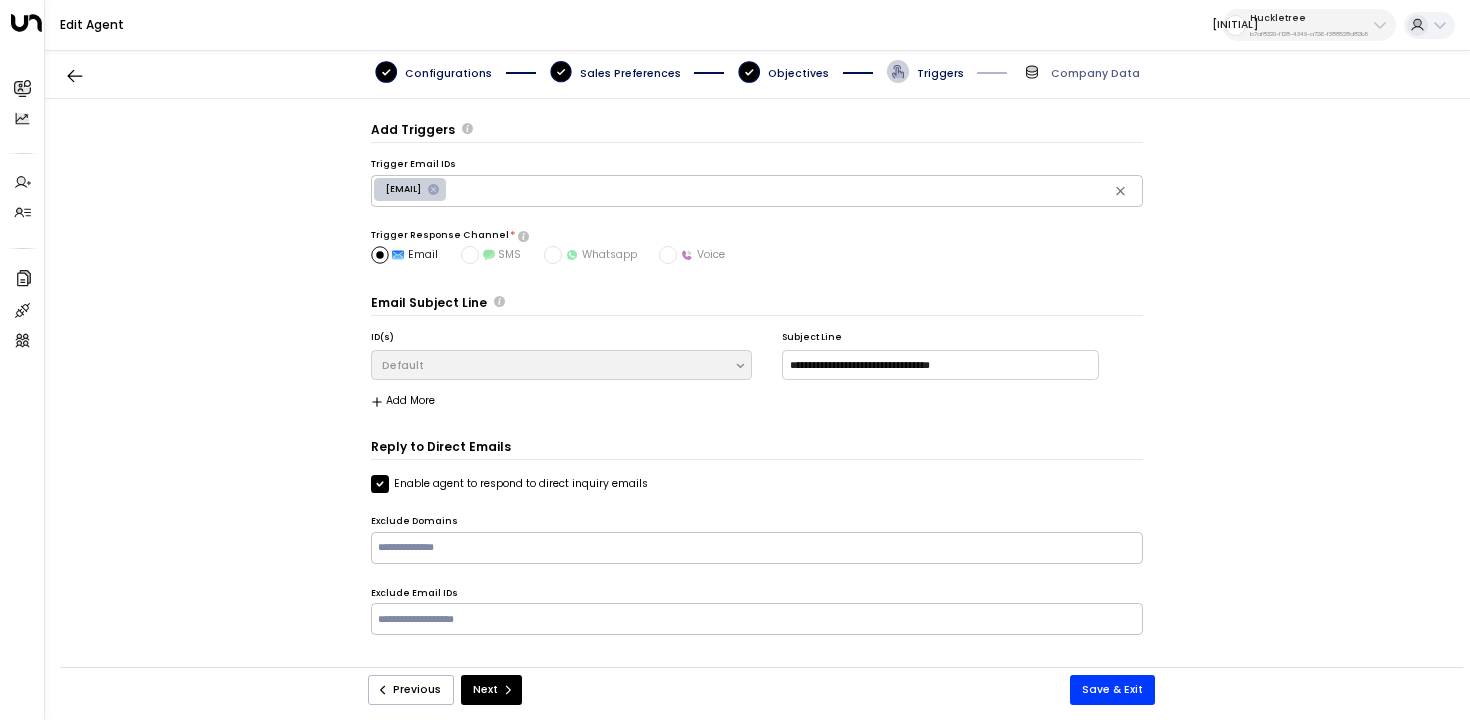 click on "[EMAIL]" at bounding box center (403, 189) 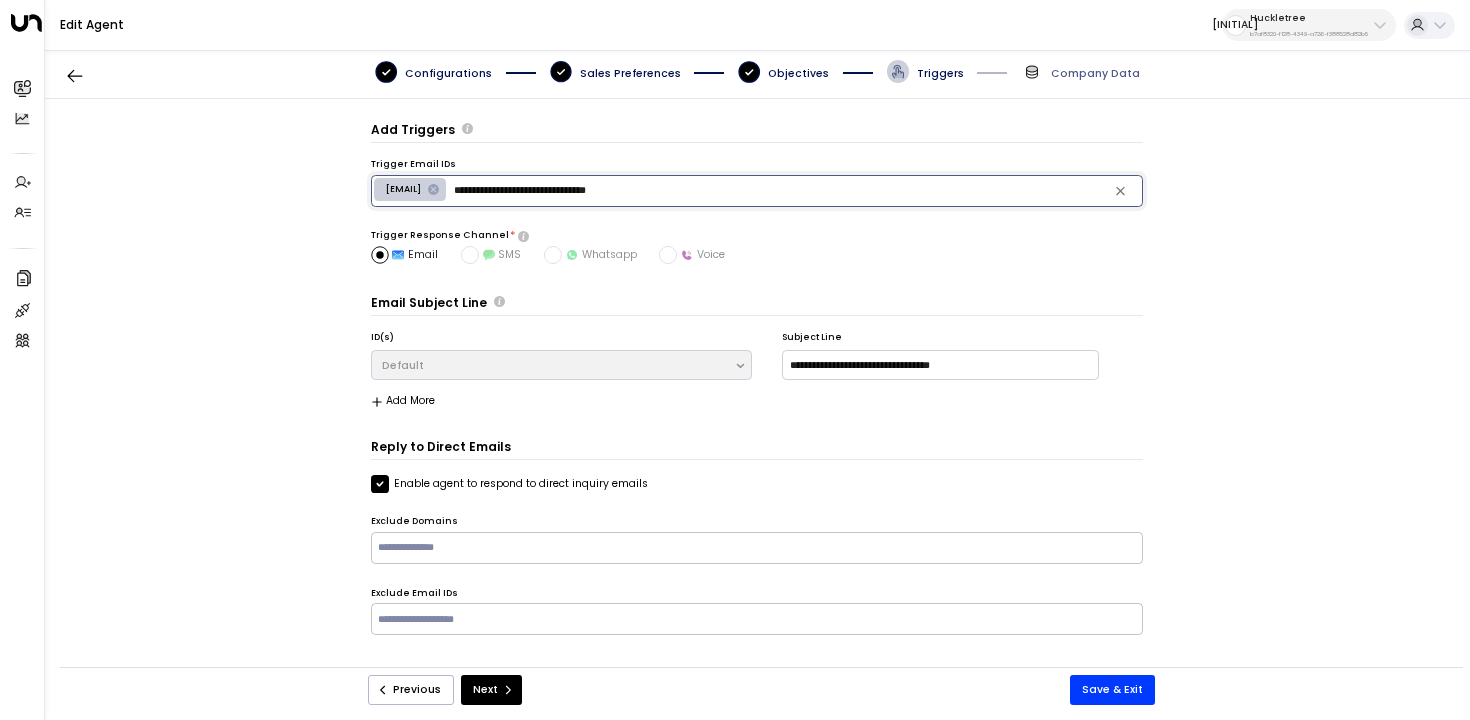 click on "**********" at bounding box center [757, 391] 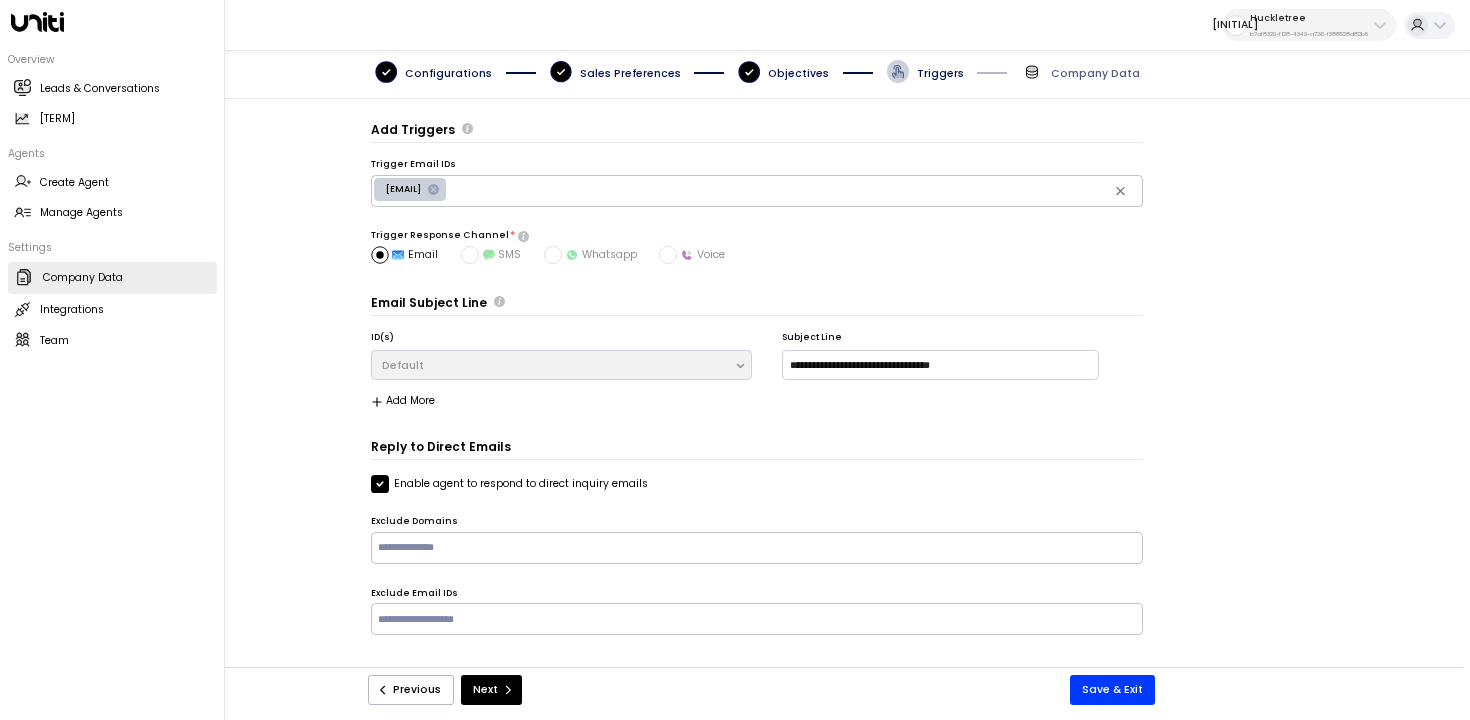 click at bounding box center [25, 276] 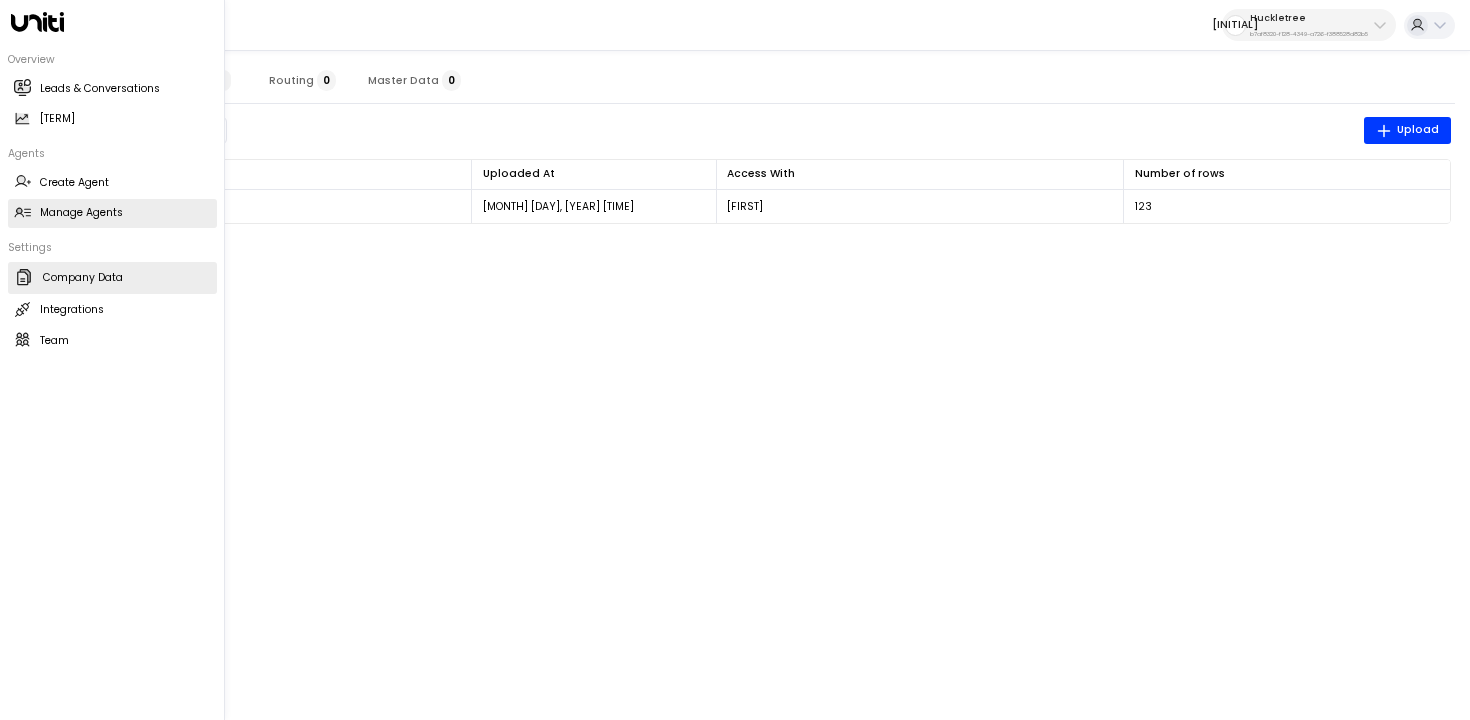 click on "Manage Agents Manage Agents" at bounding box center (112, 213) 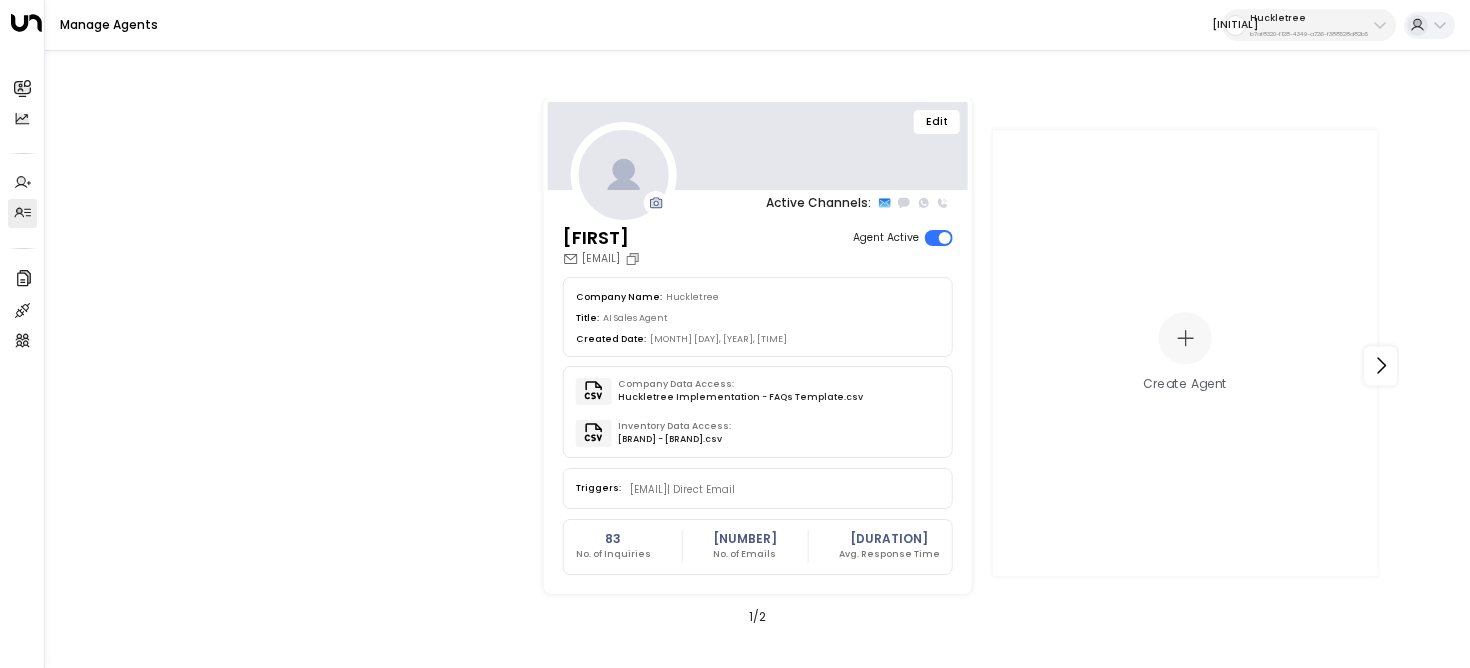 click on "b7af8320-f128-4349-a726-f388528d82b5" at bounding box center [1309, 34] 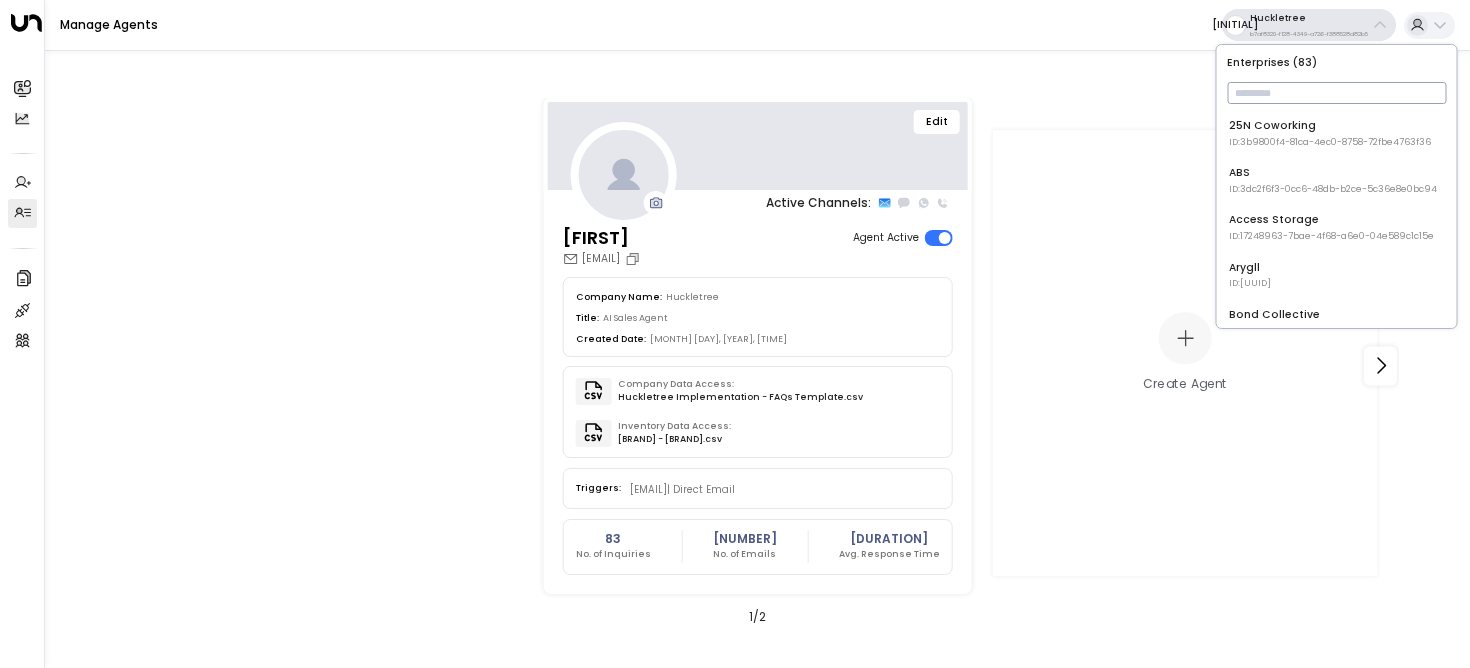 click at bounding box center (1336, 93) 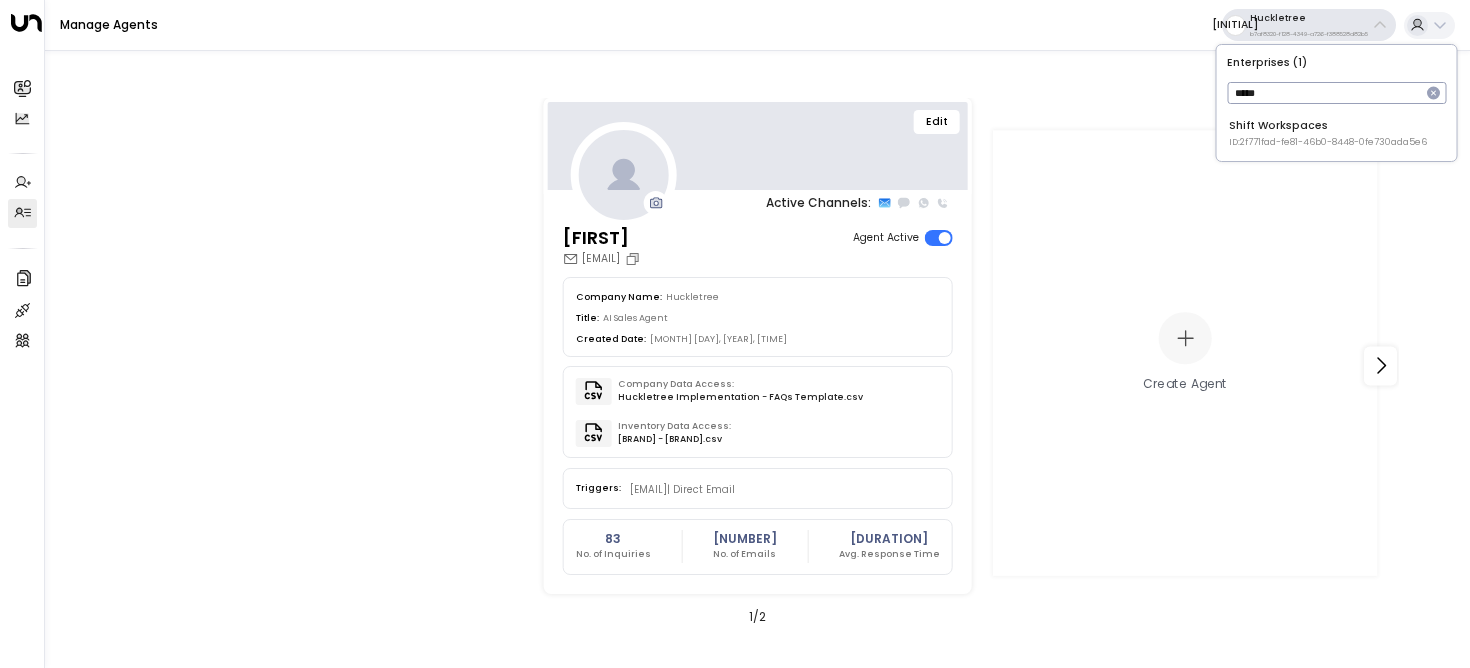 type on "*****" 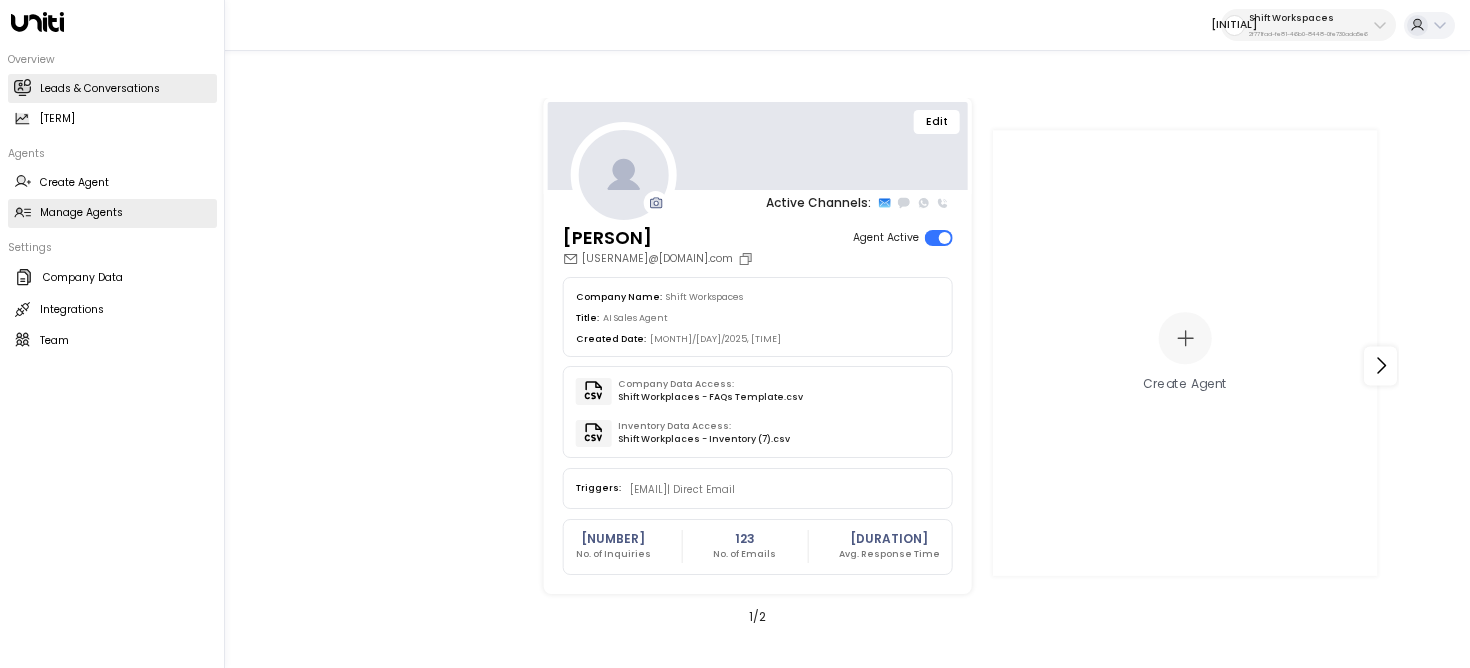 click on "[TERM] & [TERM]" at bounding box center (112, 88) 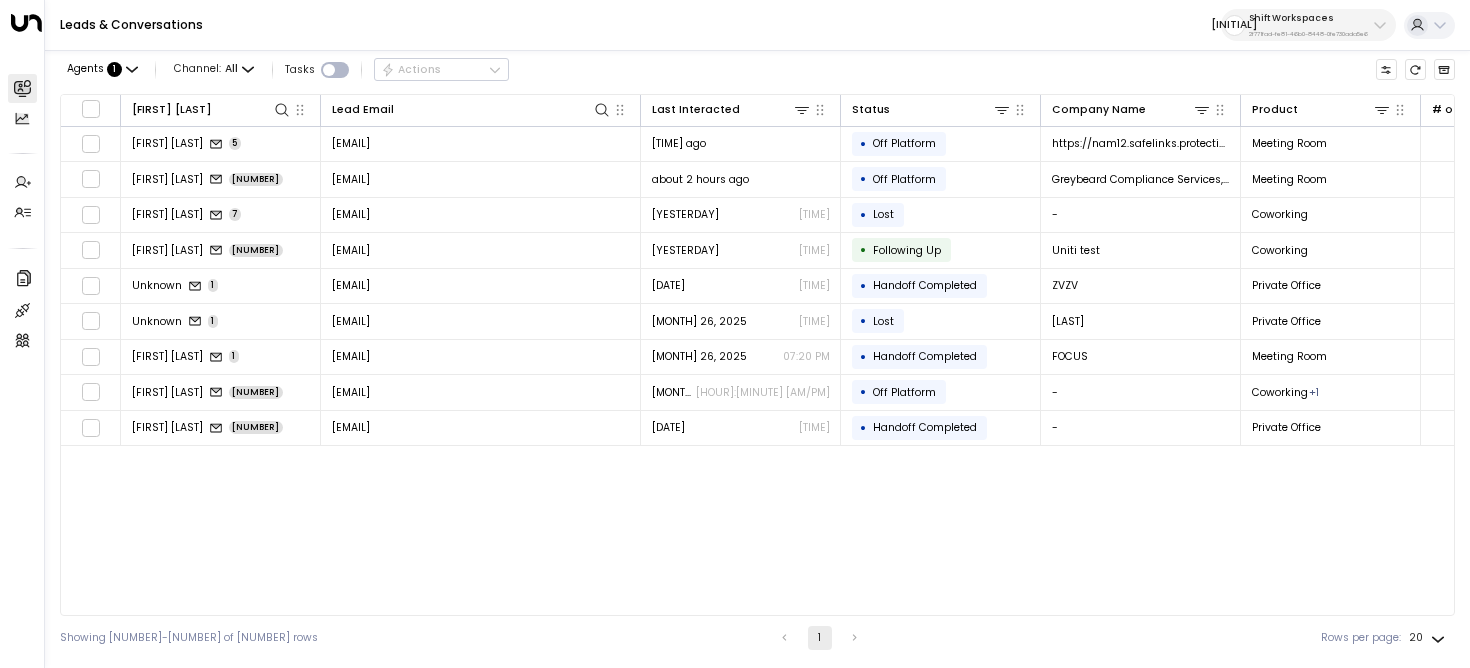 click on "Shift Workspaces" at bounding box center [1308, 18] 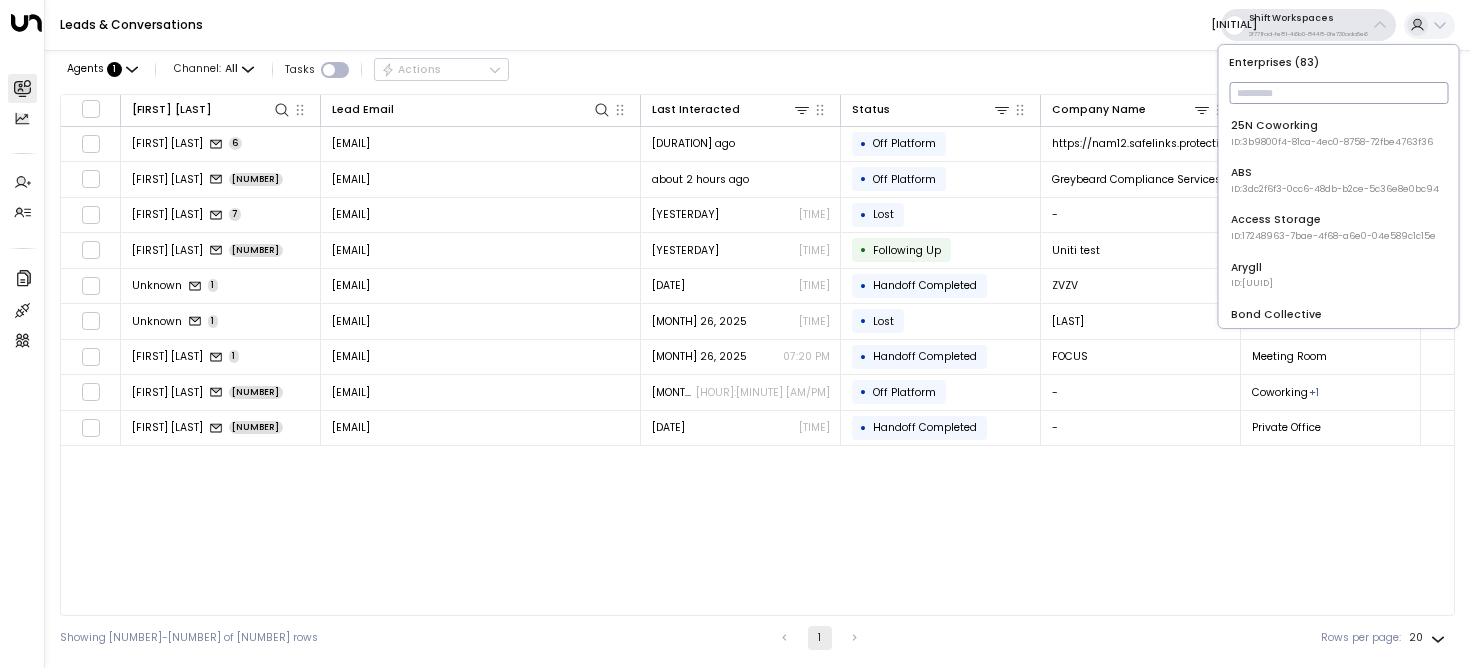 click at bounding box center (1338, 93) 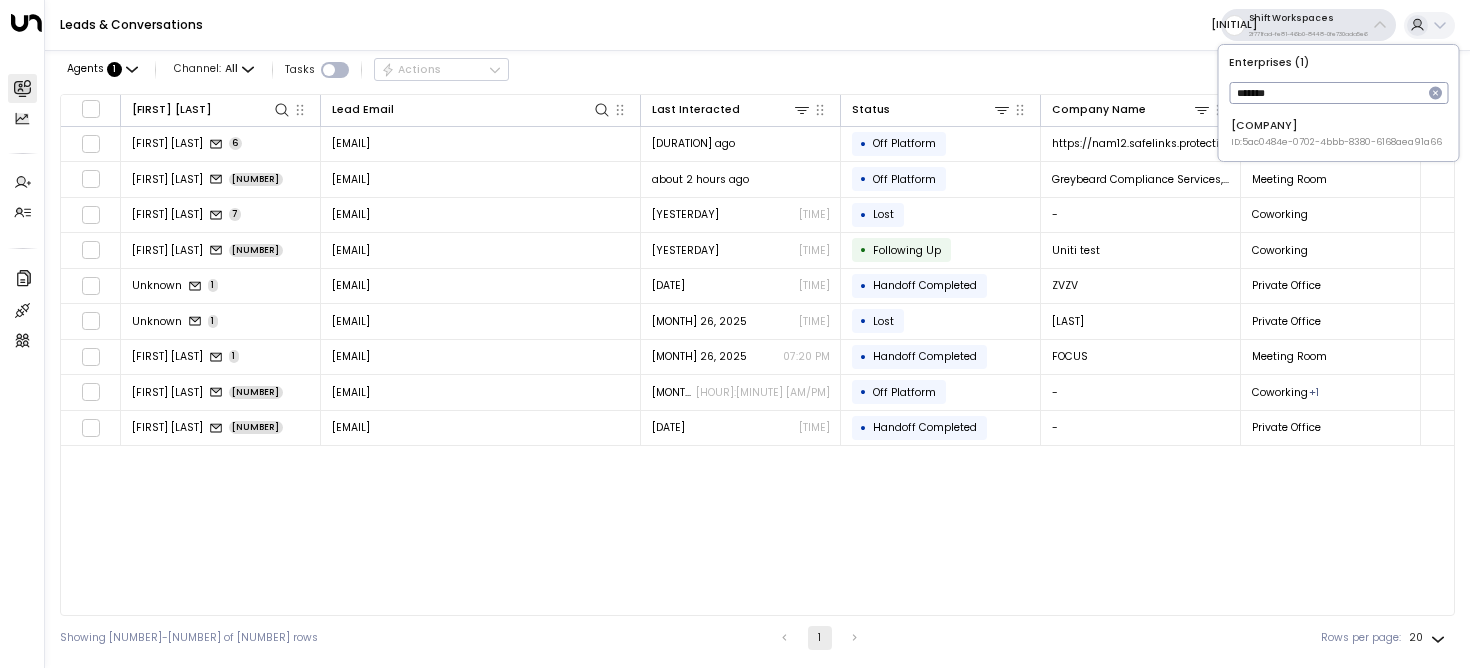 type on "*******" 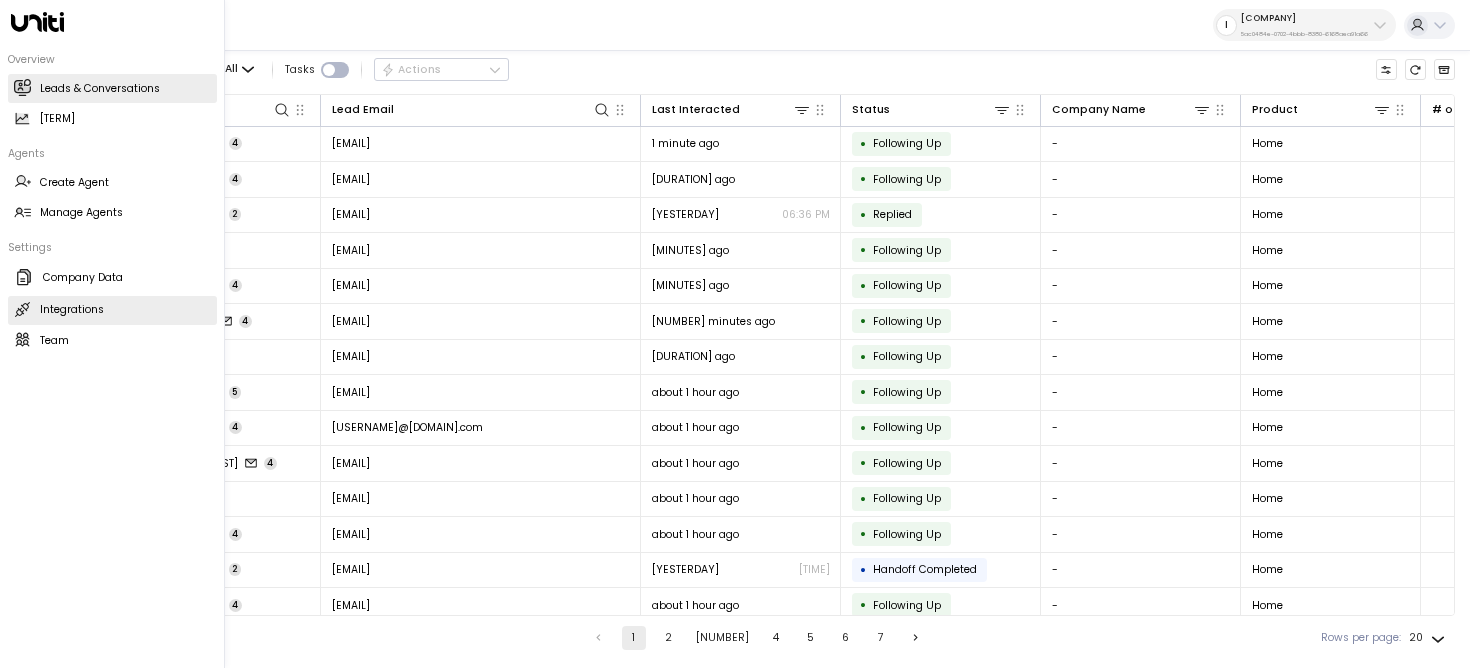 click on "Integrations Integrations" at bounding box center (112, 310) 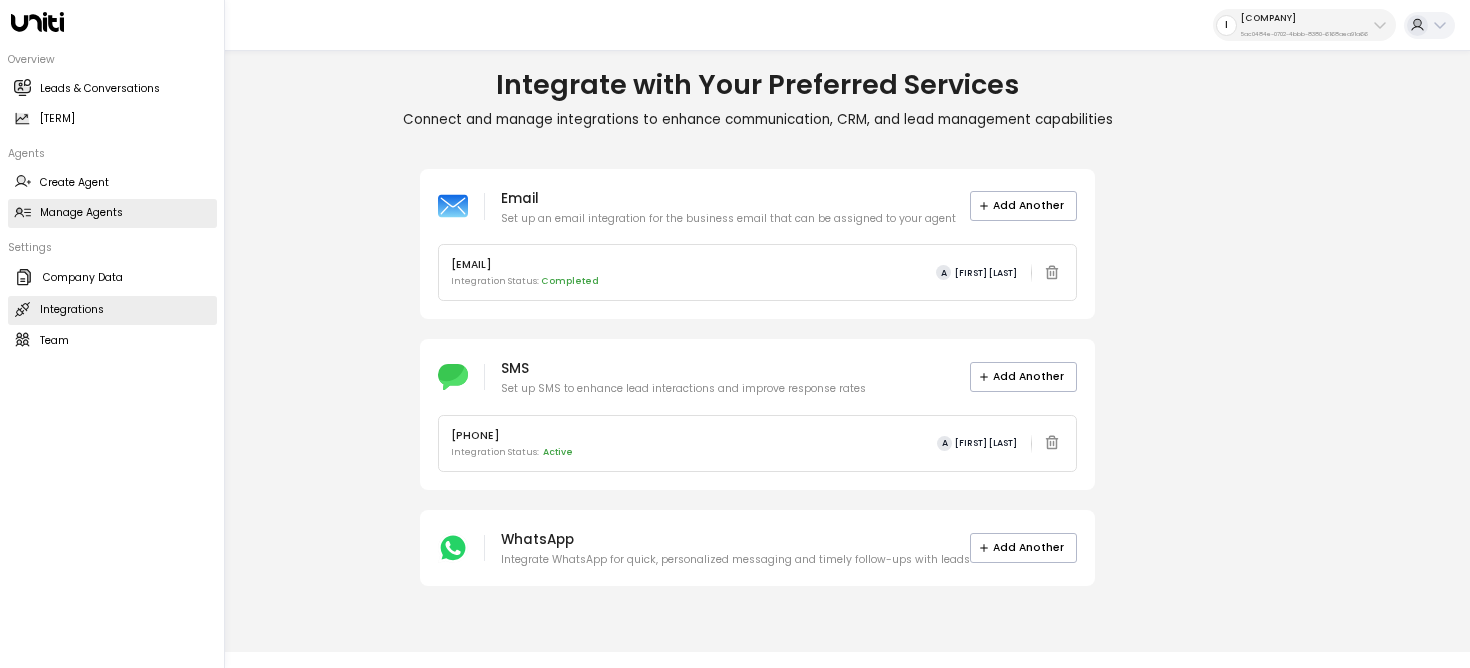 click on "Manage Agents" at bounding box center (81, 213) 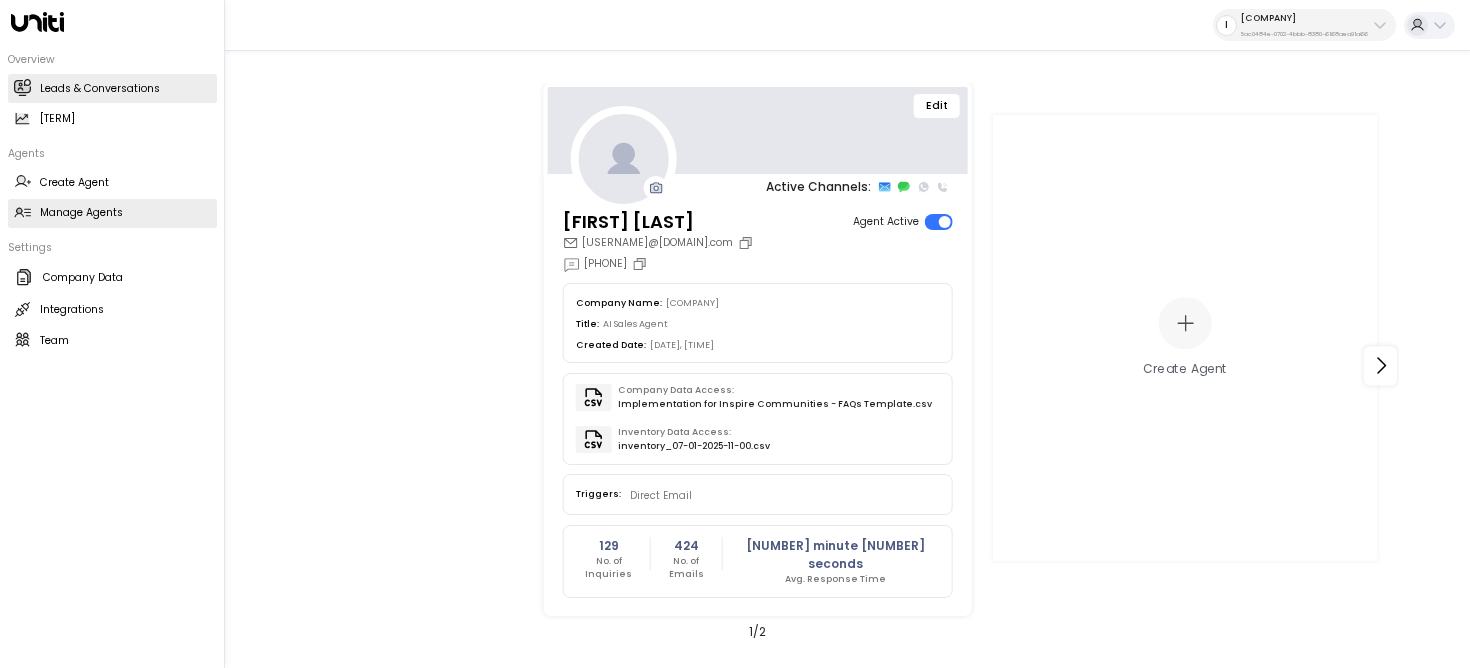 click on "Leads & Conversations" at bounding box center [100, 89] 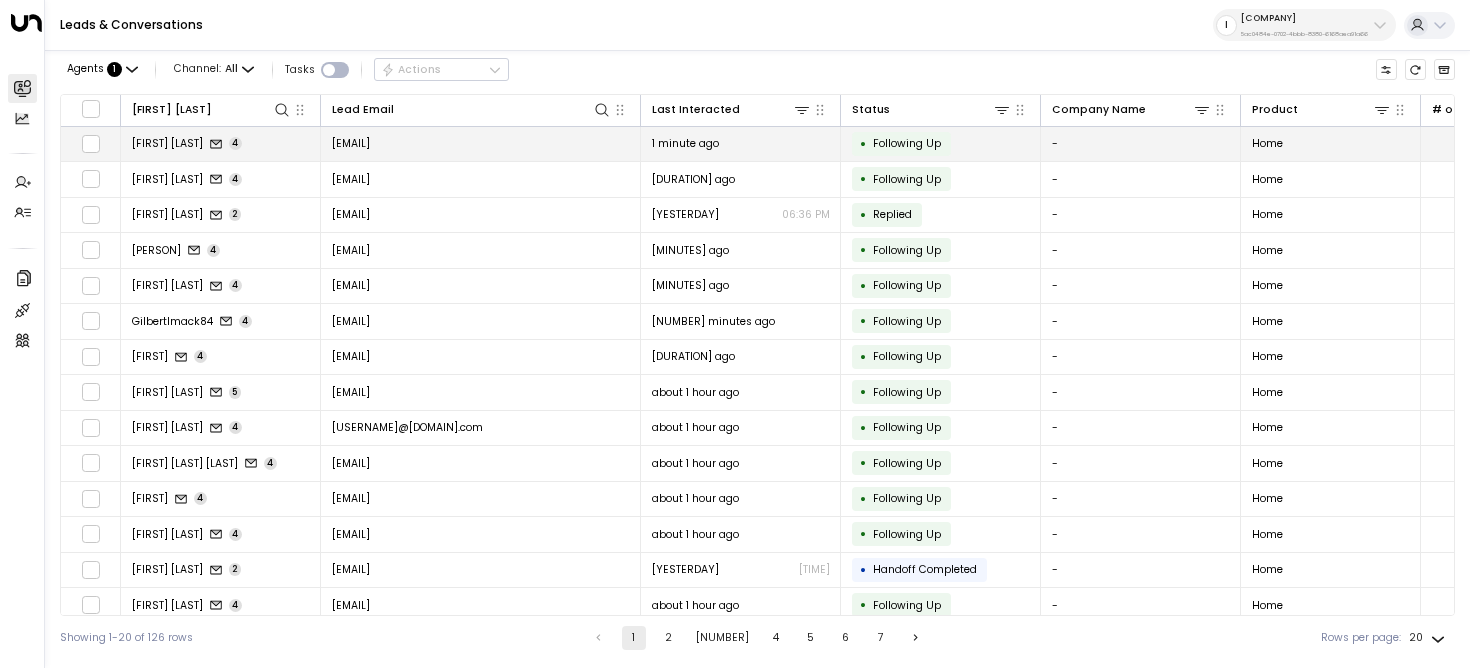 click on "[FIRST] [LAST] [NUMBER]" at bounding box center [221, 144] 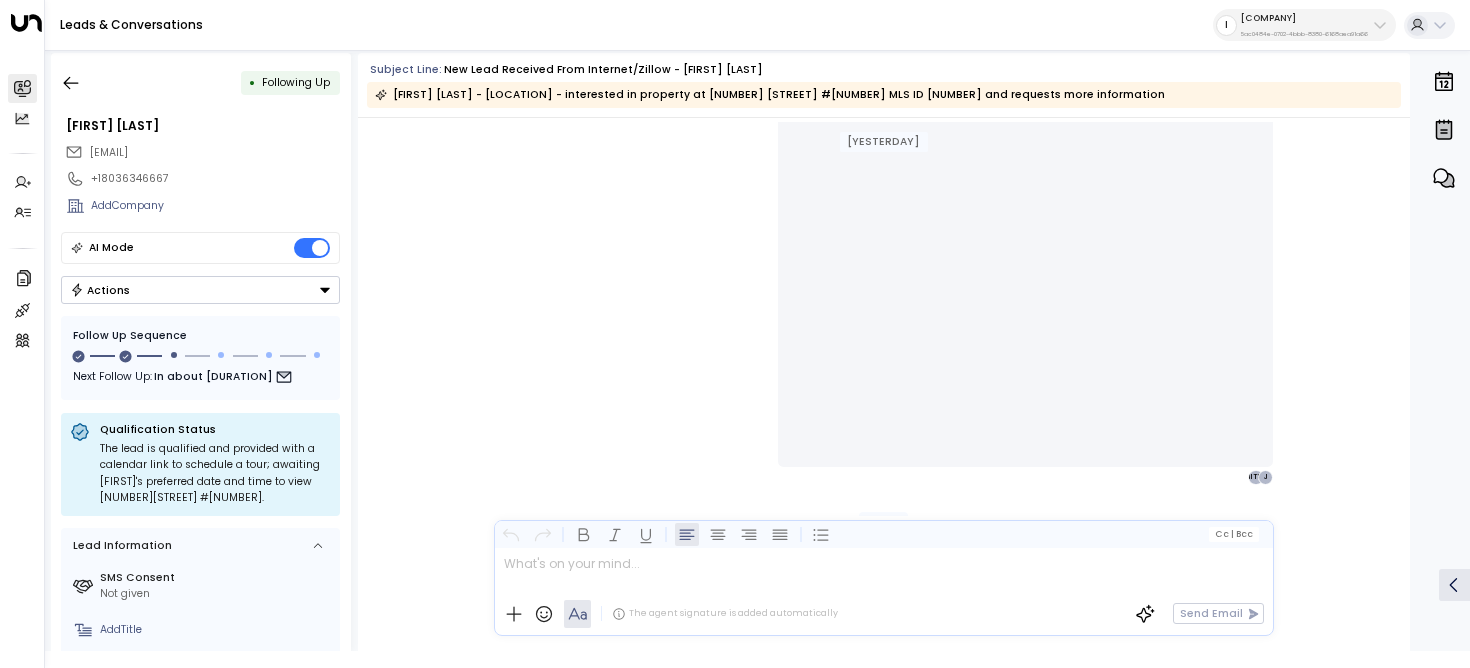 scroll, scrollTop: 852, scrollLeft: 0, axis: vertical 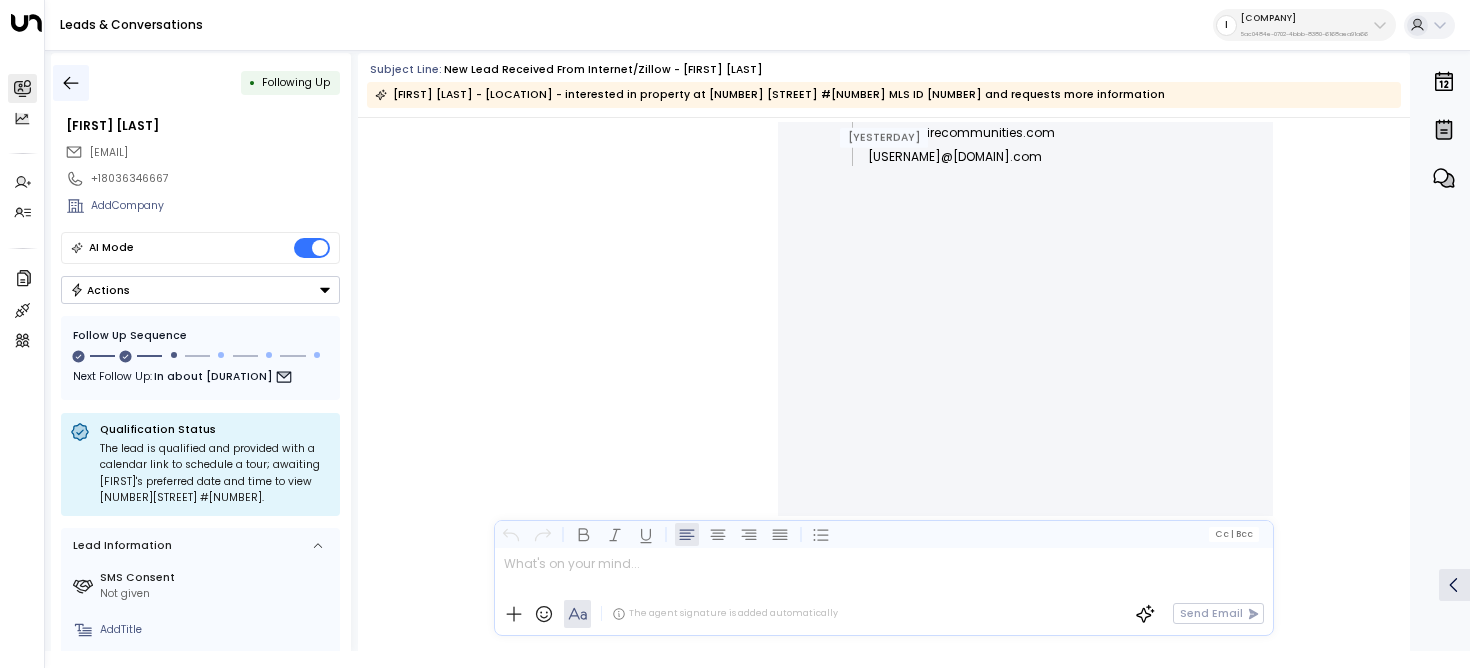 click at bounding box center [71, 83] 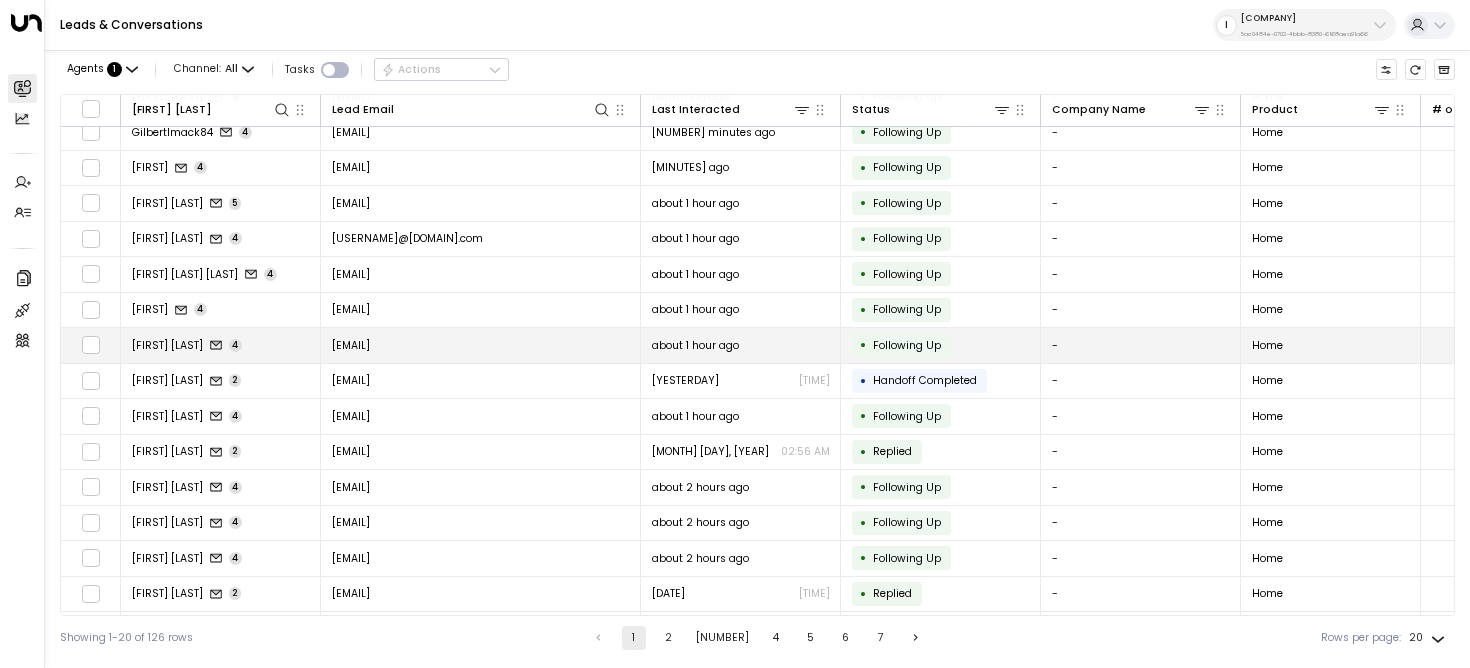 scroll, scrollTop: 226, scrollLeft: 0, axis: vertical 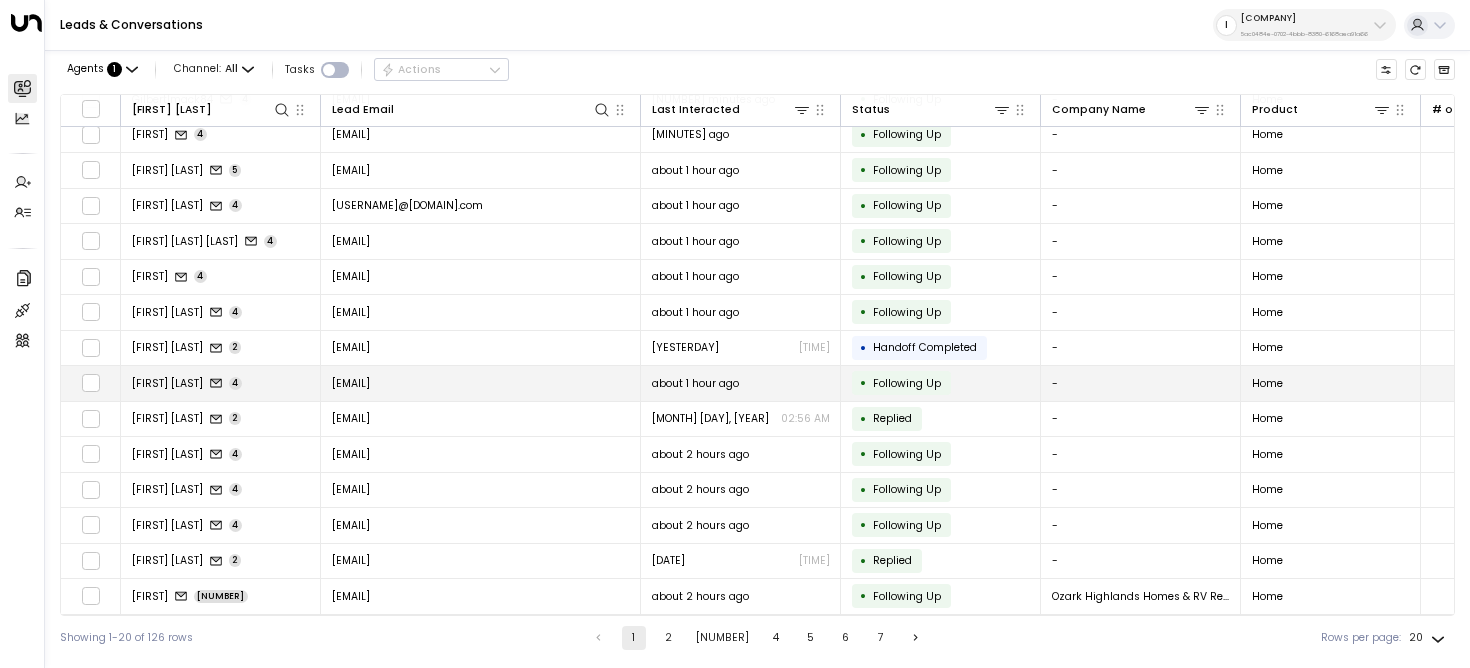 click on "[EMAIL]" at bounding box center (481, 383) 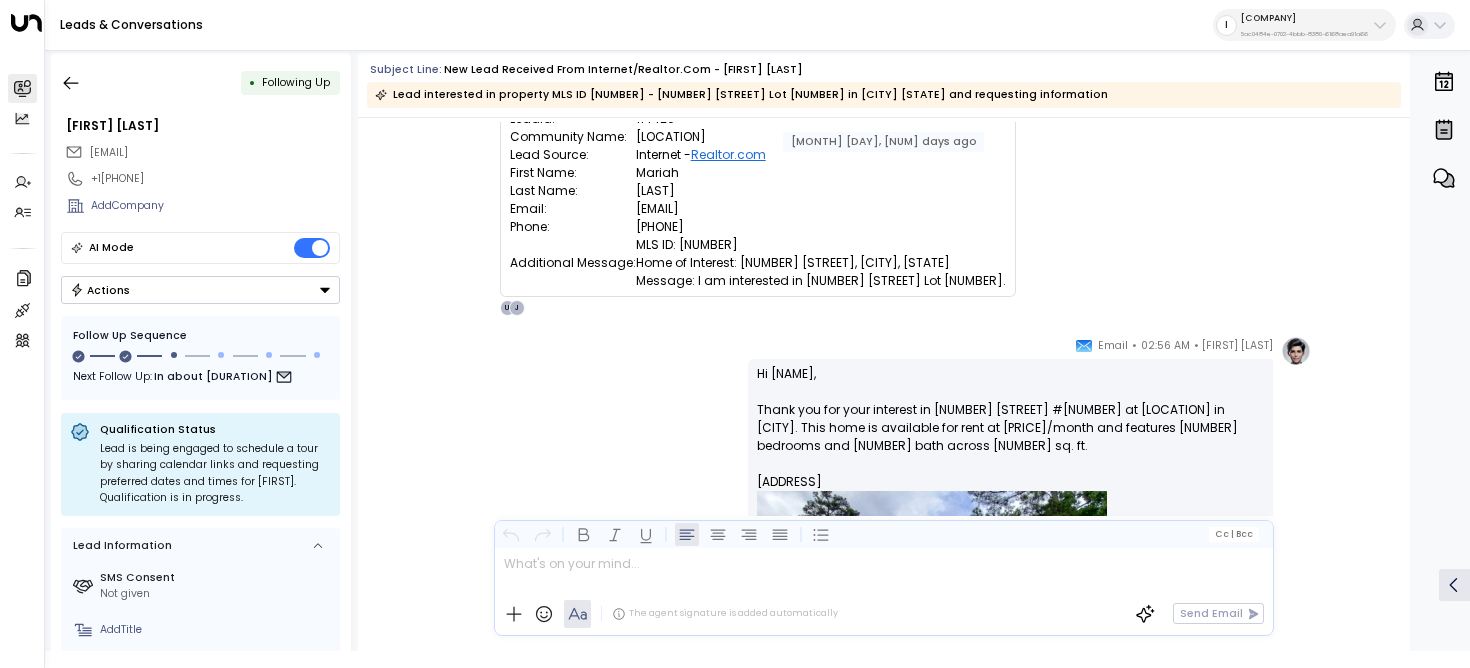 scroll, scrollTop: 291, scrollLeft: 0, axis: vertical 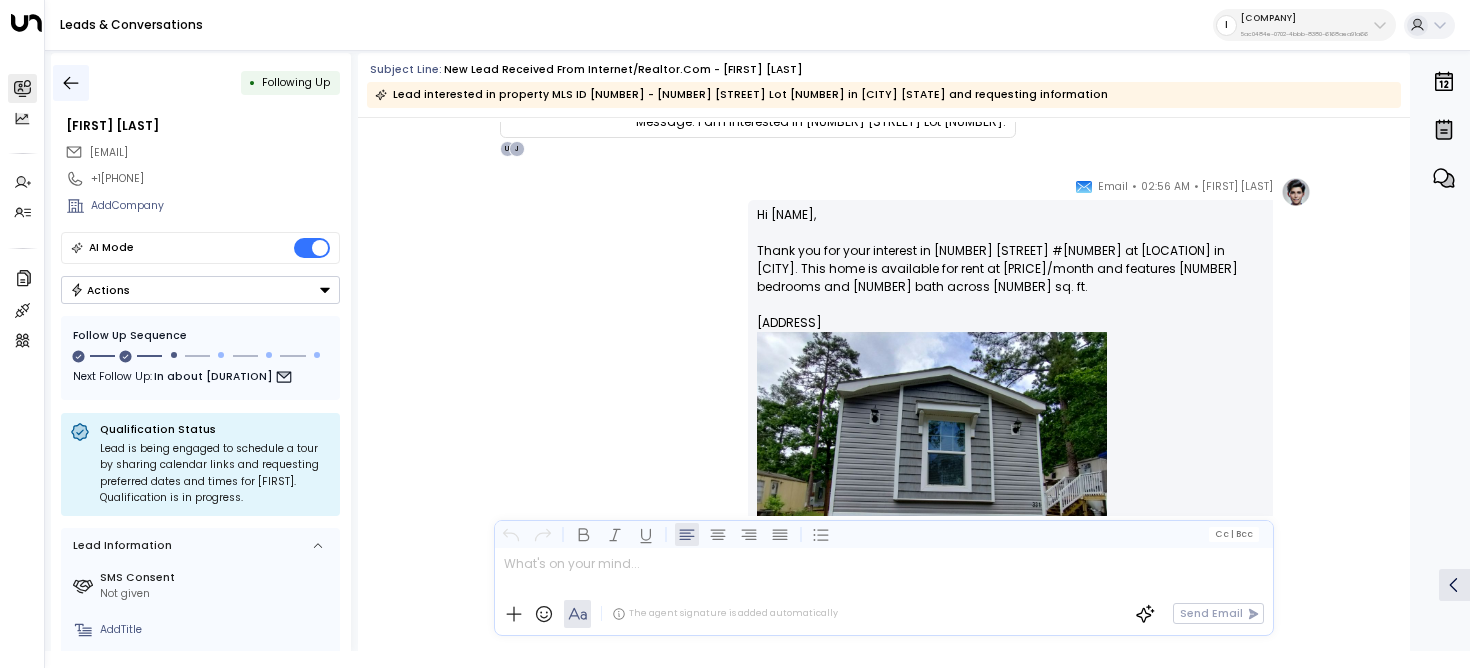 click at bounding box center [71, 83] 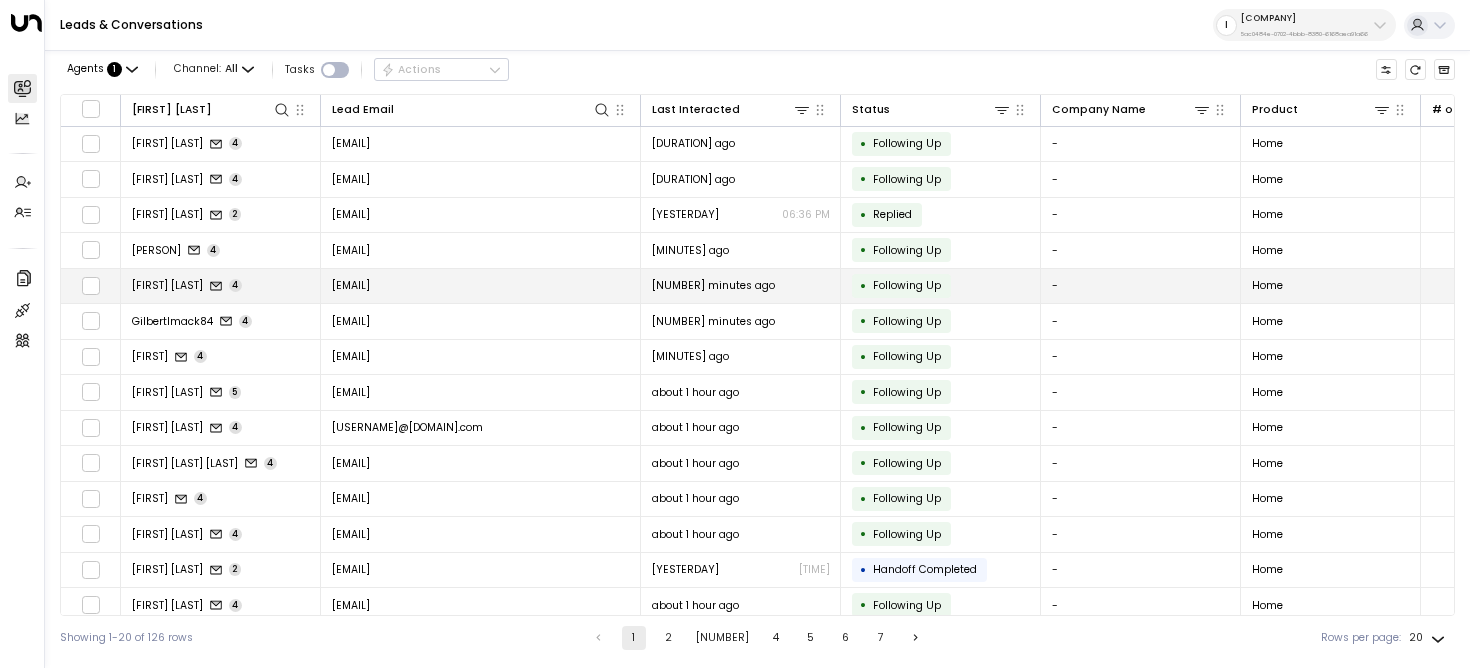 scroll, scrollTop: 226, scrollLeft: 0, axis: vertical 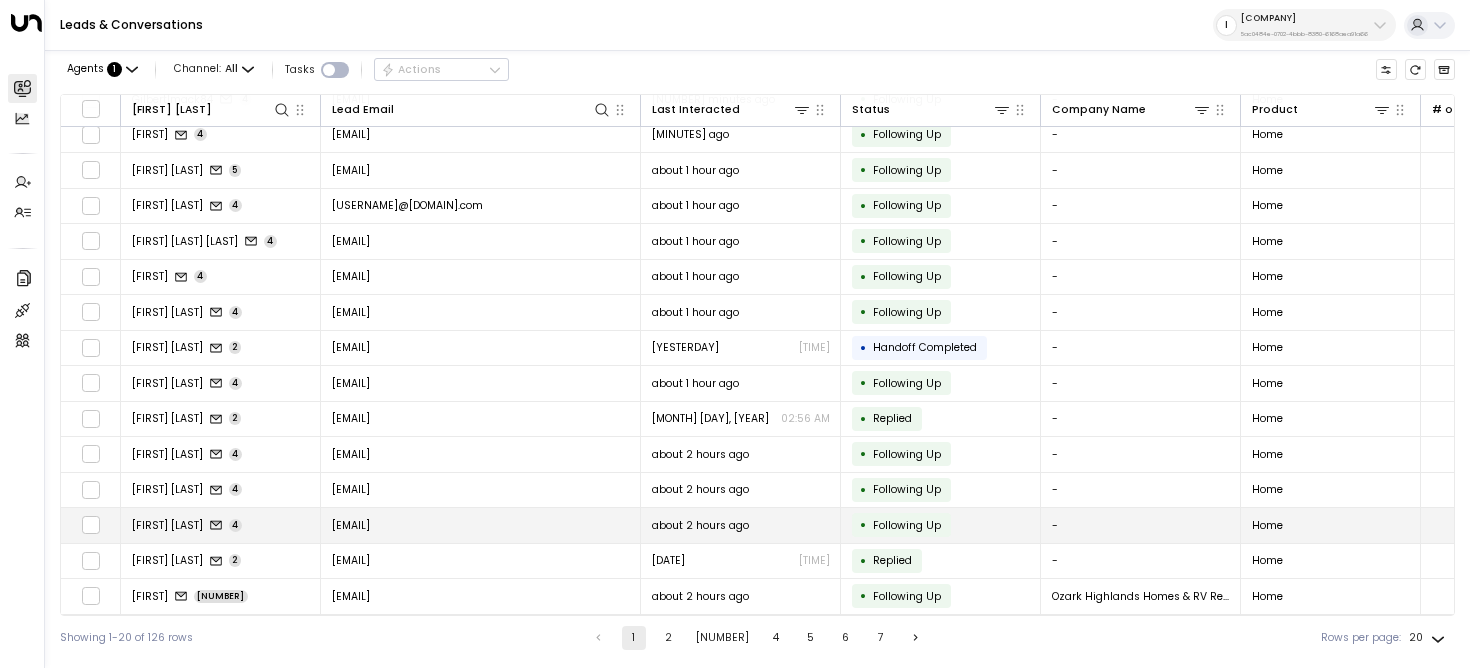click on "[EMAIL]" at bounding box center [481, 525] 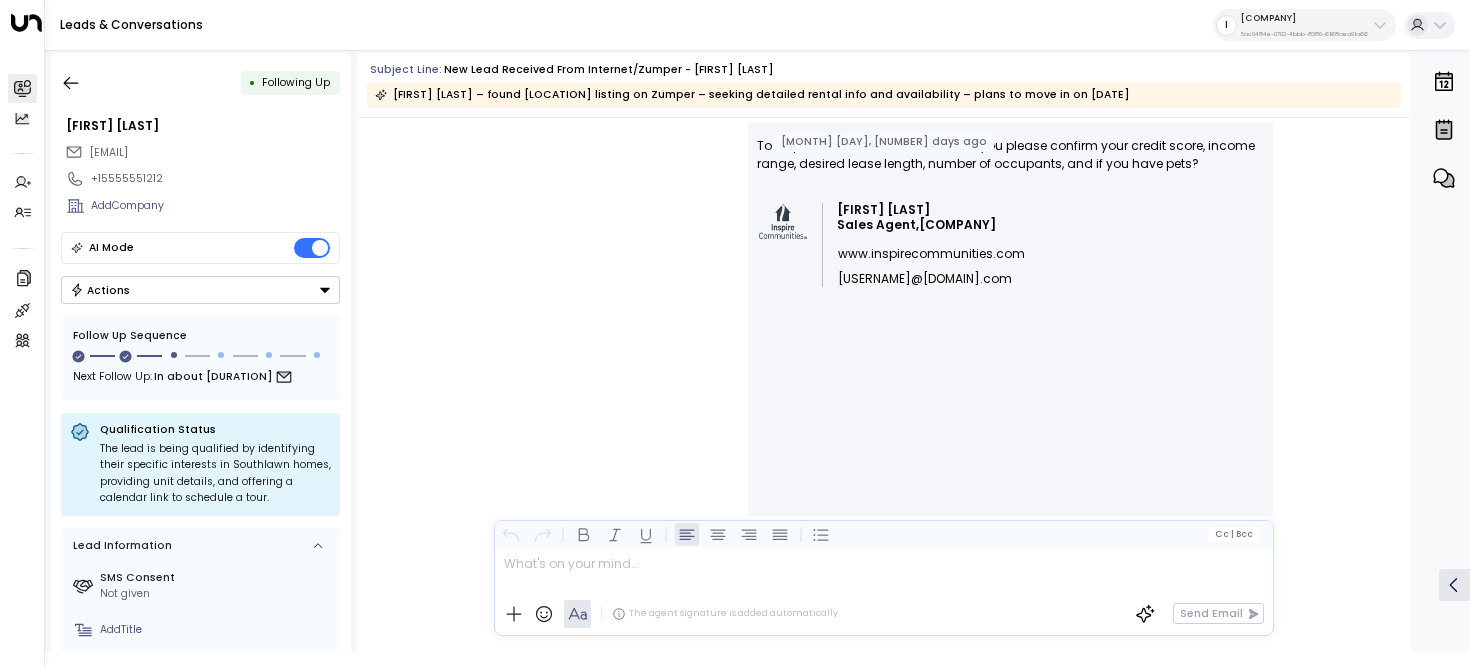 scroll, scrollTop: 0, scrollLeft: 0, axis: both 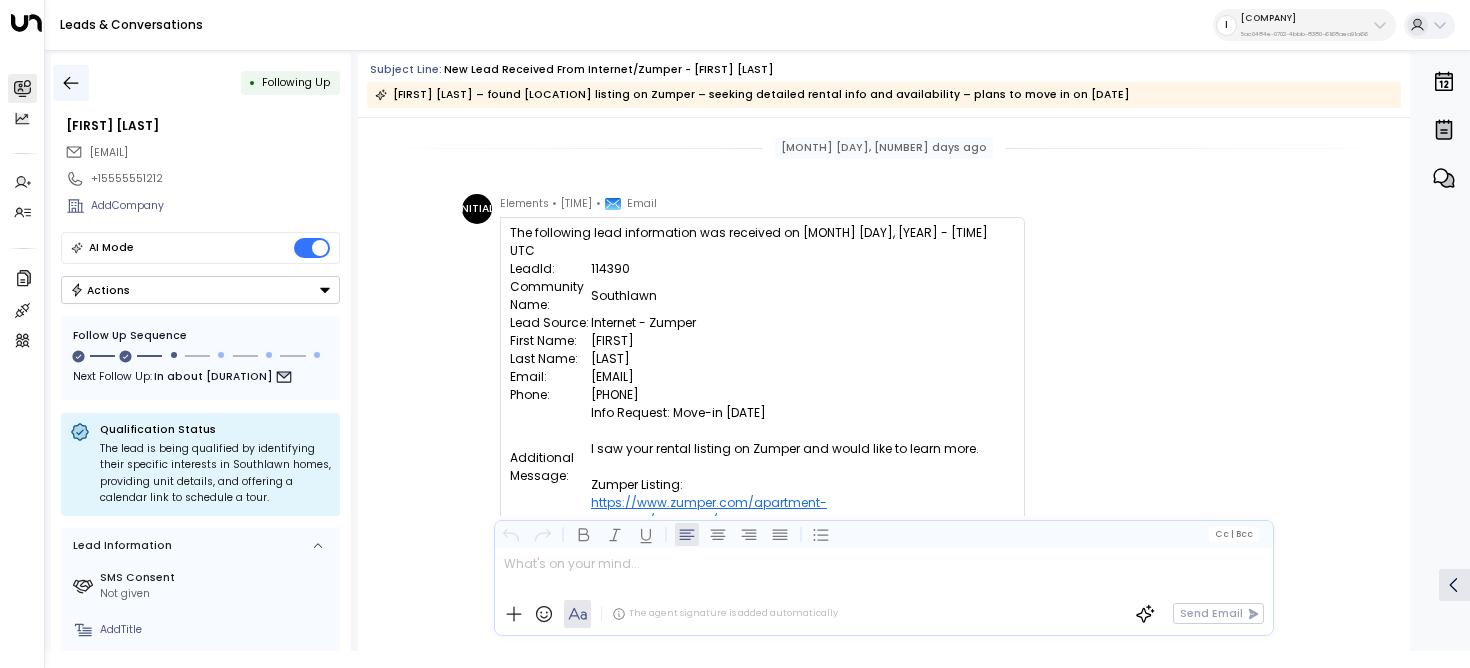 click at bounding box center [71, 83] 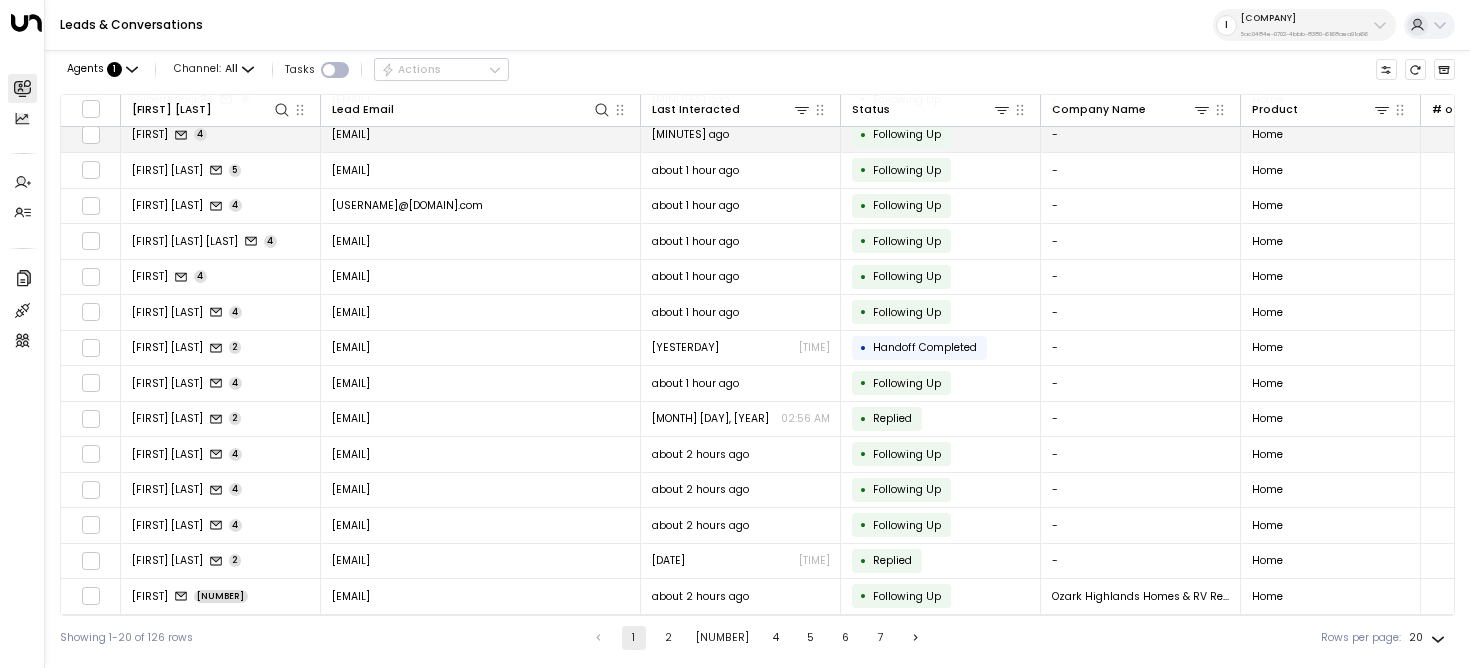 scroll, scrollTop: 226, scrollLeft: 0, axis: vertical 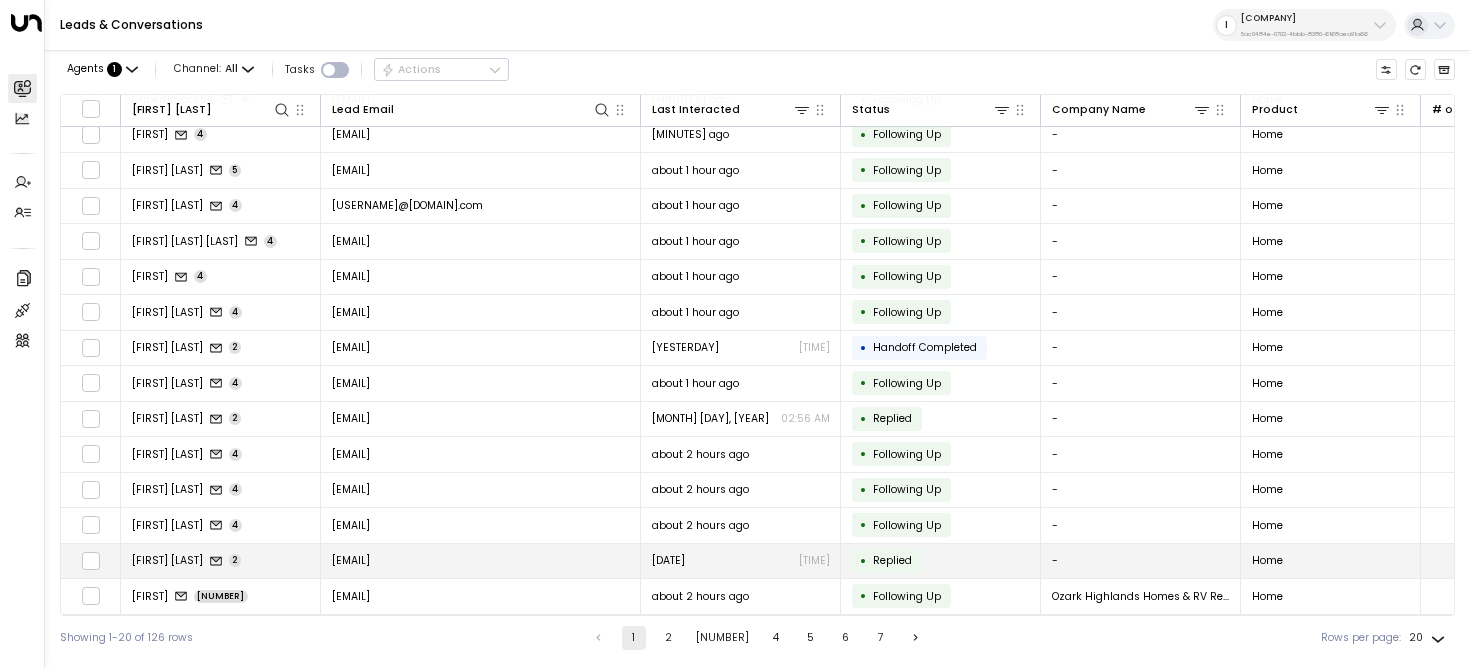 click on "[EMAIL]" at bounding box center [351, 560] 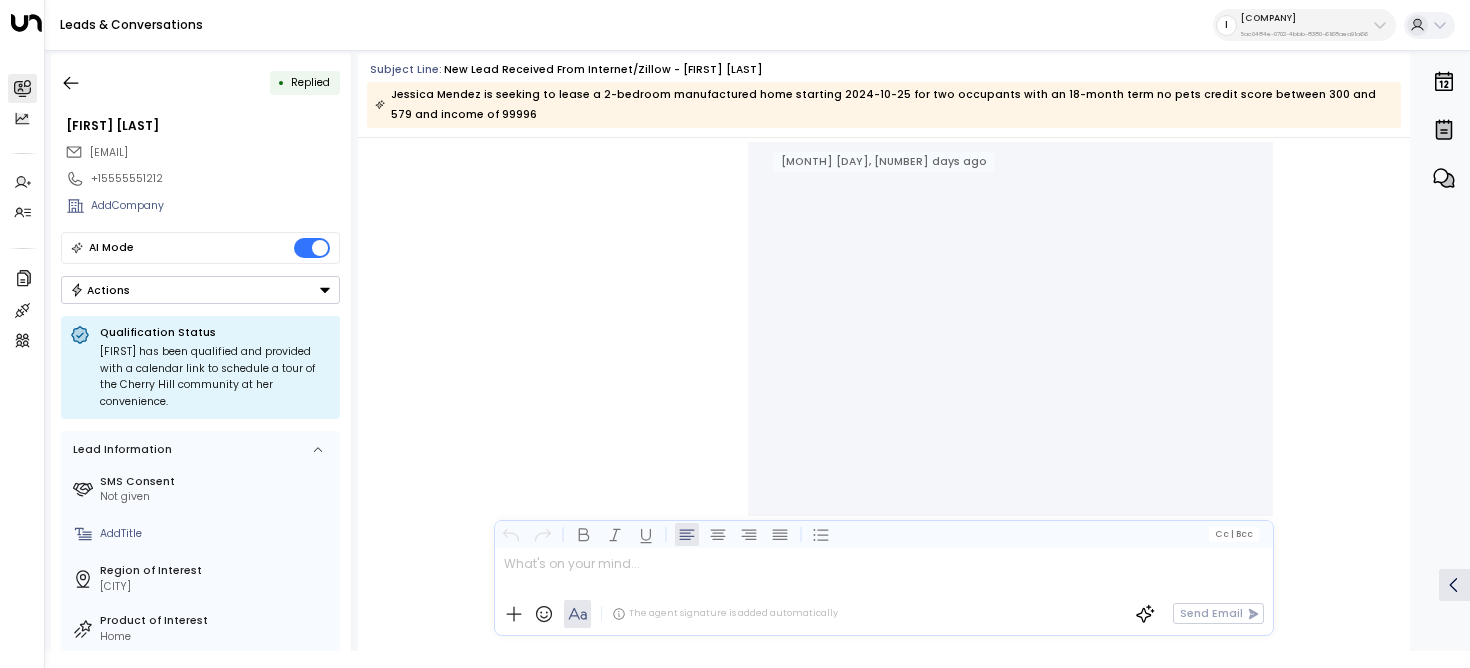 scroll, scrollTop: 1136, scrollLeft: 0, axis: vertical 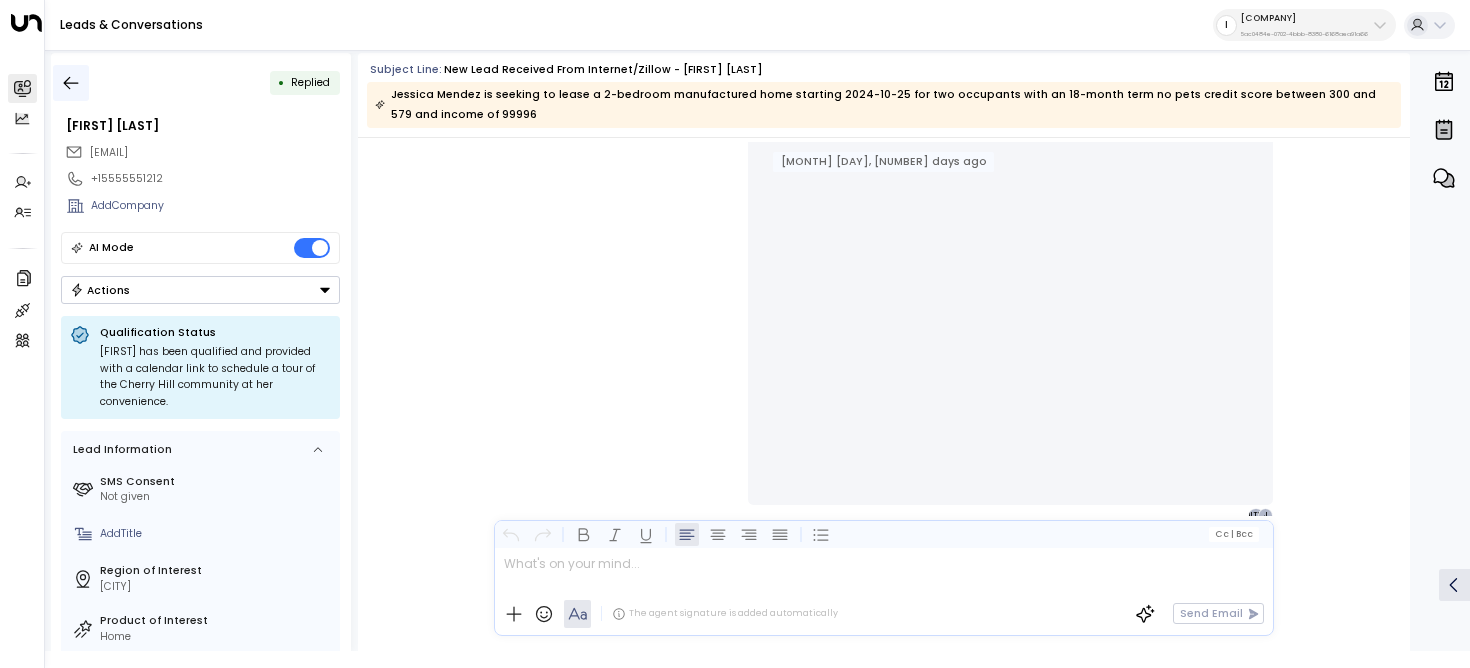 click at bounding box center (71, 83) 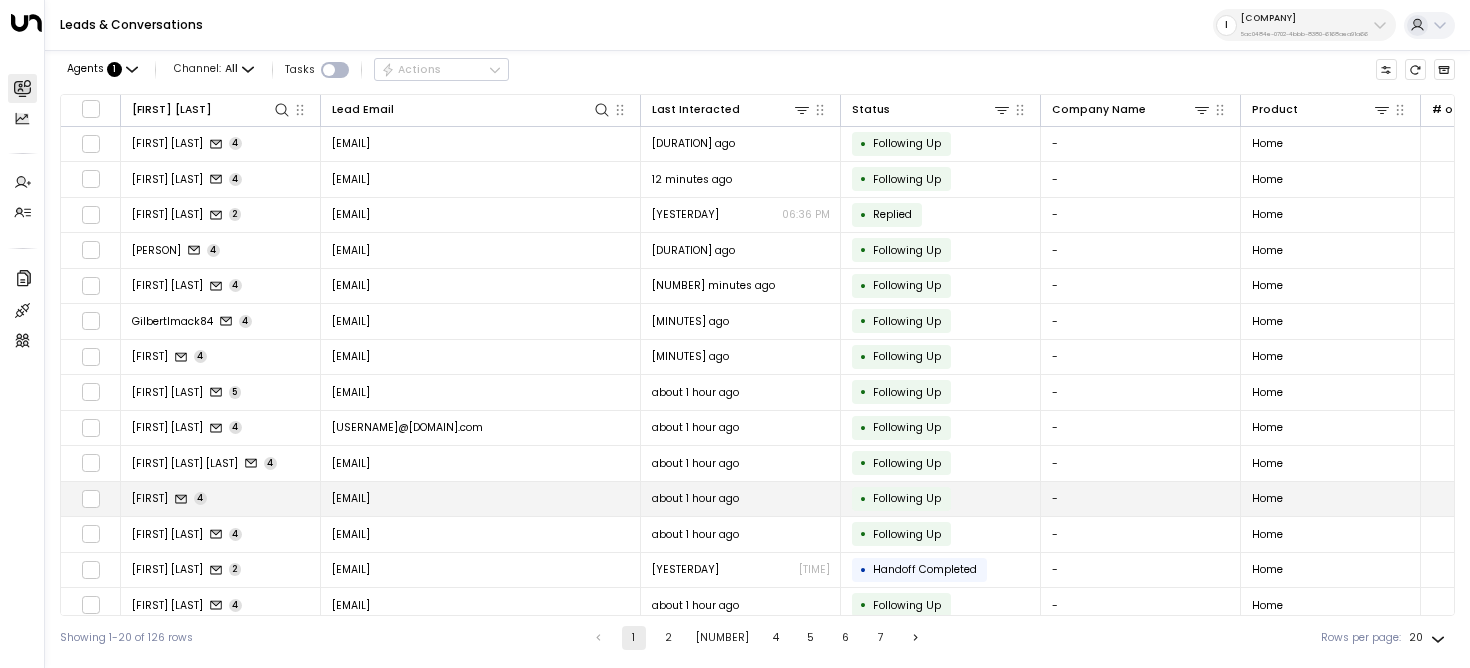 scroll, scrollTop: 226, scrollLeft: 0, axis: vertical 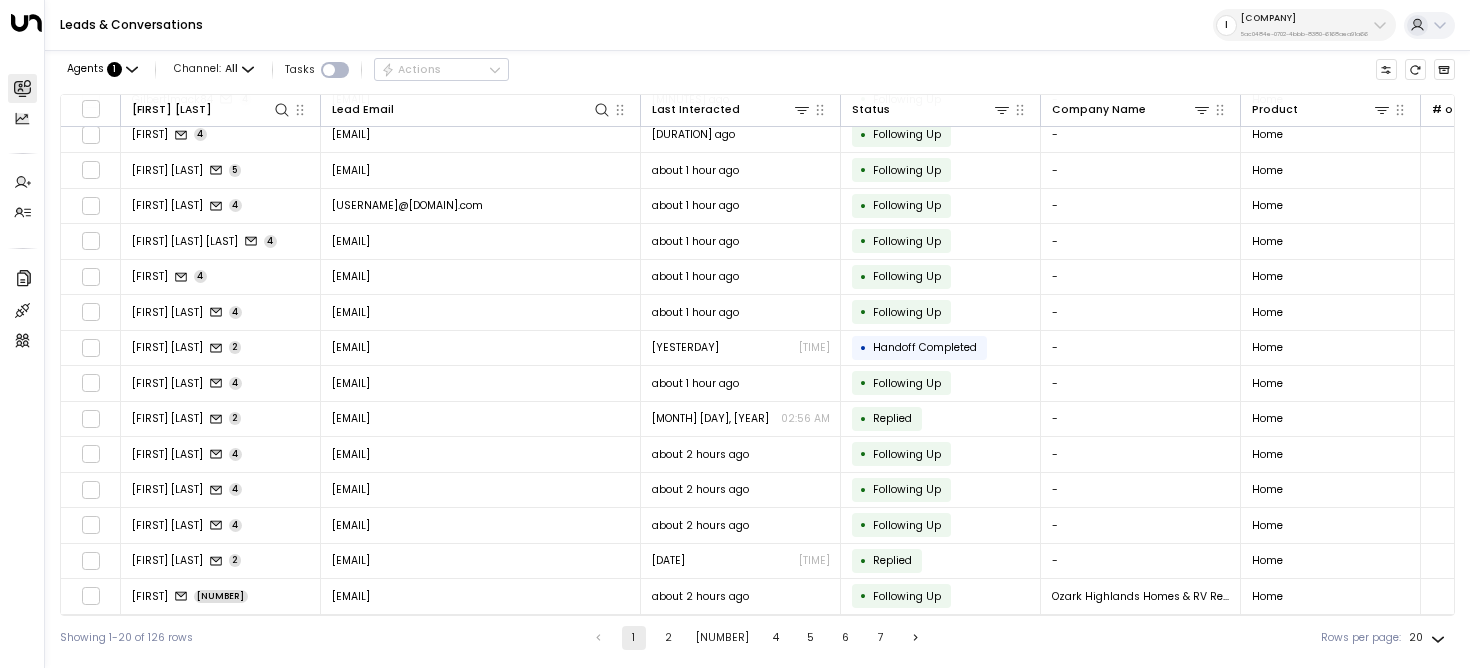 click on "2" at bounding box center (669, 638) 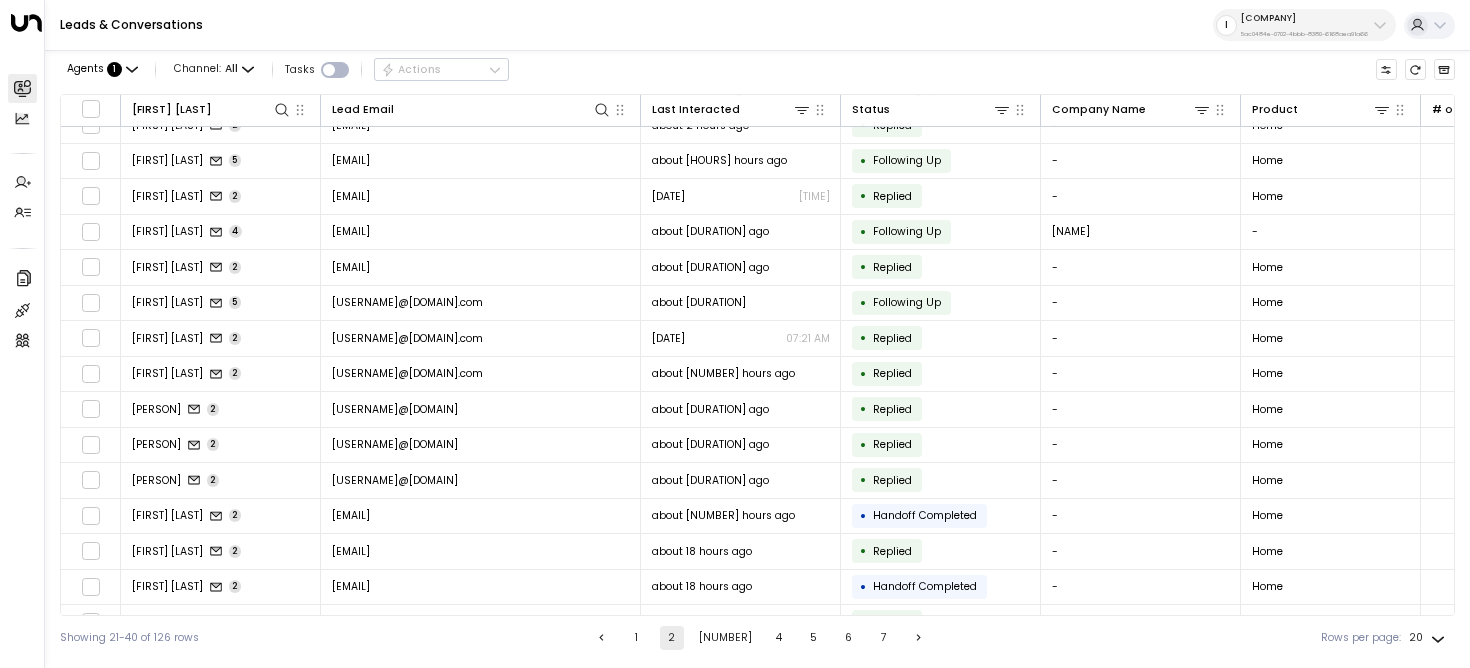 scroll, scrollTop: 226, scrollLeft: 0, axis: vertical 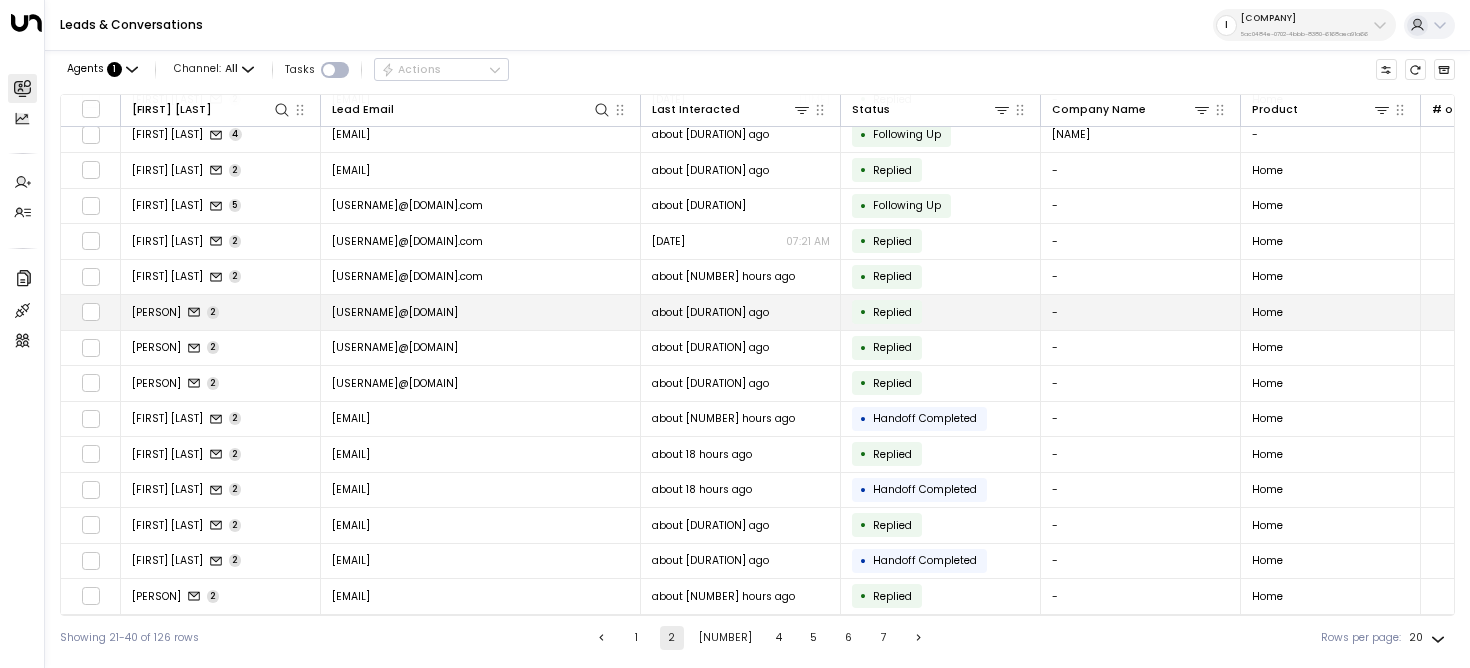 click on "about [DURATION] ago" at bounding box center (741, 312) 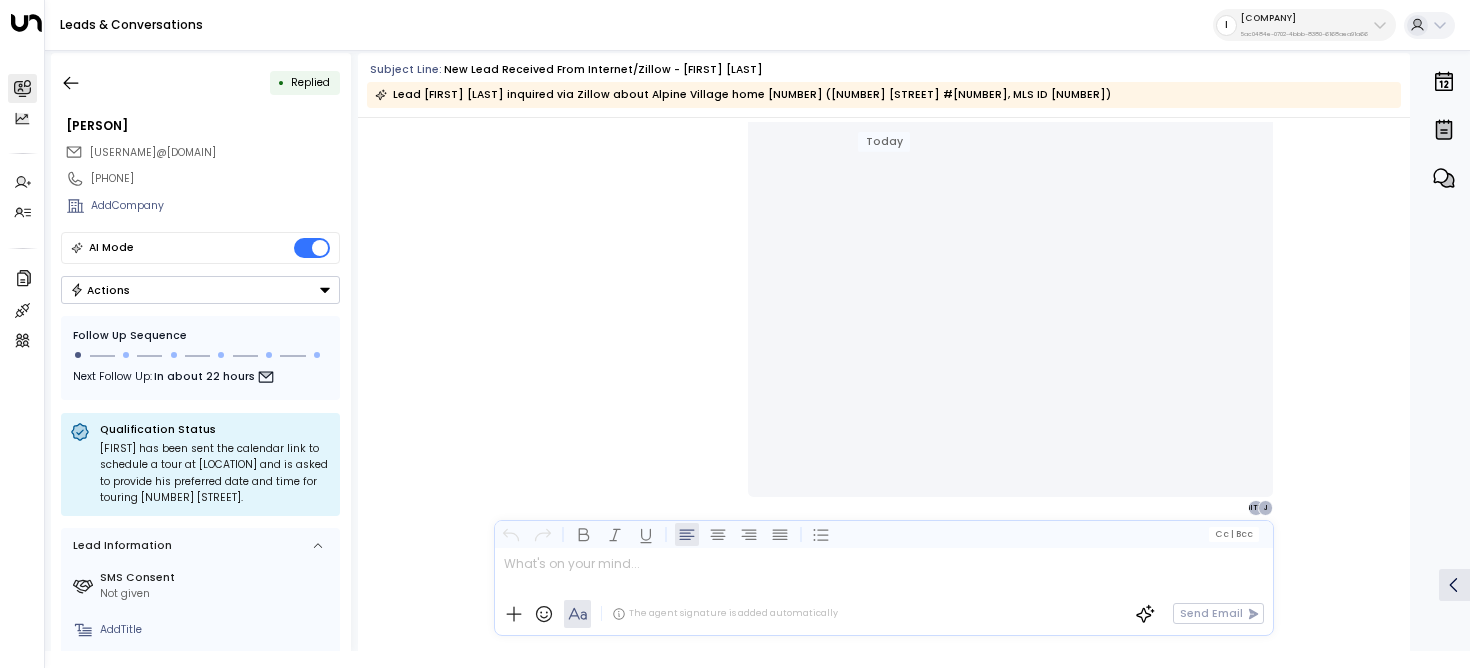 scroll, scrollTop: 547, scrollLeft: 0, axis: vertical 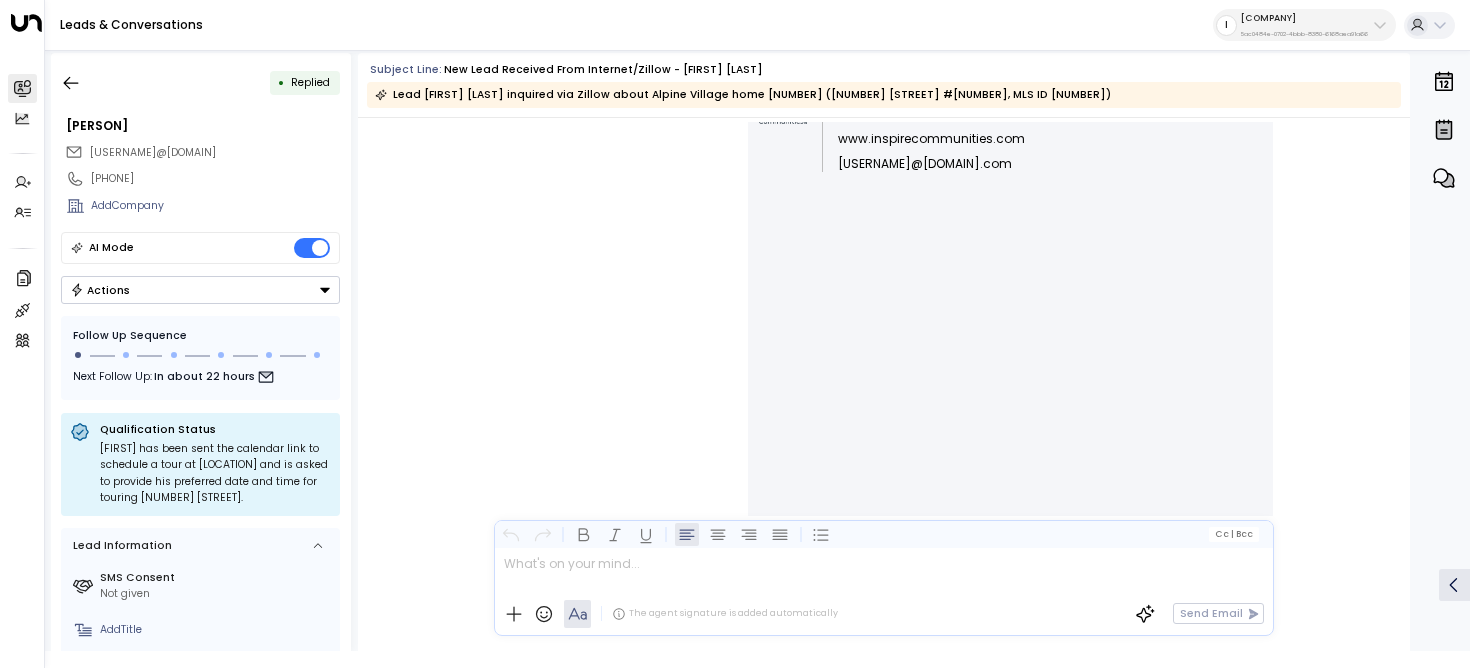 click at bounding box center [1010, 425] 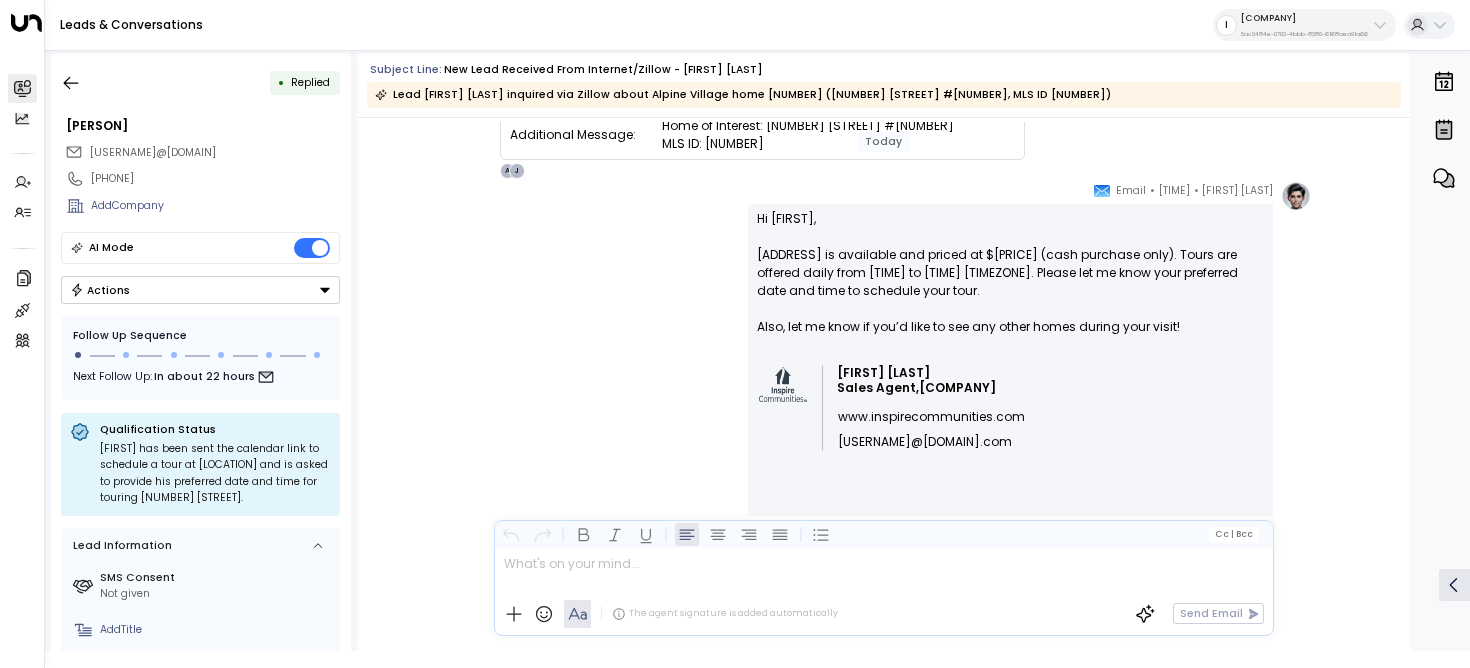 scroll, scrollTop: 88, scrollLeft: 0, axis: vertical 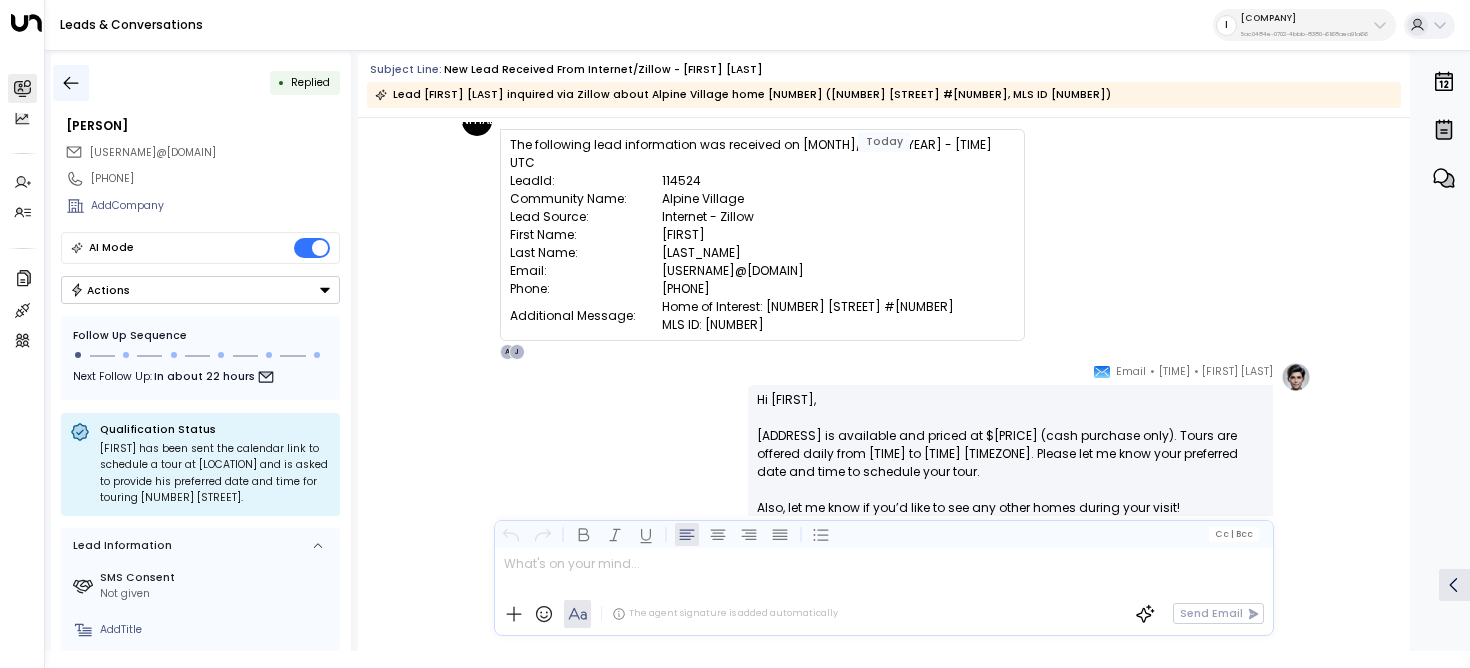 click at bounding box center (71, 83) 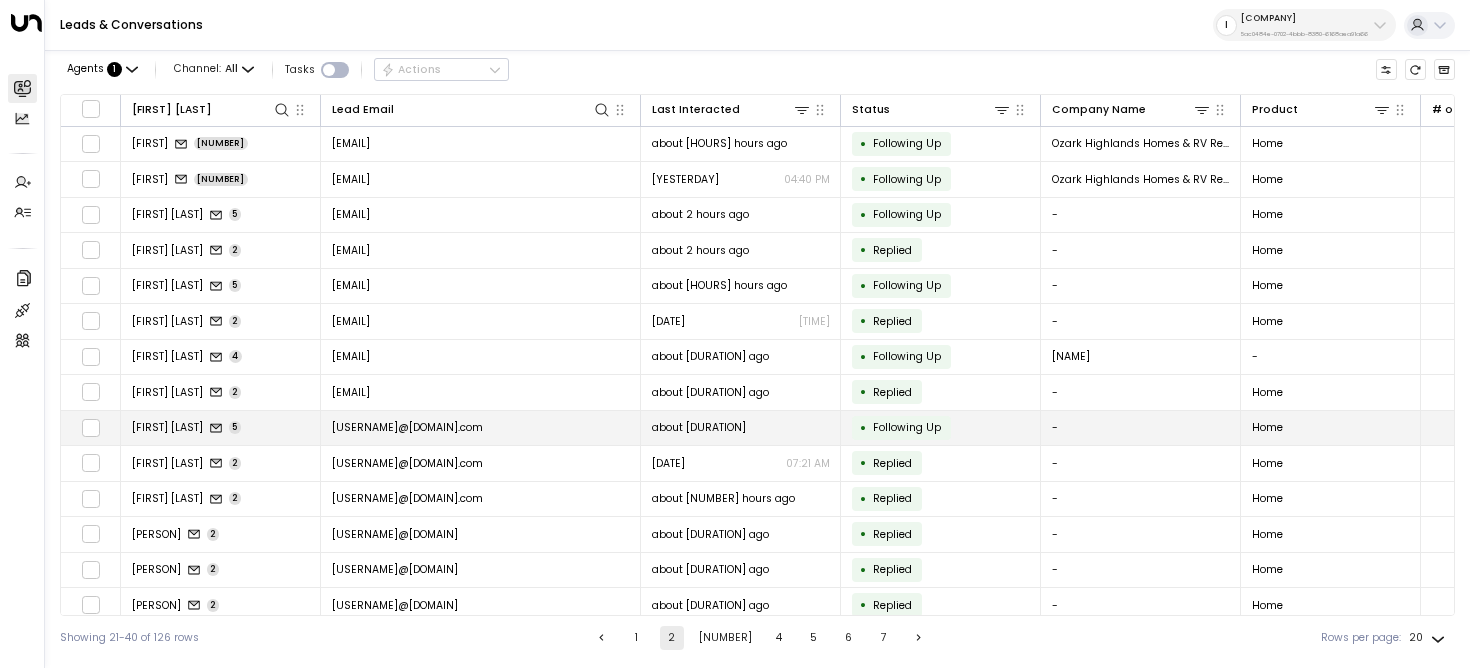 scroll, scrollTop: 226, scrollLeft: 0, axis: vertical 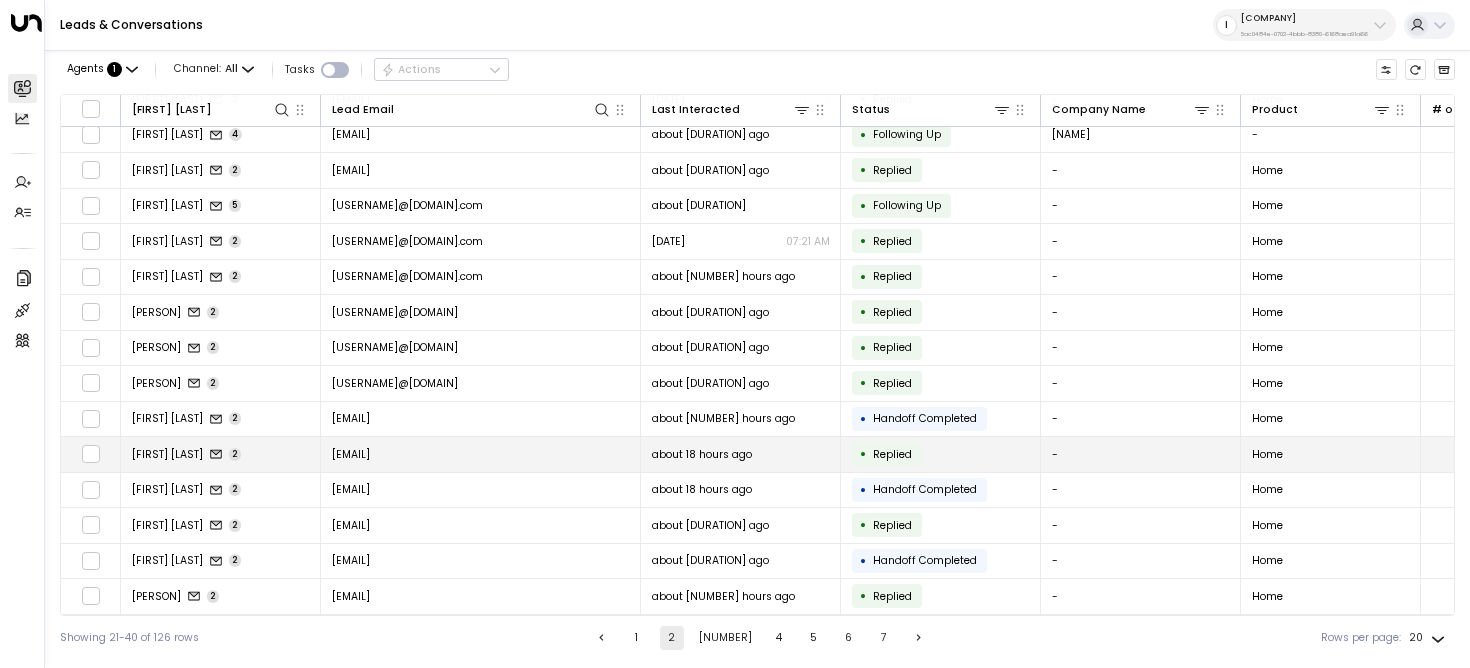 click on "[EMAIL]" at bounding box center [351, 454] 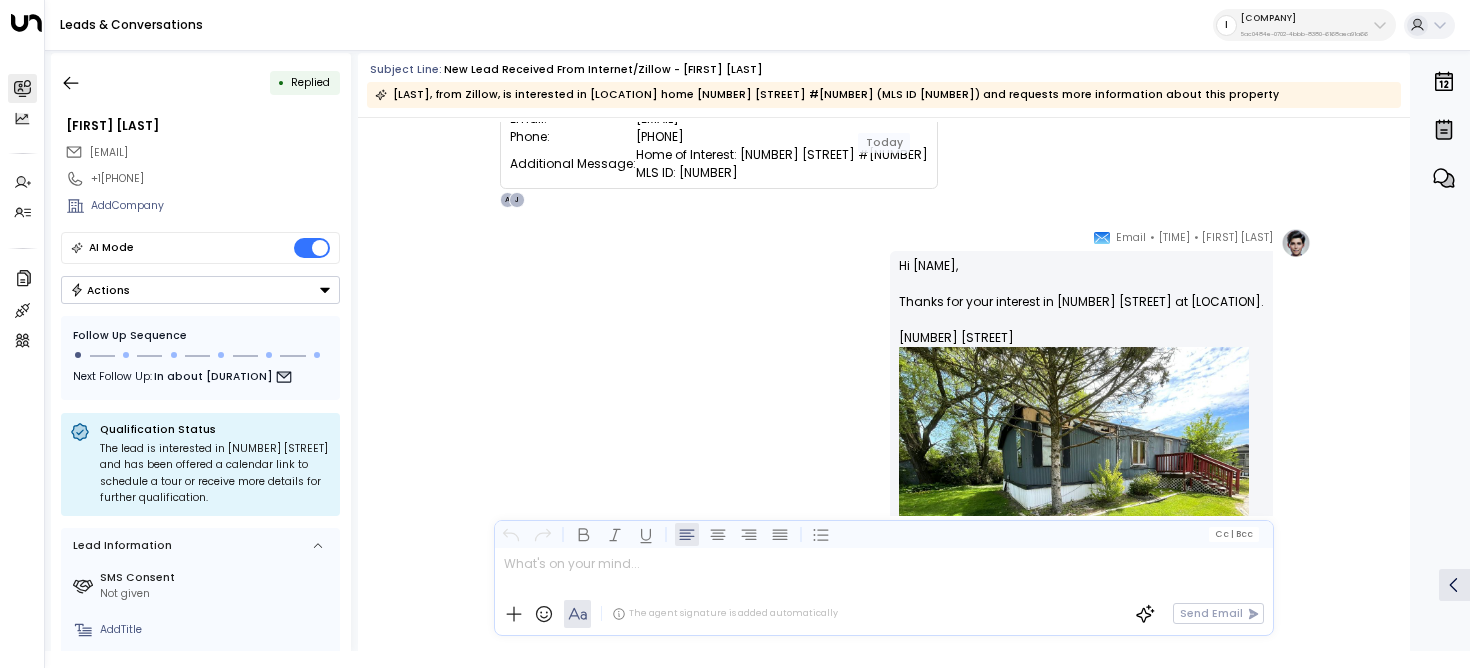 scroll, scrollTop: 568, scrollLeft: 0, axis: vertical 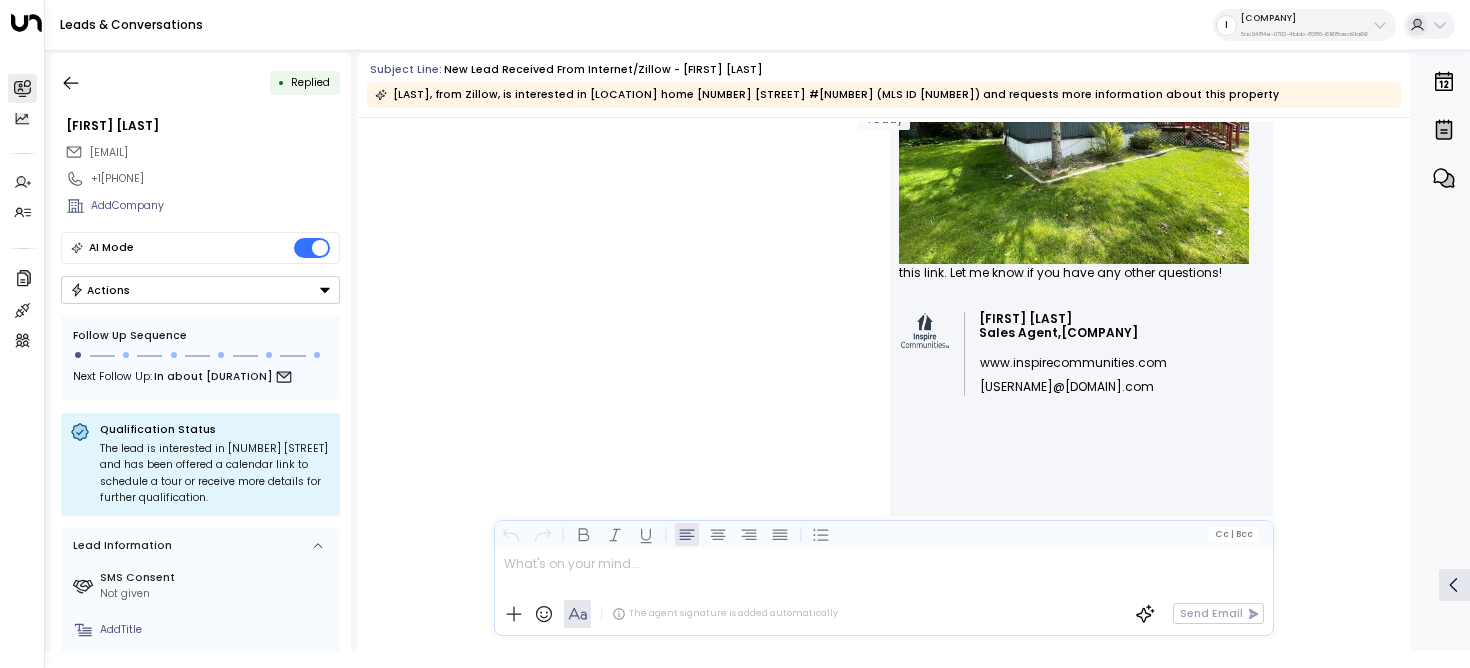 click on "Hi [FIRST], Thanks for your interest in [NUMBER] [STREET] at [LOCATION]. [NUMBER] [STREET] this link. Let me know if you have any other questions!" at bounding box center (1081, 105) 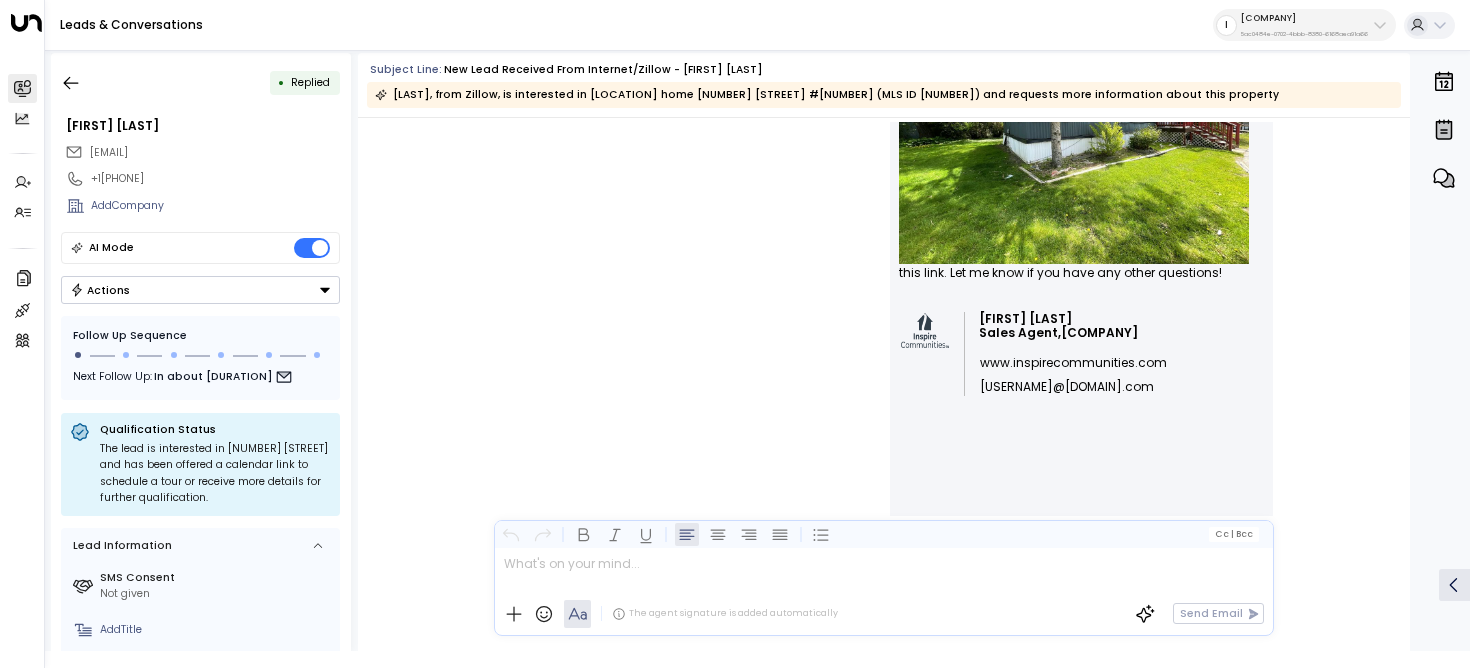 click on "Hi [FIRST], Thanks for your interest in [NUMBER] [STREET] at [LOCATION]. [NUMBER] [STREET] this link. Let me know if you have any other questions!" at bounding box center (1081, 105) 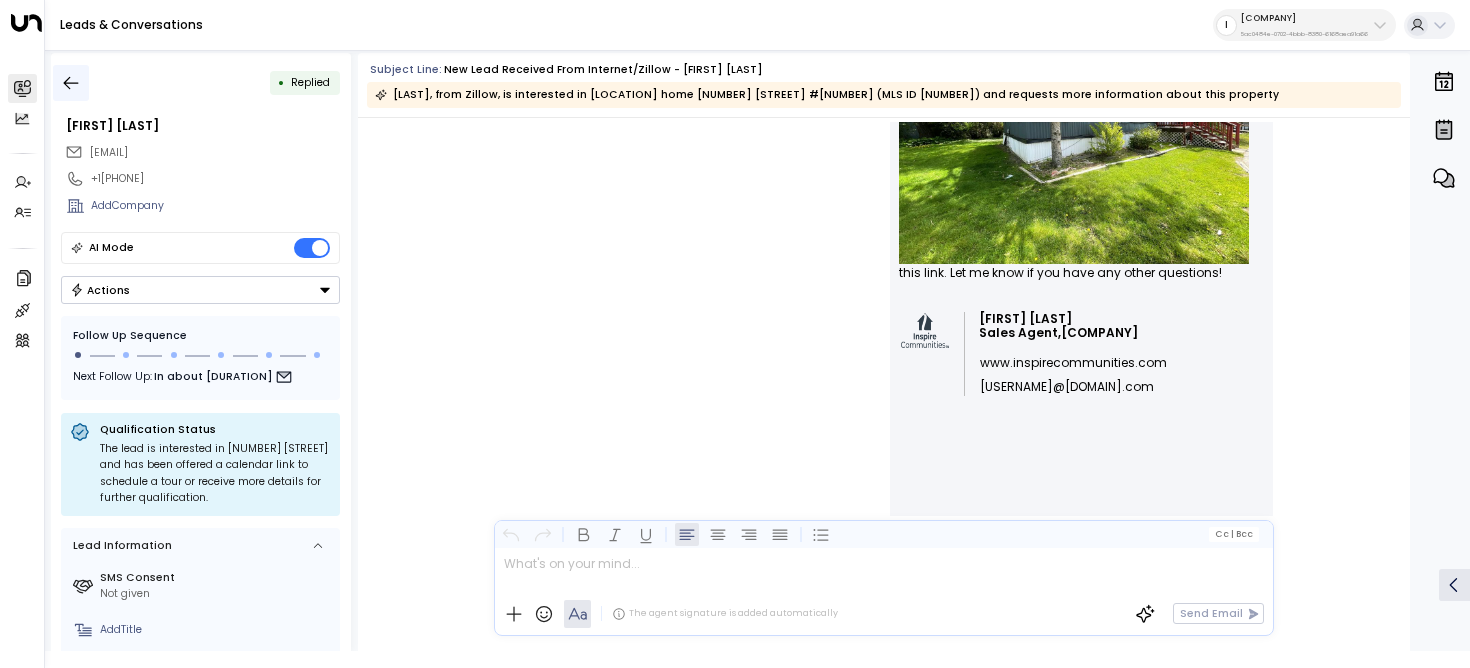 click at bounding box center [71, 83] 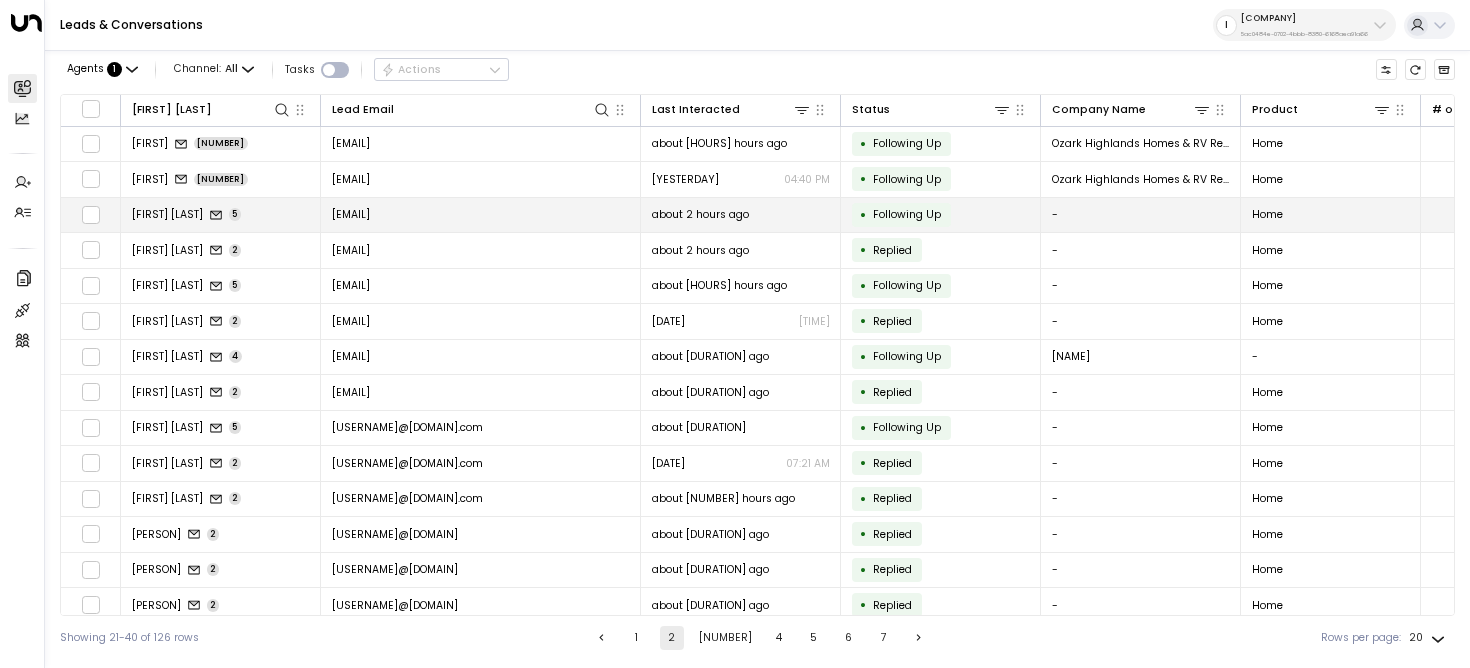scroll, scrollTop: 226, scrollLeft: 0, axis: vertical 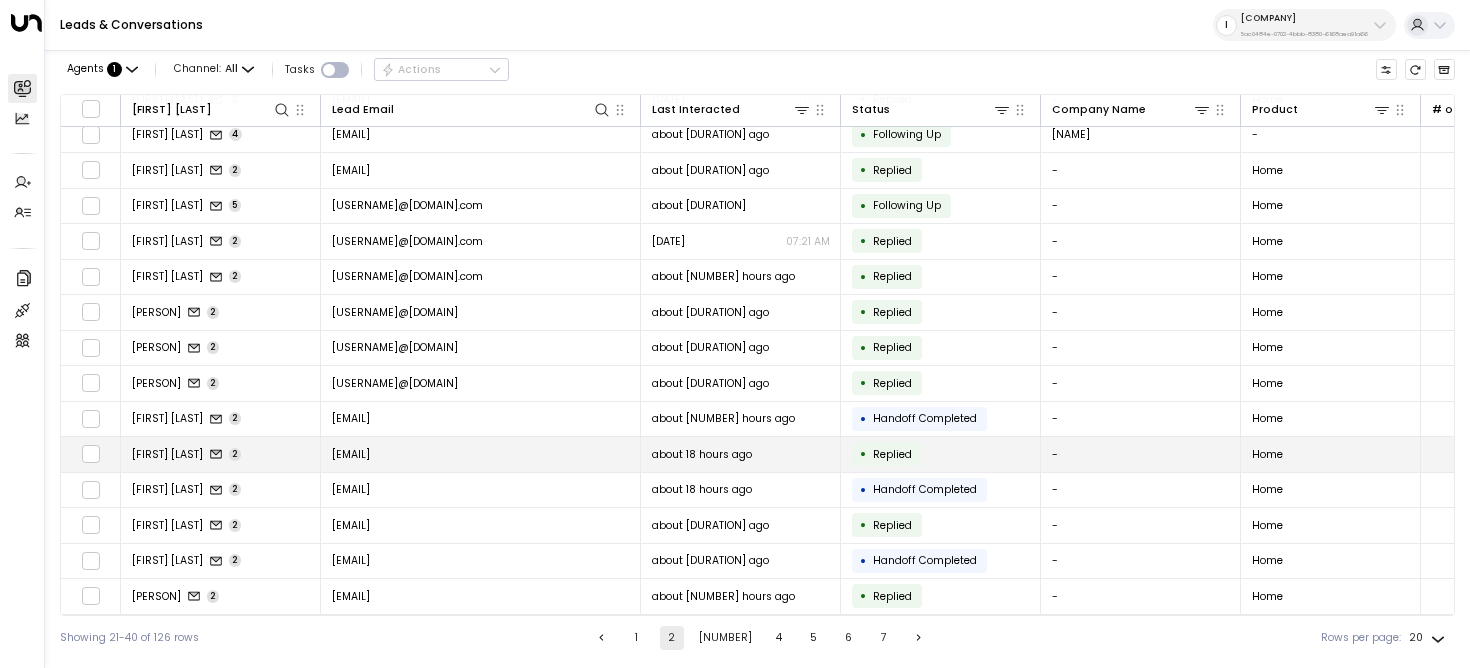 click on "[EMAIL]" at bounding box center (481, 454) 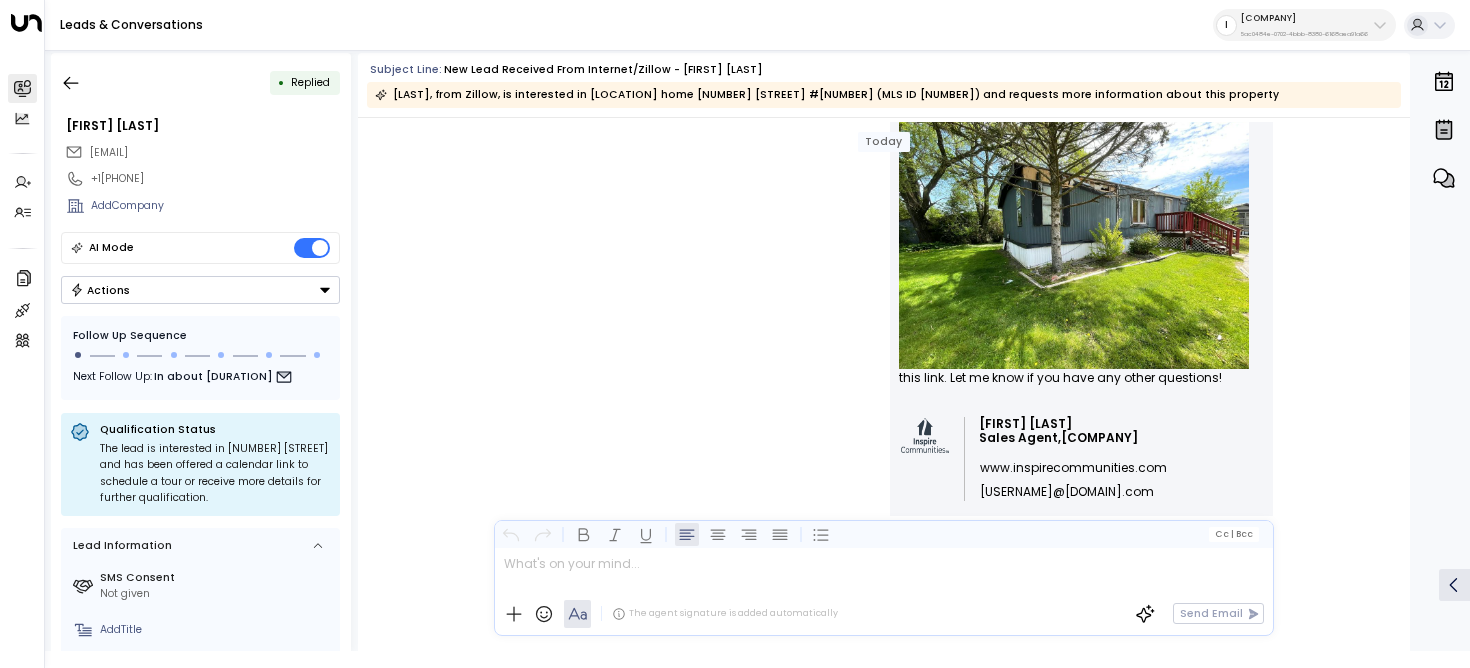 scroll, scrollTop: 293, scrollLeft: 0, axis: vertical 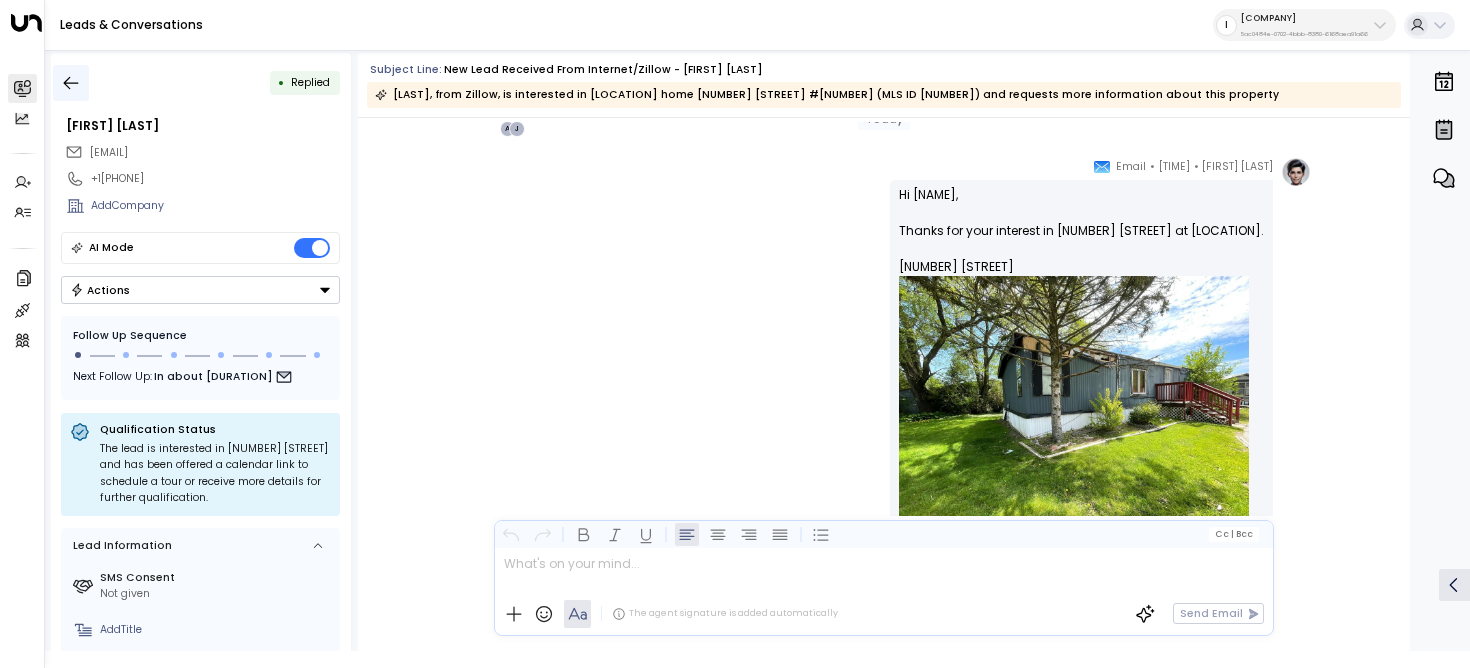 click at bounding box center (71, 83) 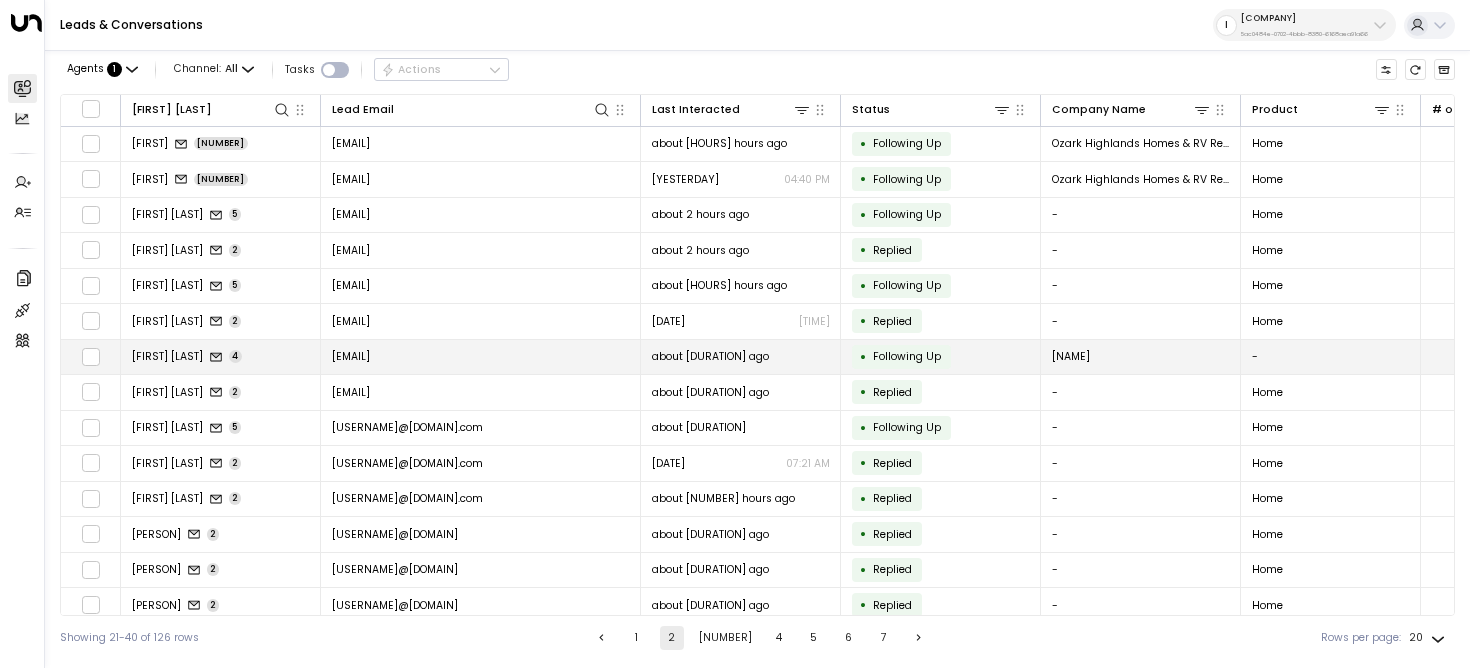 scroll, scrollTop: 226, scrollLeft: 0, axis: vertical 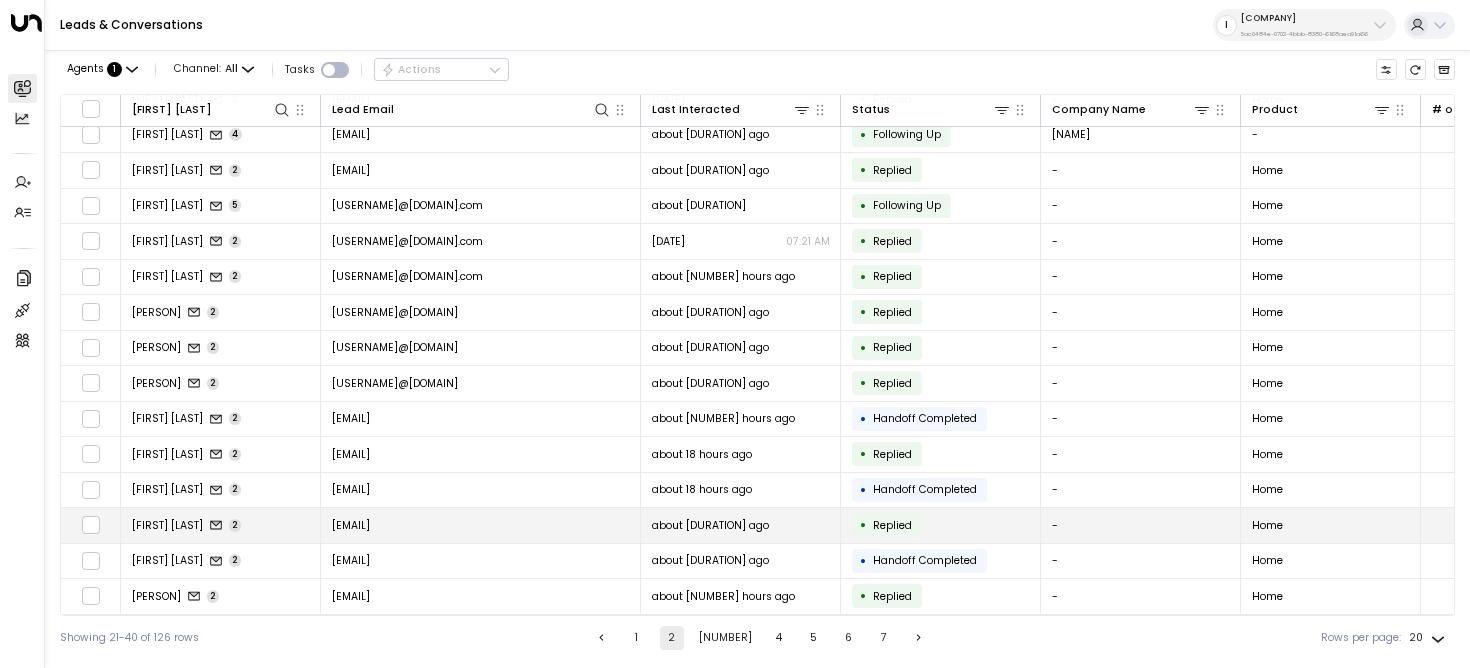 click on "[EMAIL]" at bounding box center (351, 525) 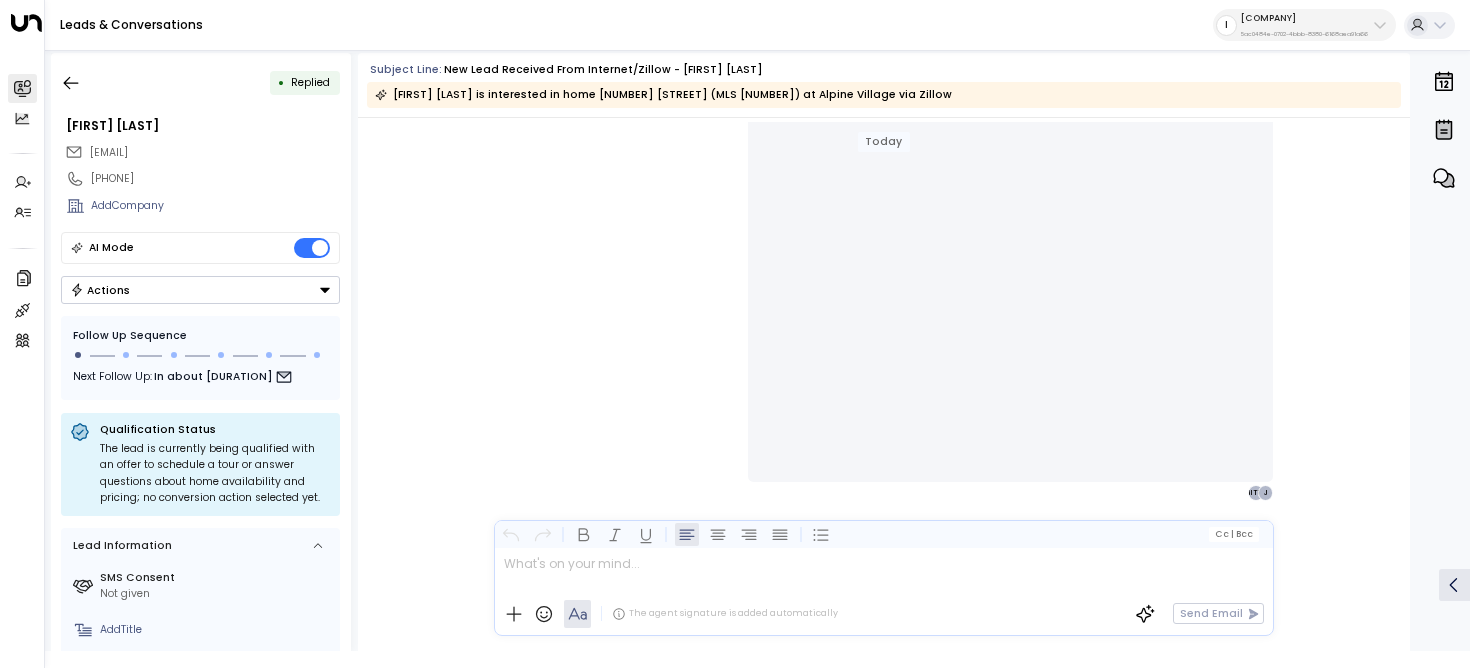 scroll, scrollTop: 753, scrollLeft: 0, axis: vertical 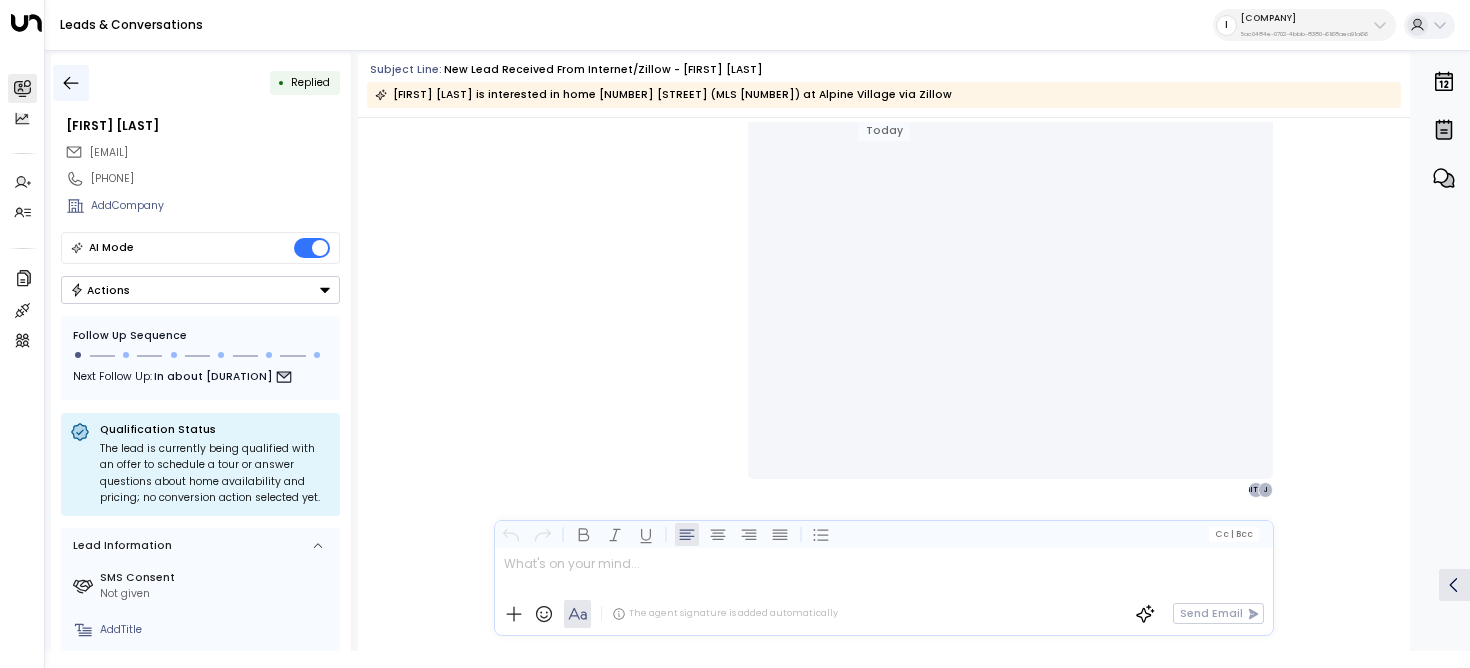 click at bounding box center (71, 83) 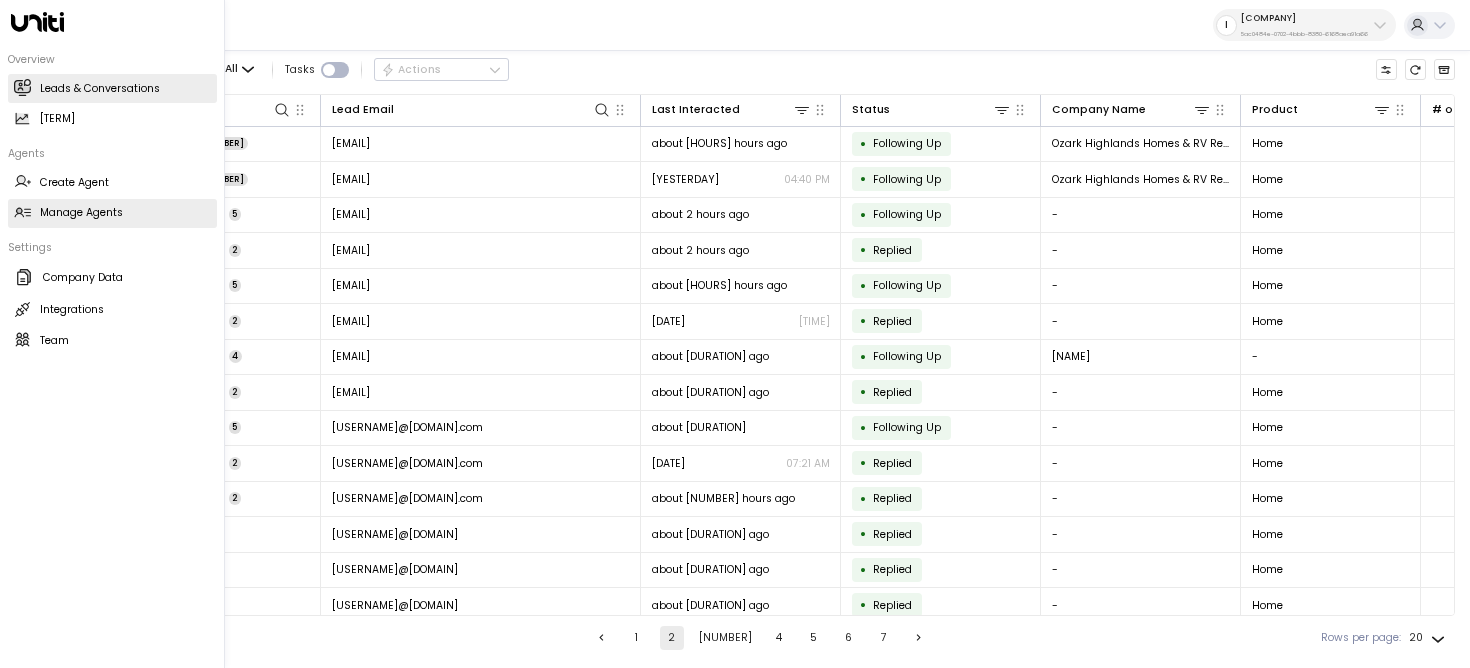 click at bounding box center (22, 213) 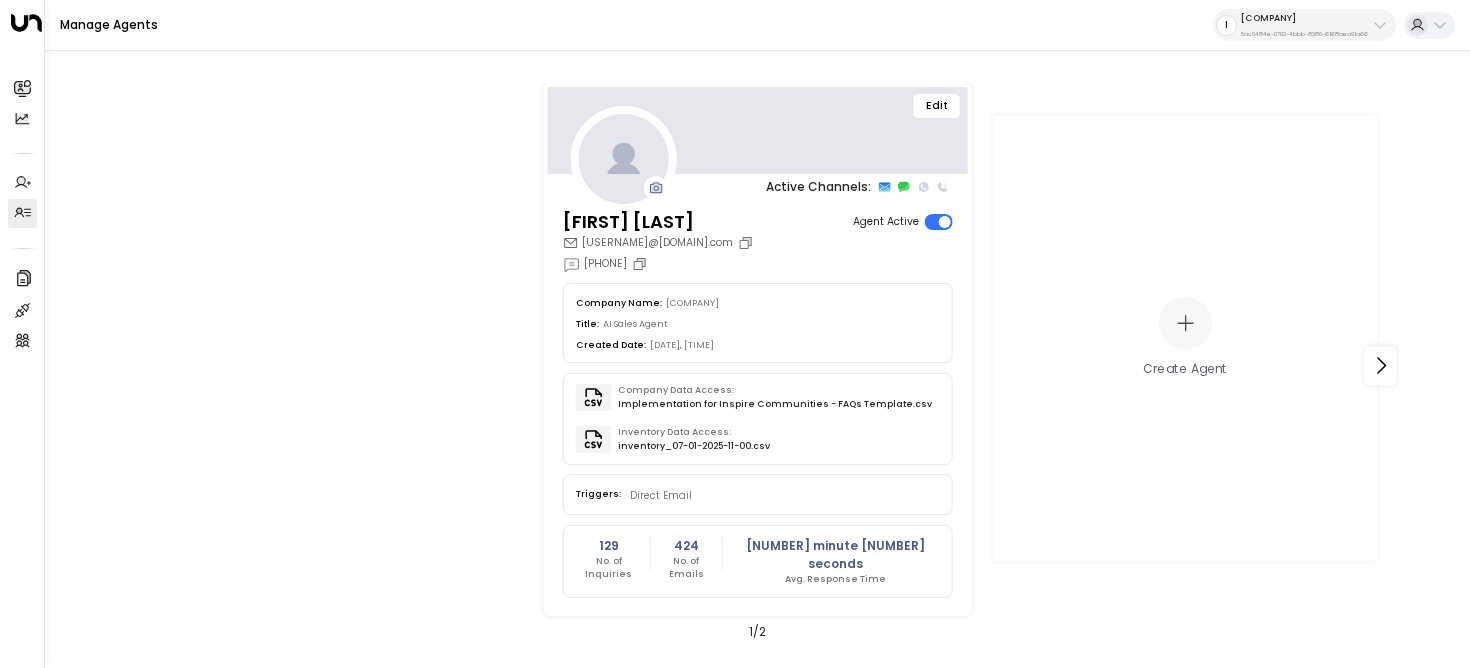 click on "Edit" at bounding box center [937, 106] 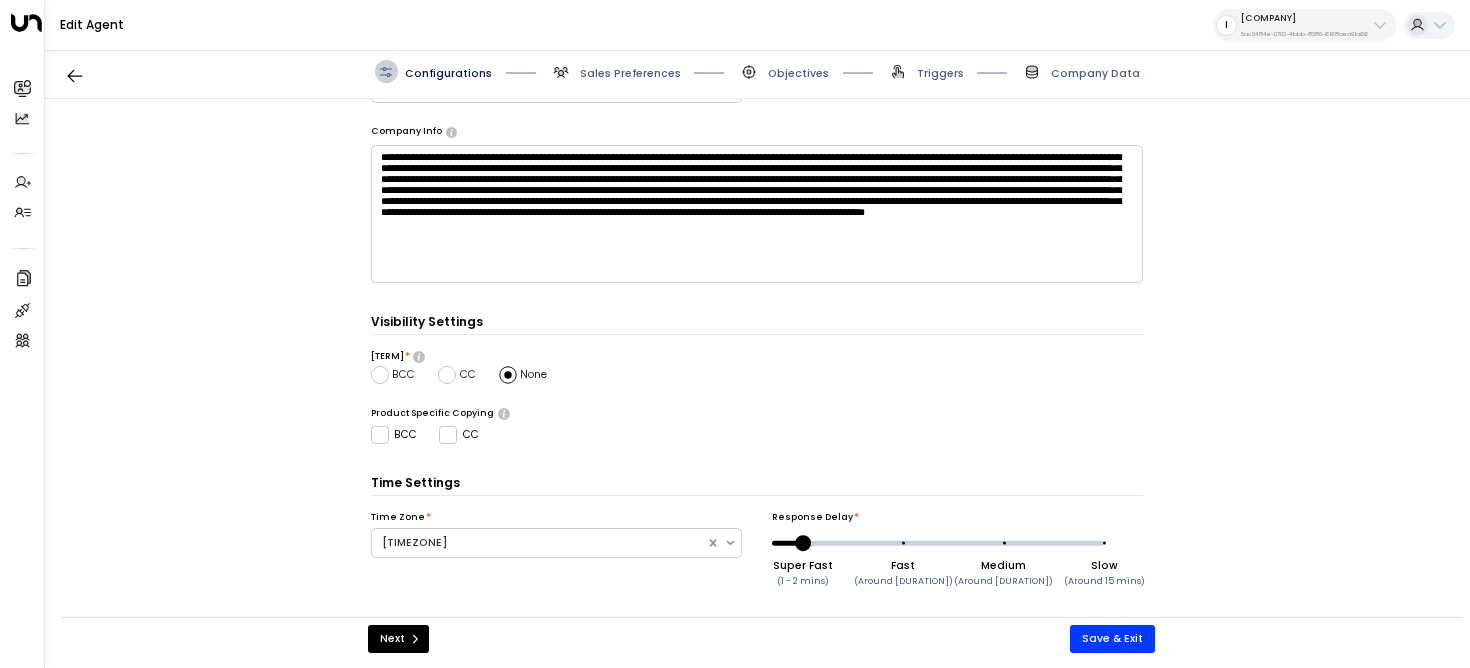 click on "Sales Preferences" at bounding box center [630, 73] 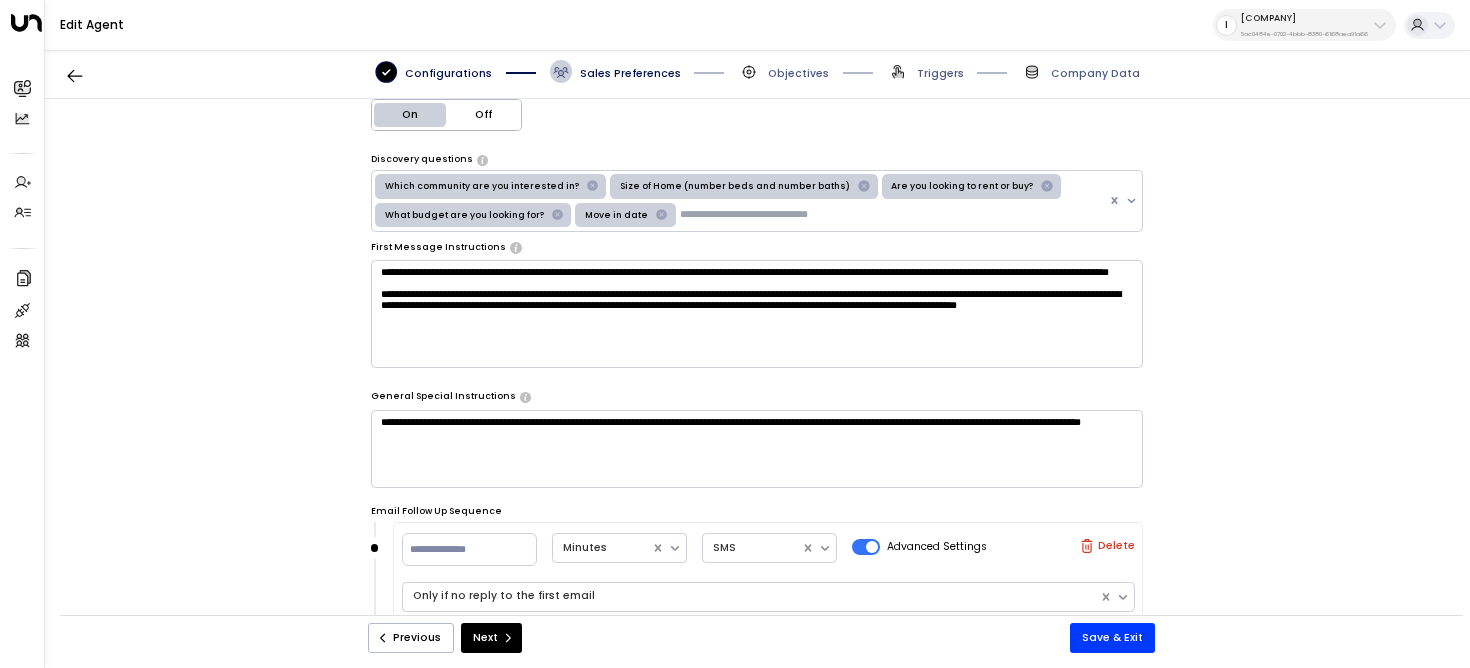 scroll, scrollTop: 366, scrollLeft: 0, axis: vertical 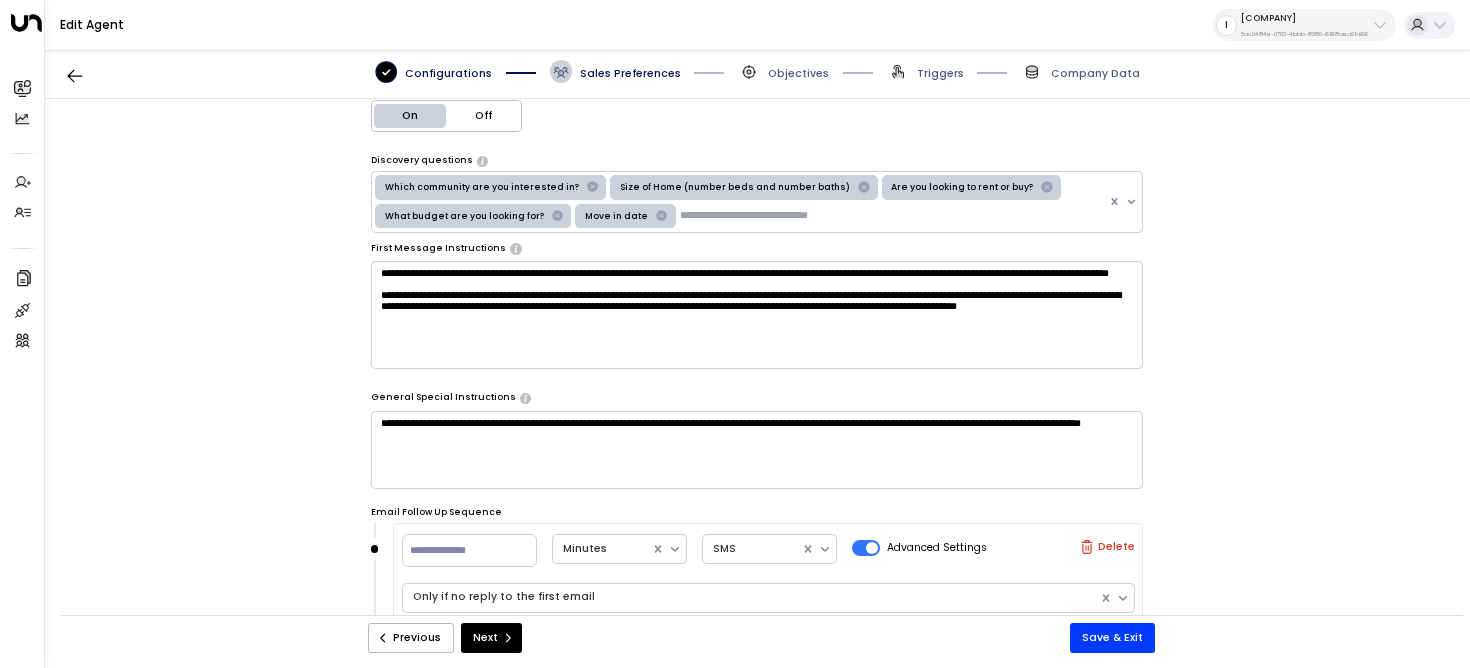click on "**********" at bounding box center [757, 450] 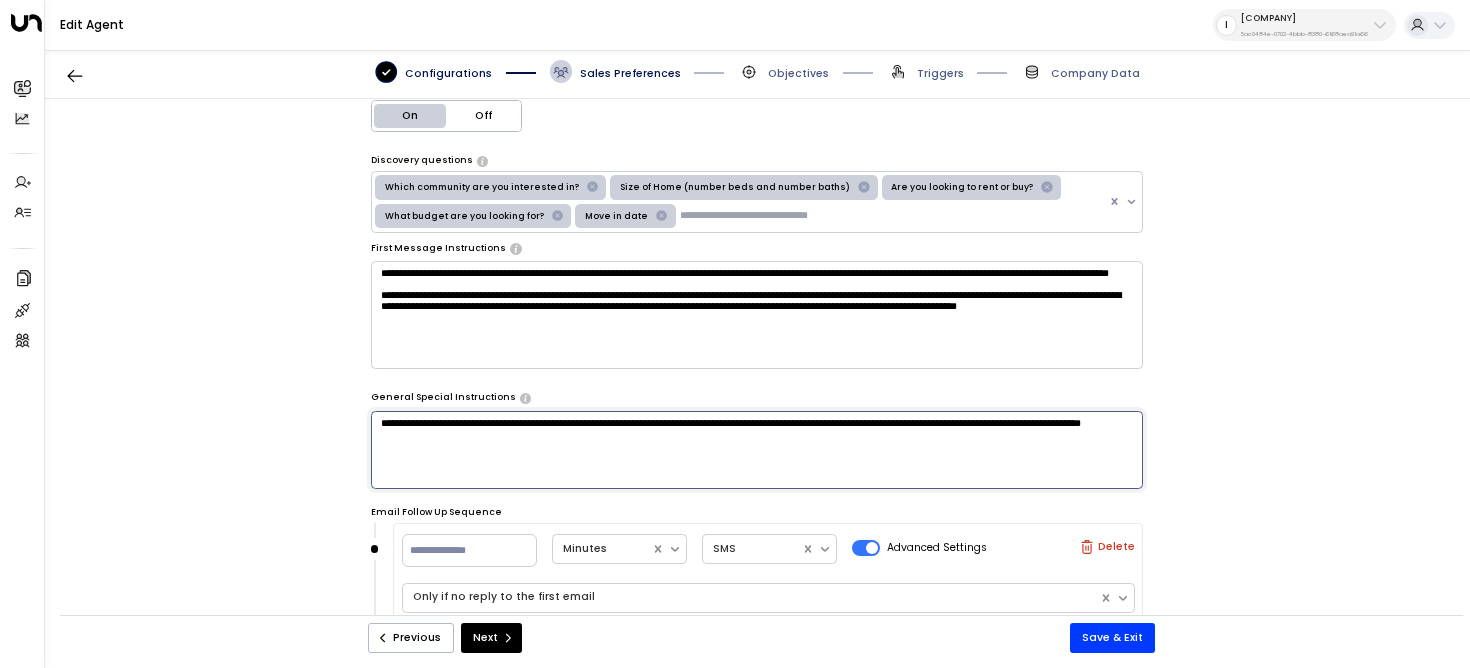 click on "**********" at bounding box center [757, 450] 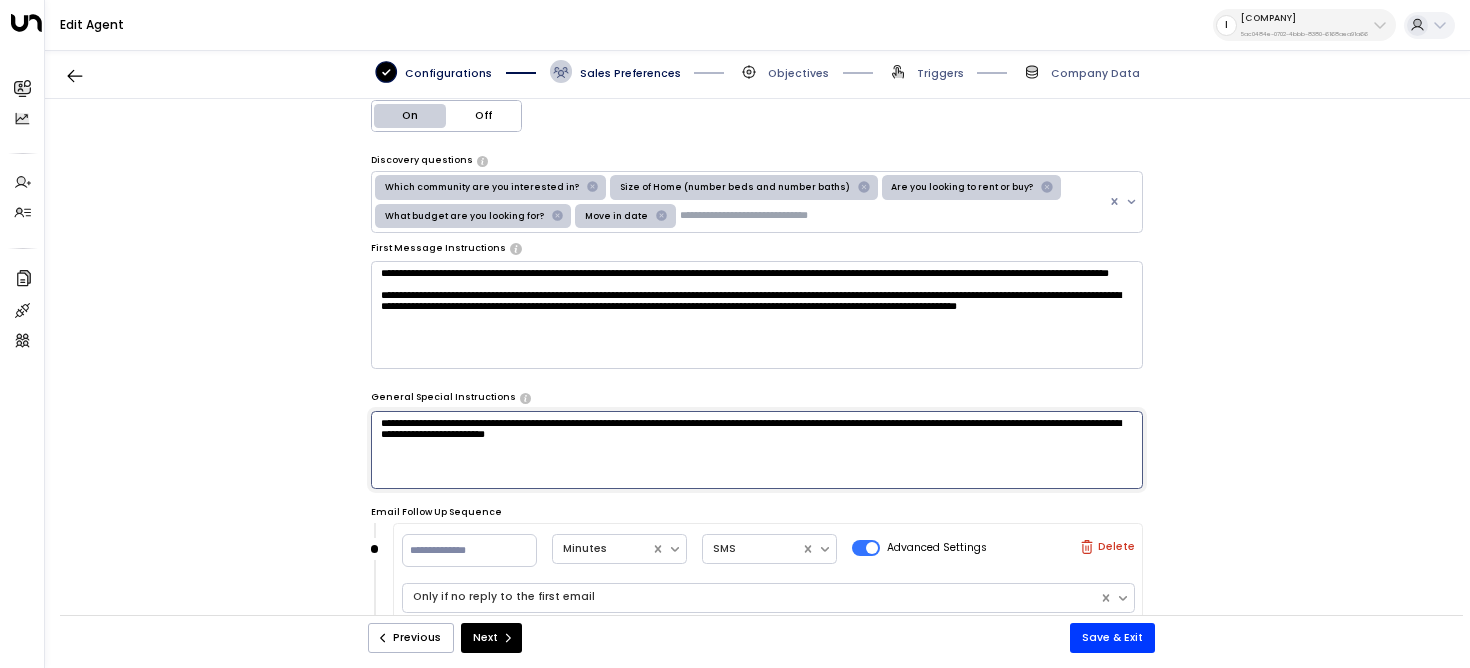 type on "**********" 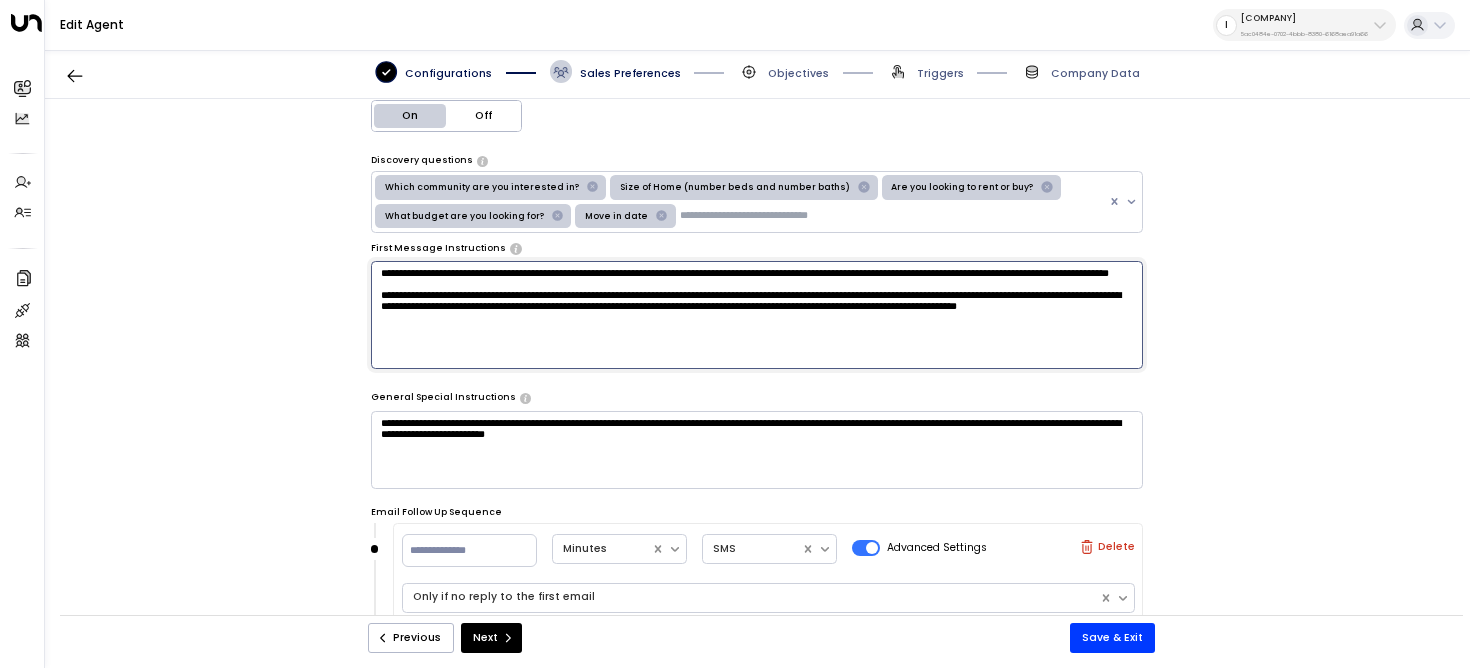 click on "[MASKED]" at bounding box center [757, 314] 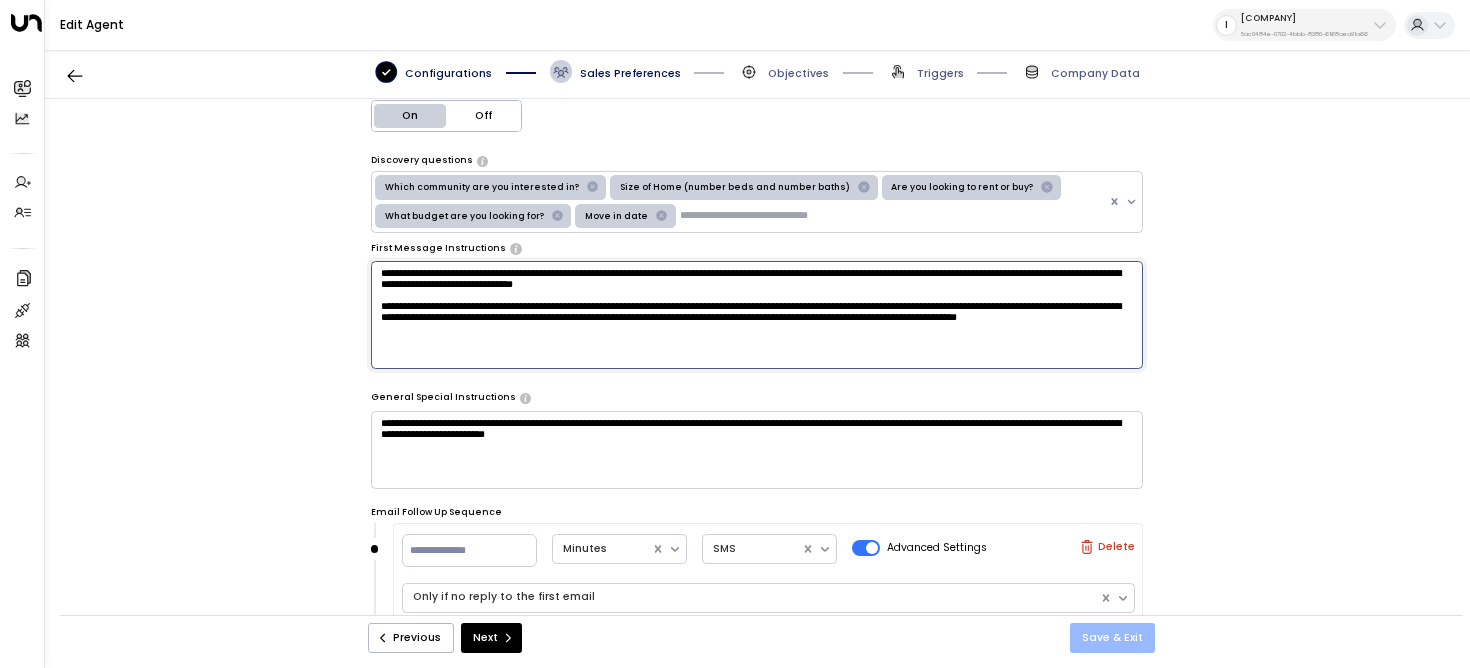 type on "**********" 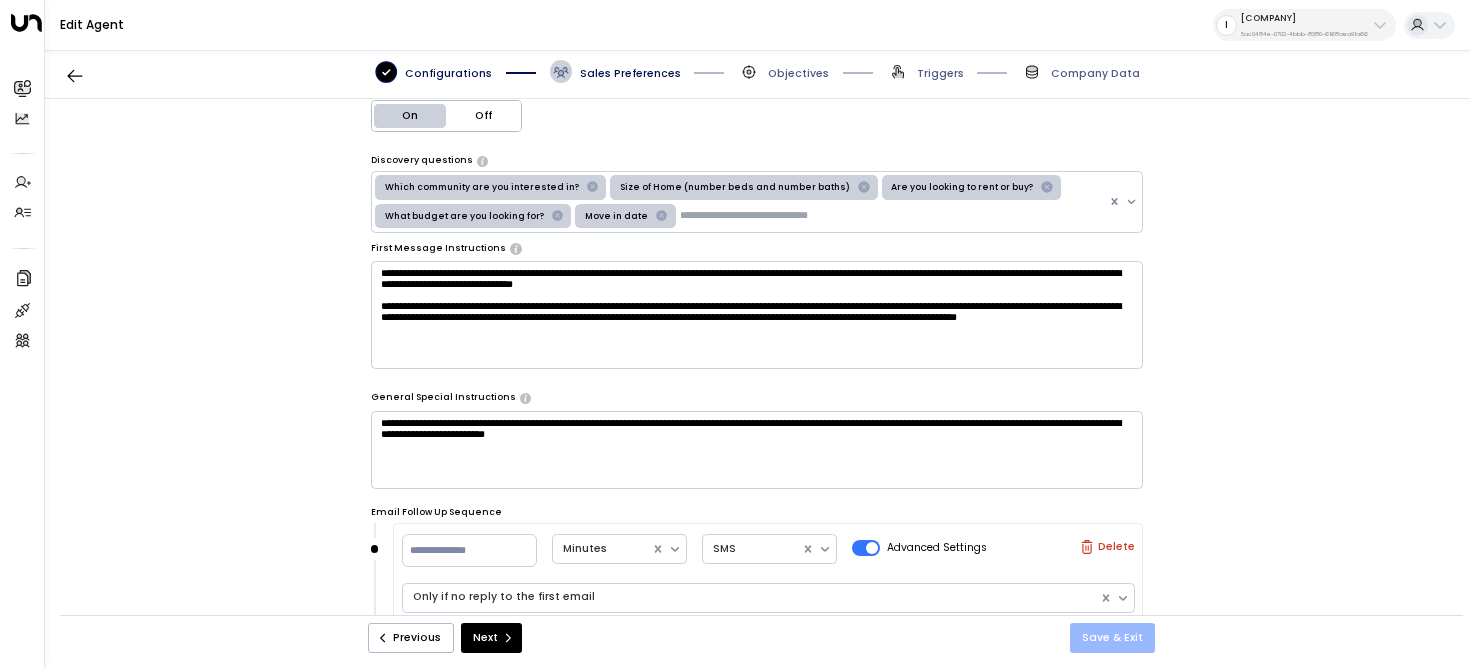 click on "Save & Exit" at bounding box center [1112, 638] 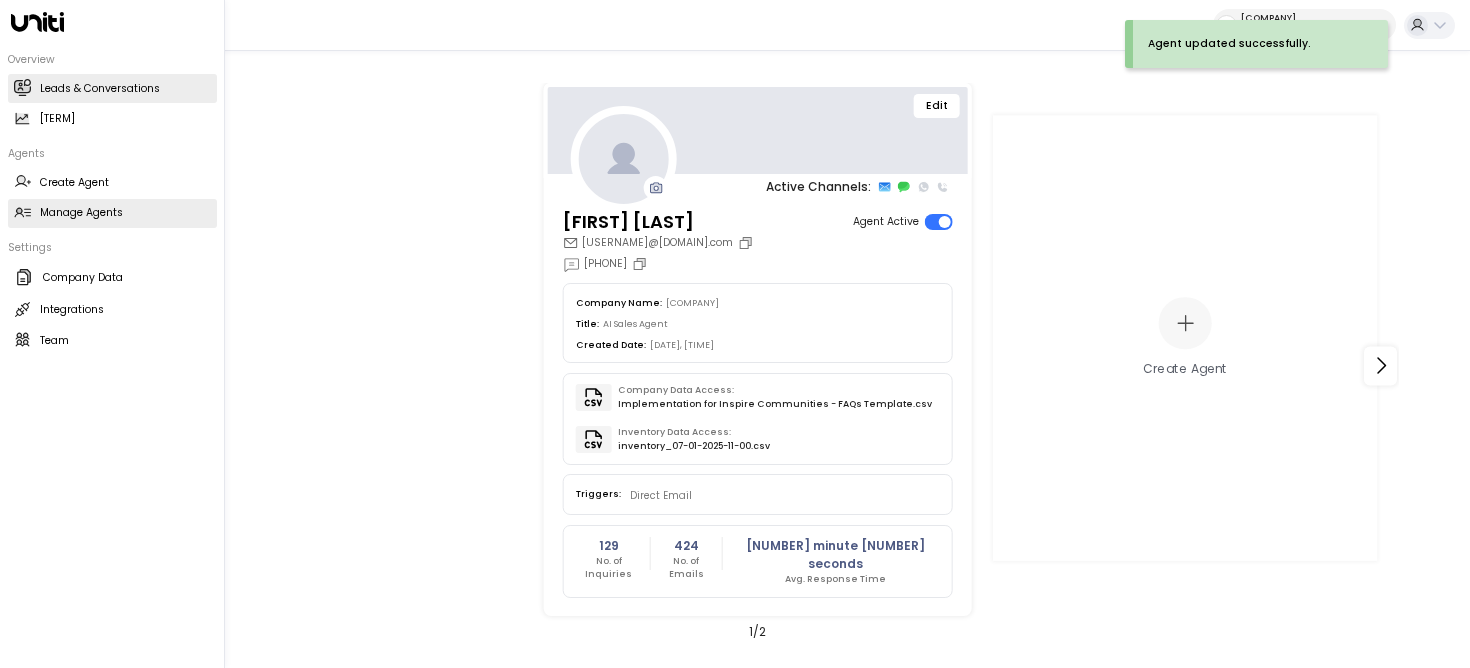 click on "Leads & Conversations" at bounding box center (100, 89) 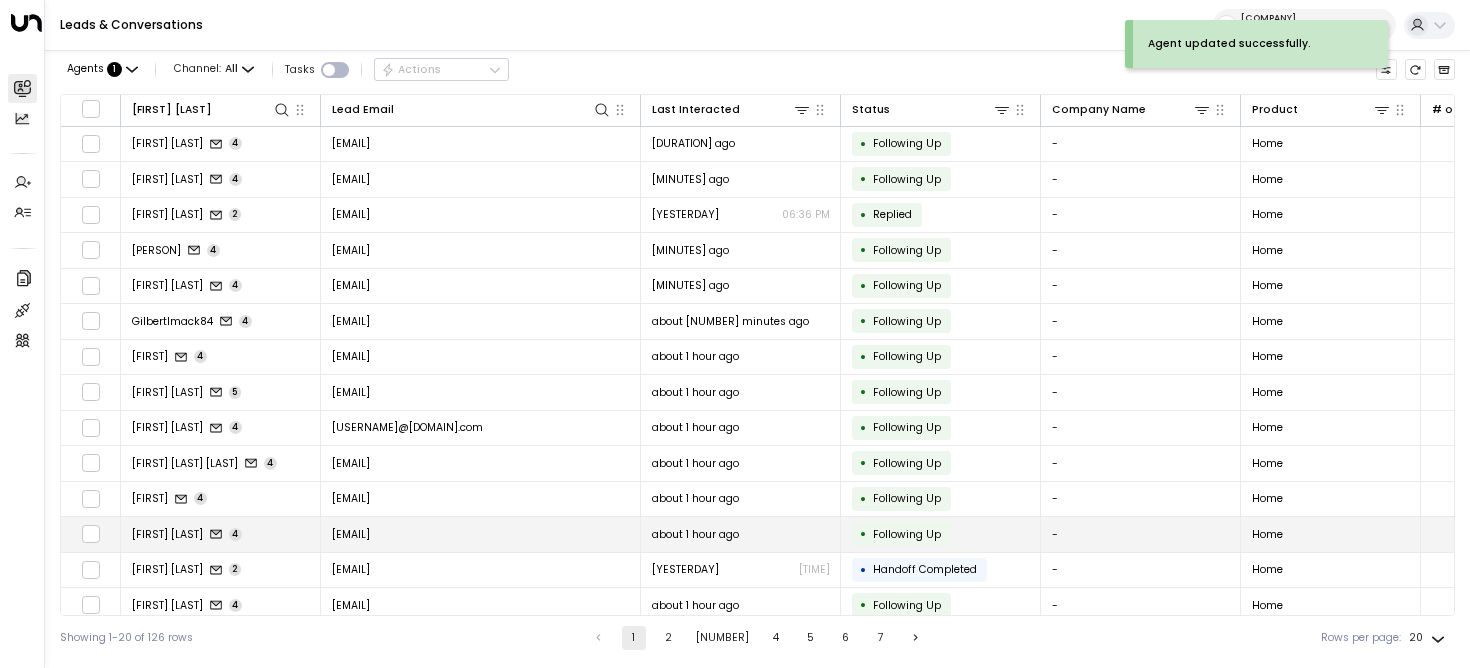 scroll, scrollTop: 226, scrollLeft: 0, axis: vertical 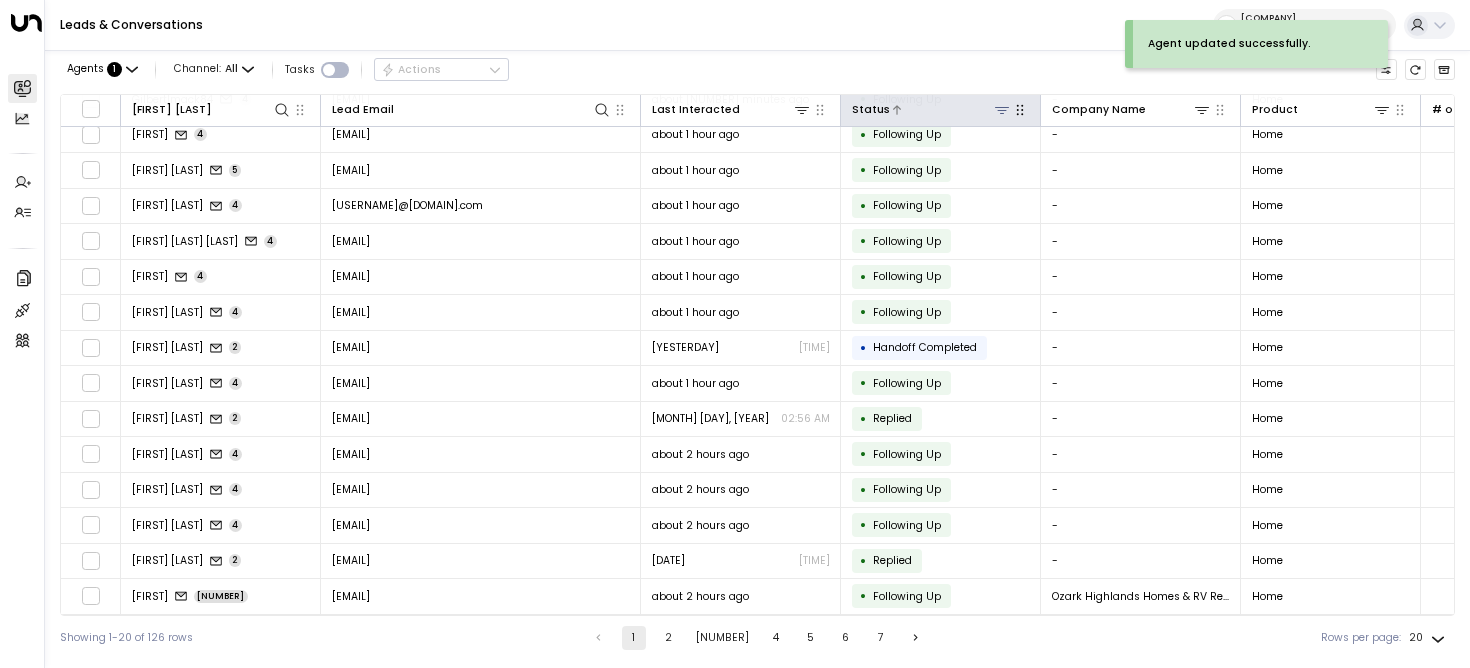 click at bounding box center (1002, 110) 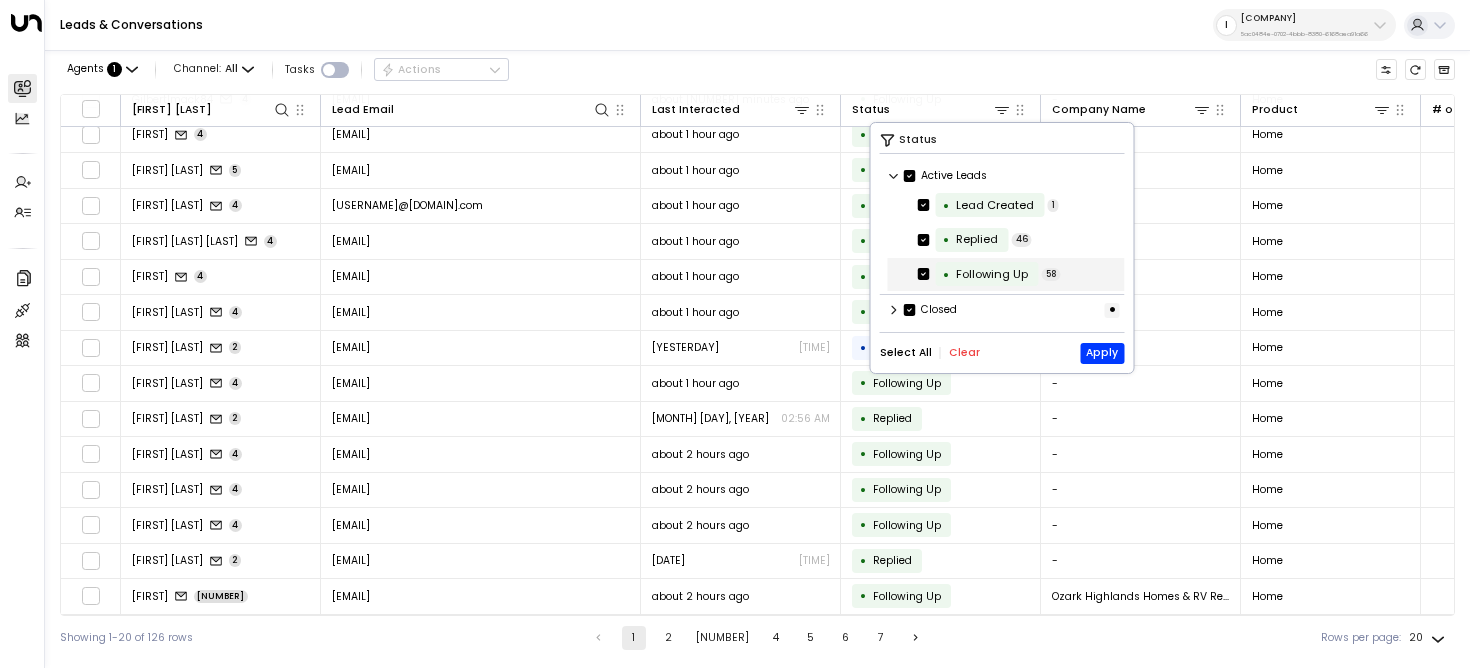 scroll, scrollTop: 1, scrollLeft: 0, axis: vertical 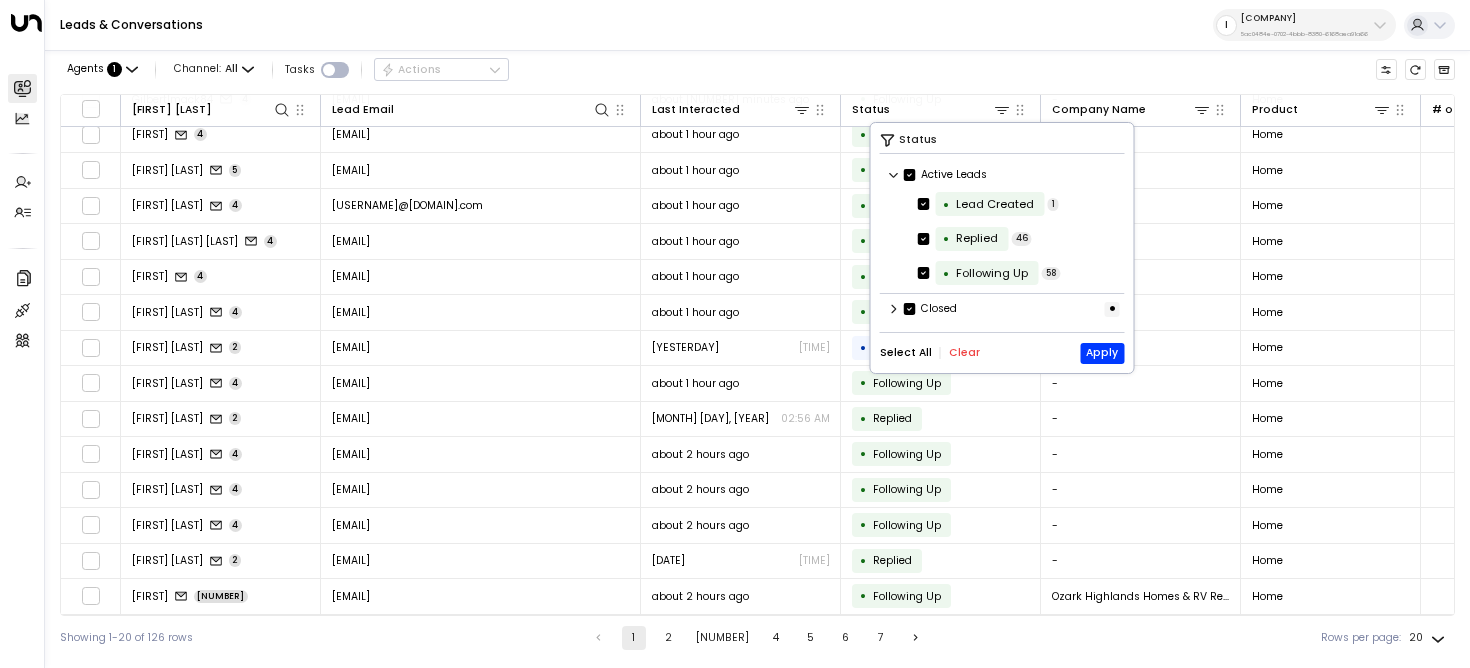 click at bounding box center (893, 175) 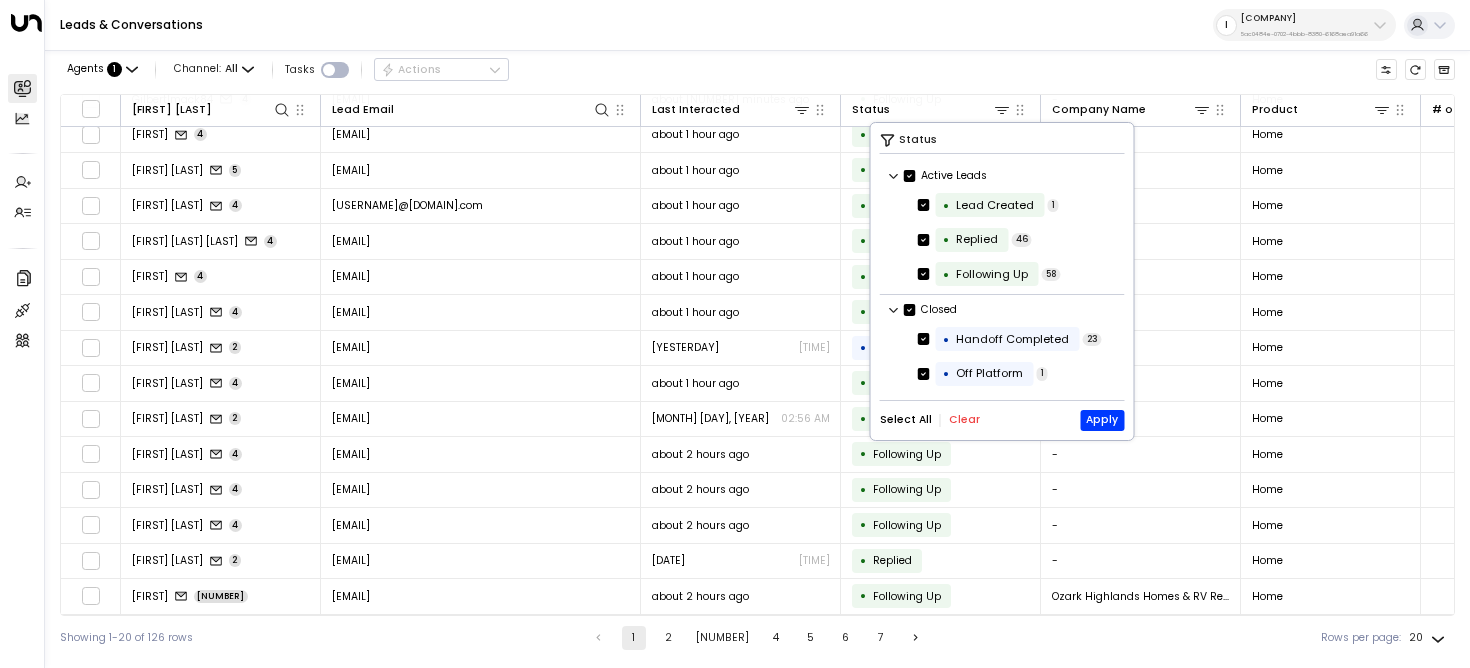 click on "Select All Clear Apply" at bounding box center [1002, 420] 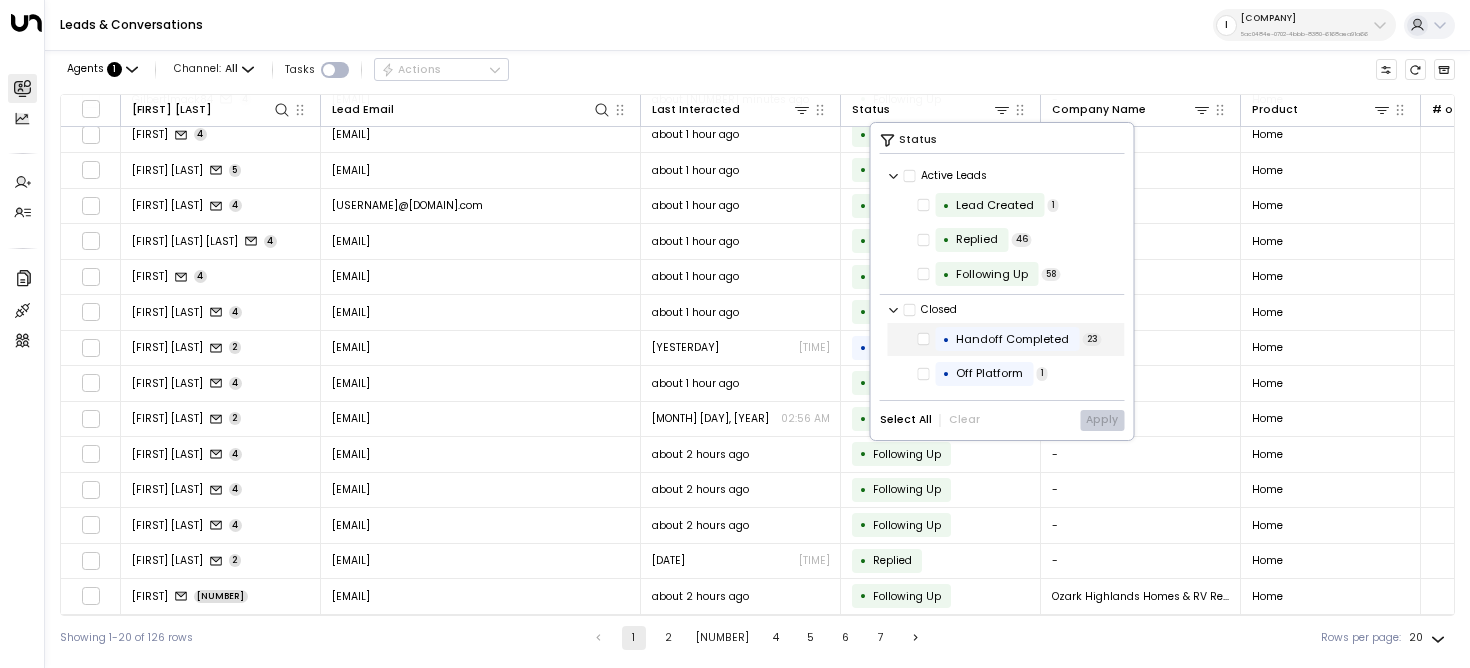 click on "Handoff Completed" at bounding box center [1012, 339] 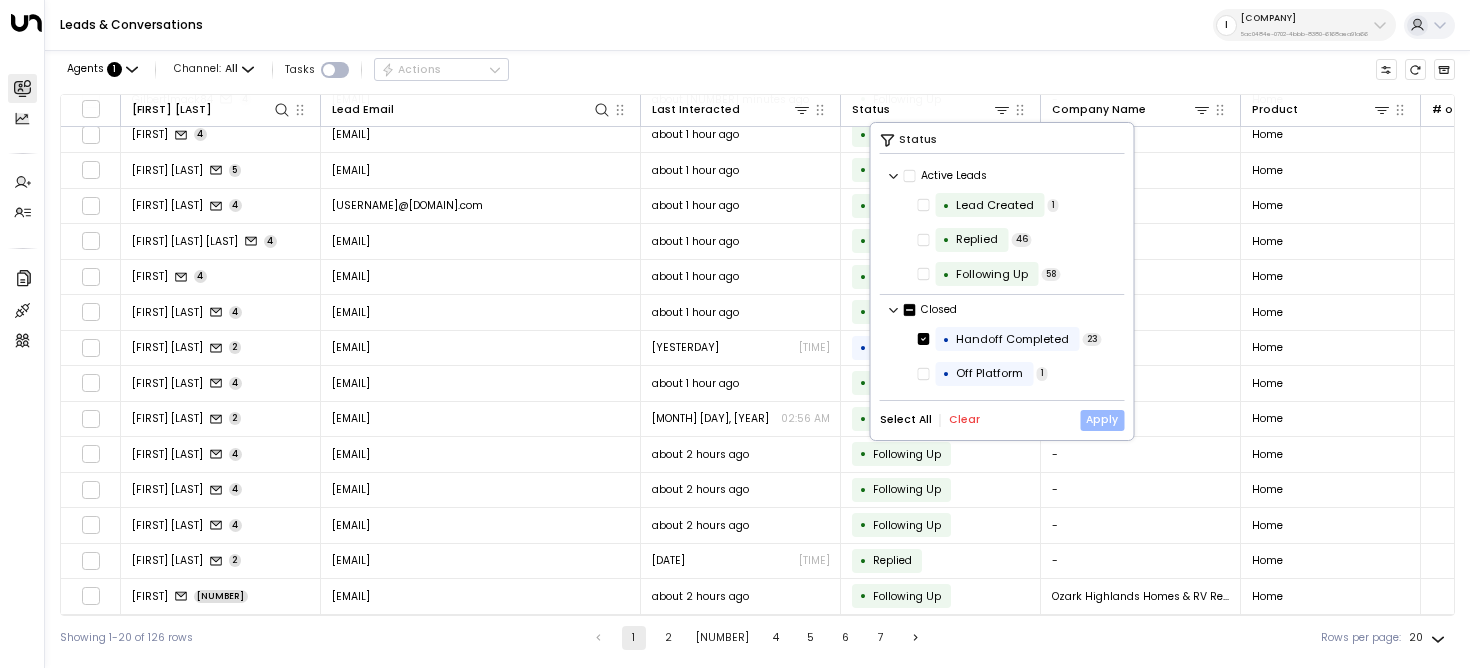 click on "Apply" at bounding box center (1102, 420) 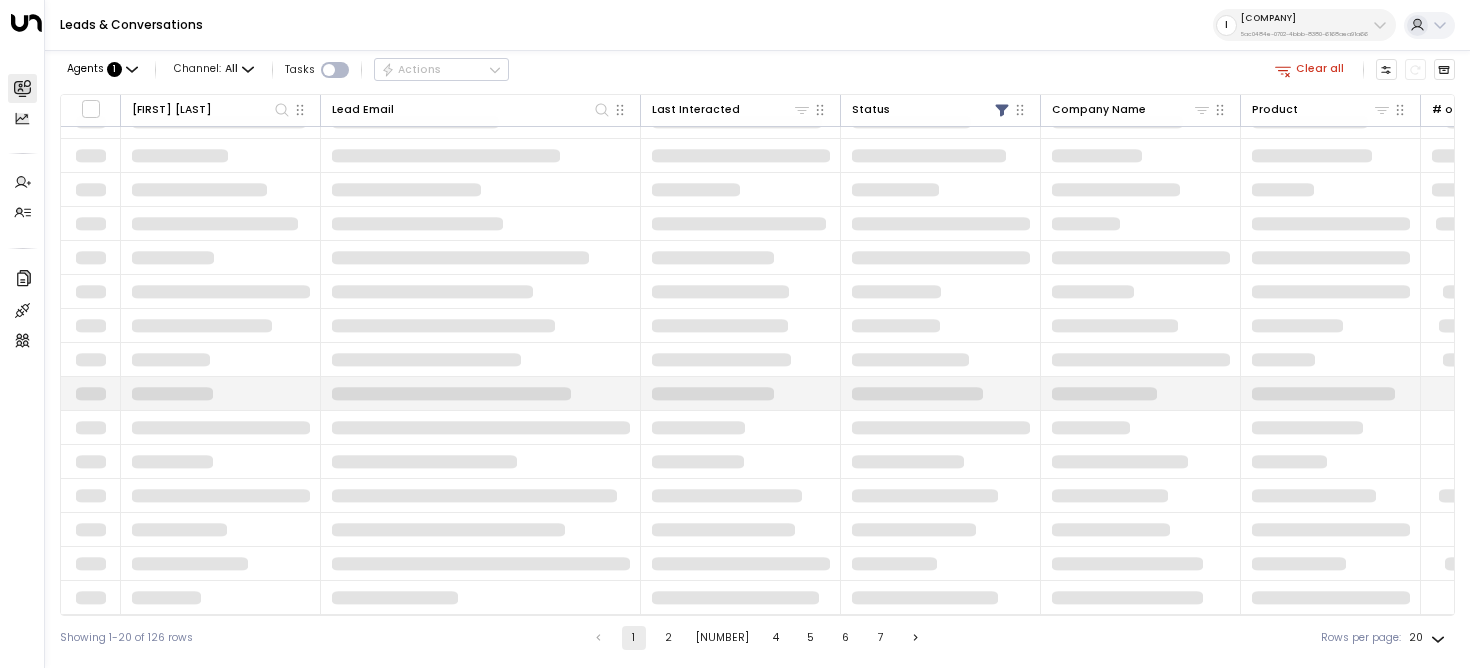scroll, scrollTop: 226, scrollLeft: 0, axis: vertical 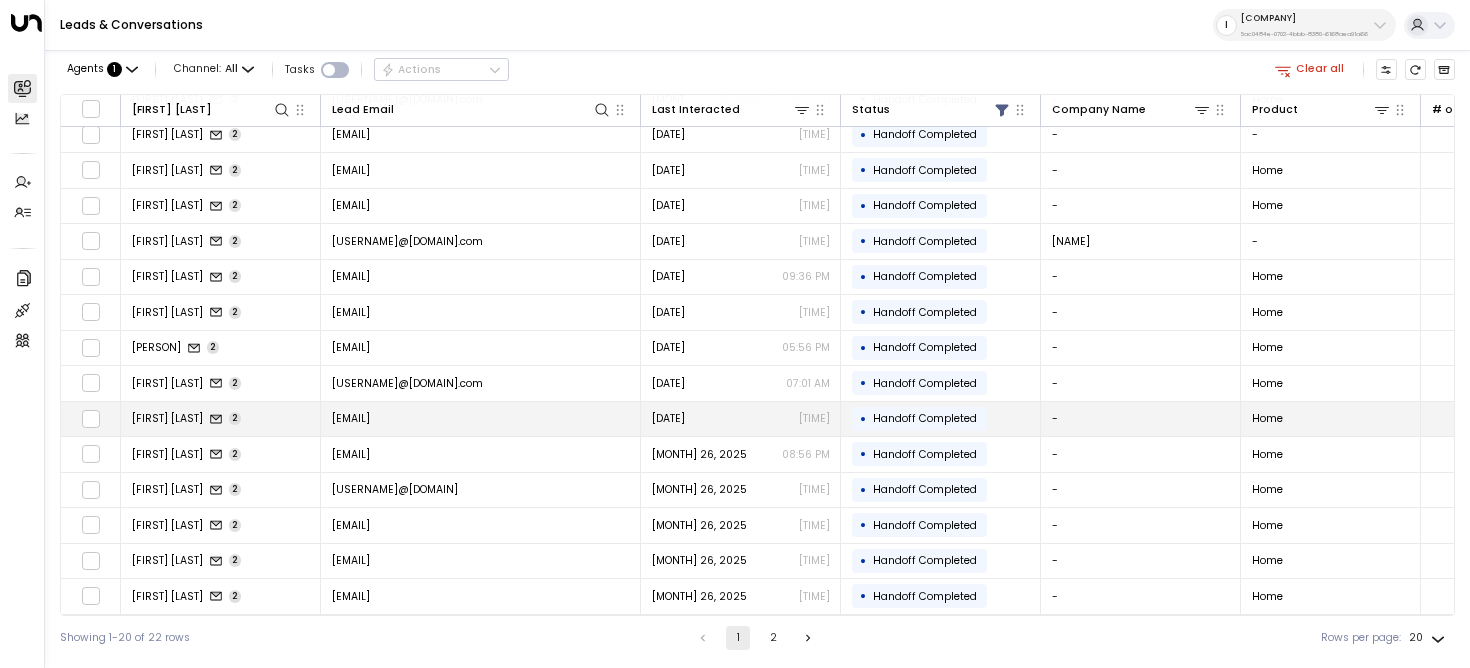 click on "[EMAIL]" at bounding box center (481, 419) 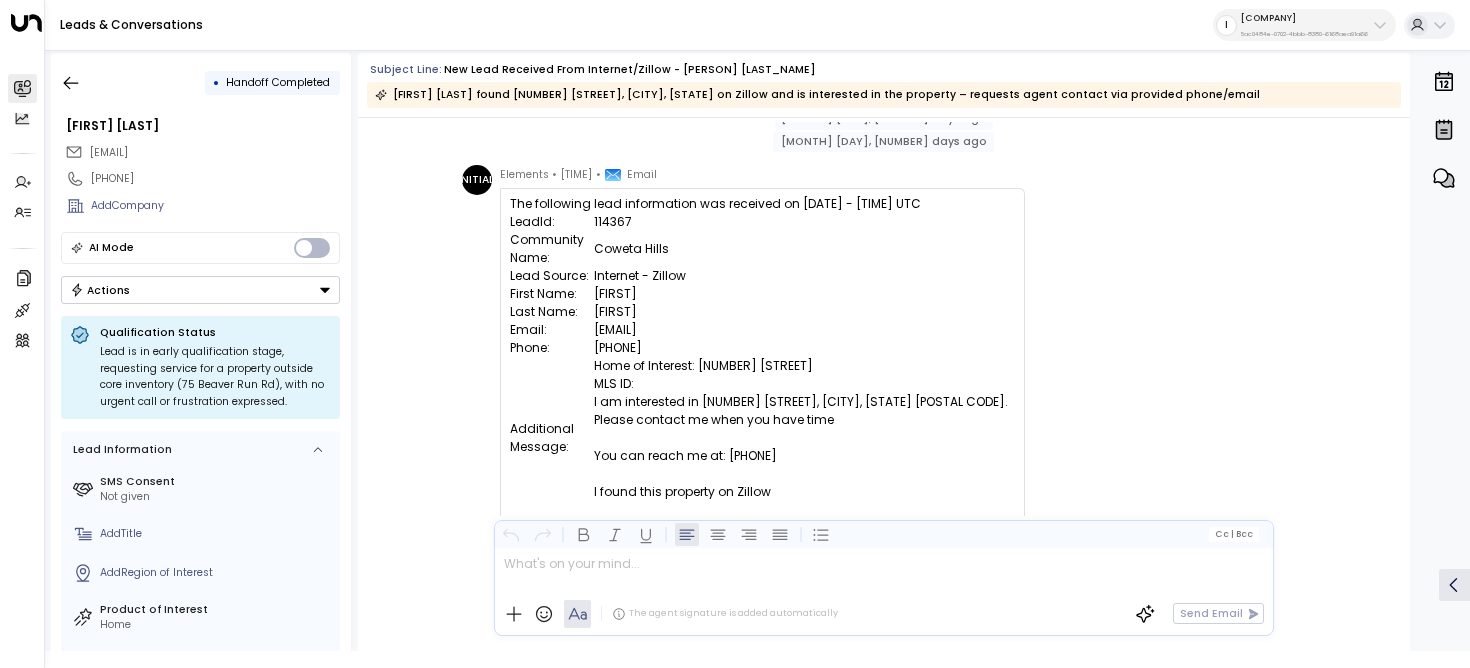 scroll, scrollTop: 0, scrollLeft: 0, axis: both 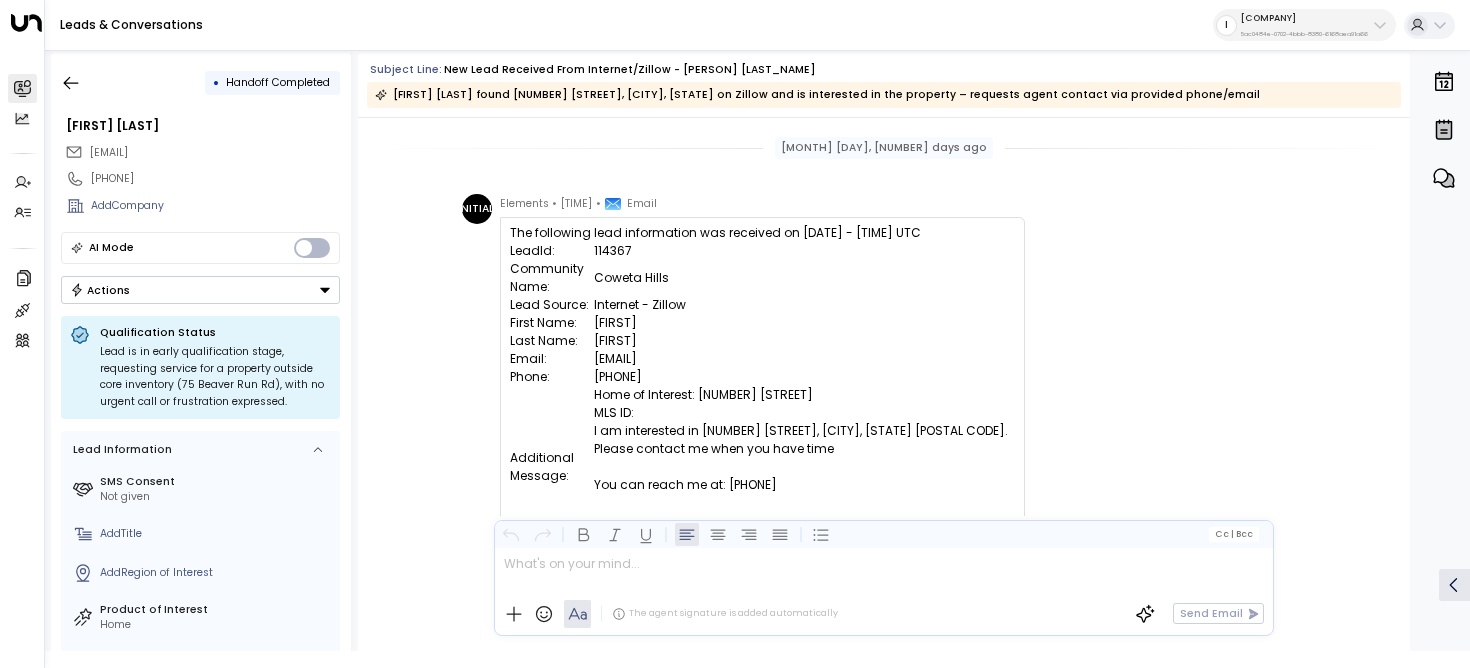click on "• Handoff Completed" at bounding box center [200, 83] 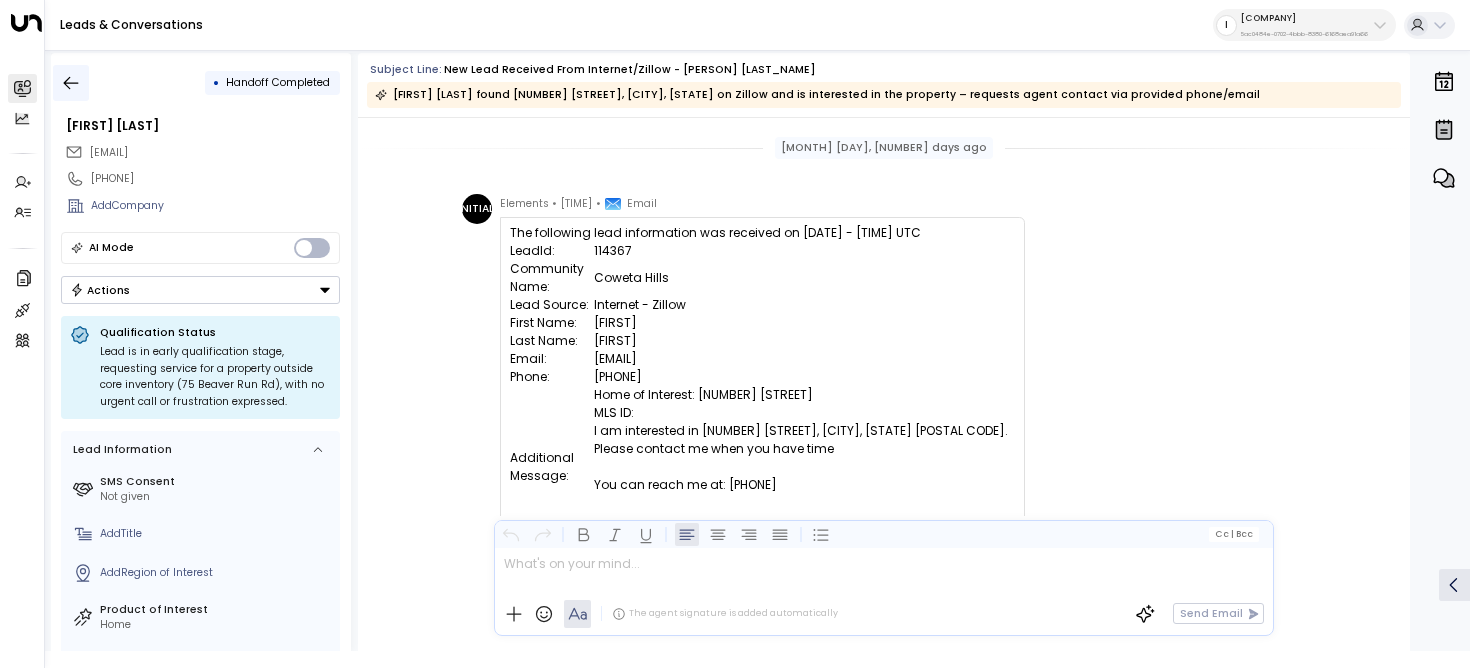 click at bounding box center [71, 83] 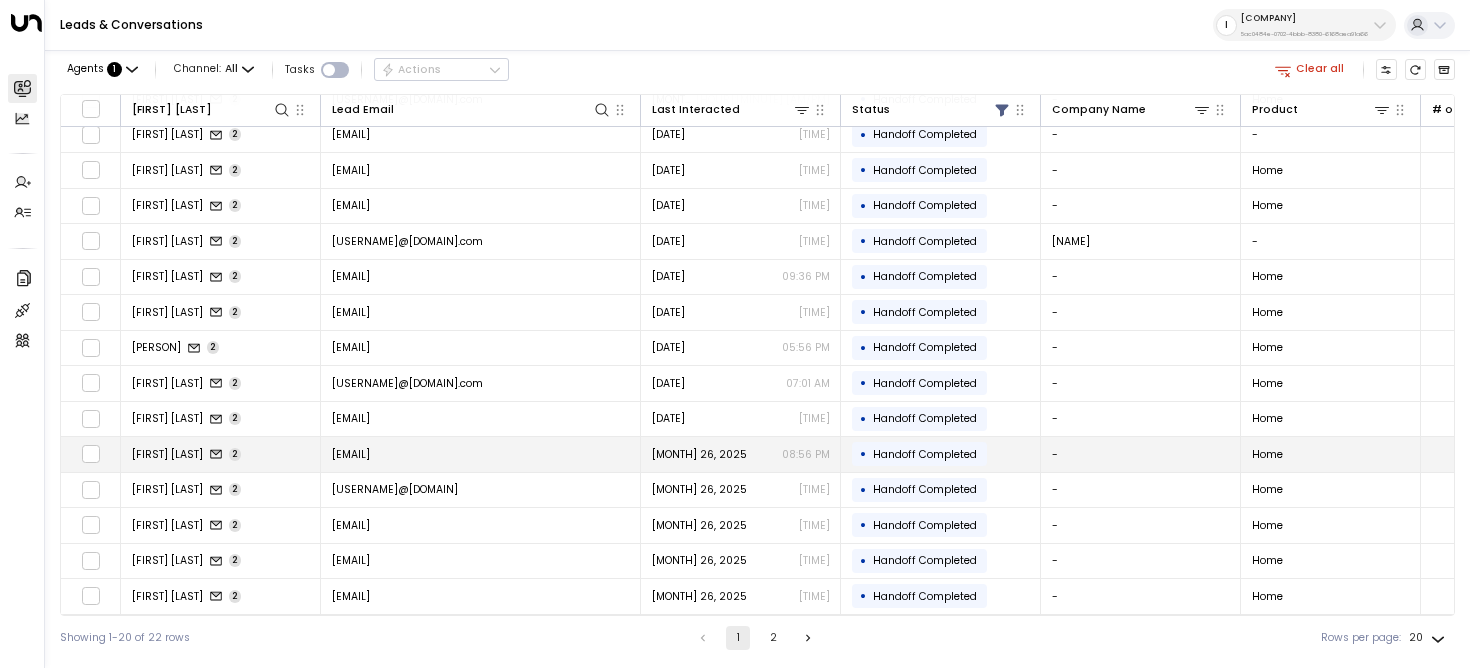 scroll, scrollTop: 0, scrollLeft: 0, axis: both 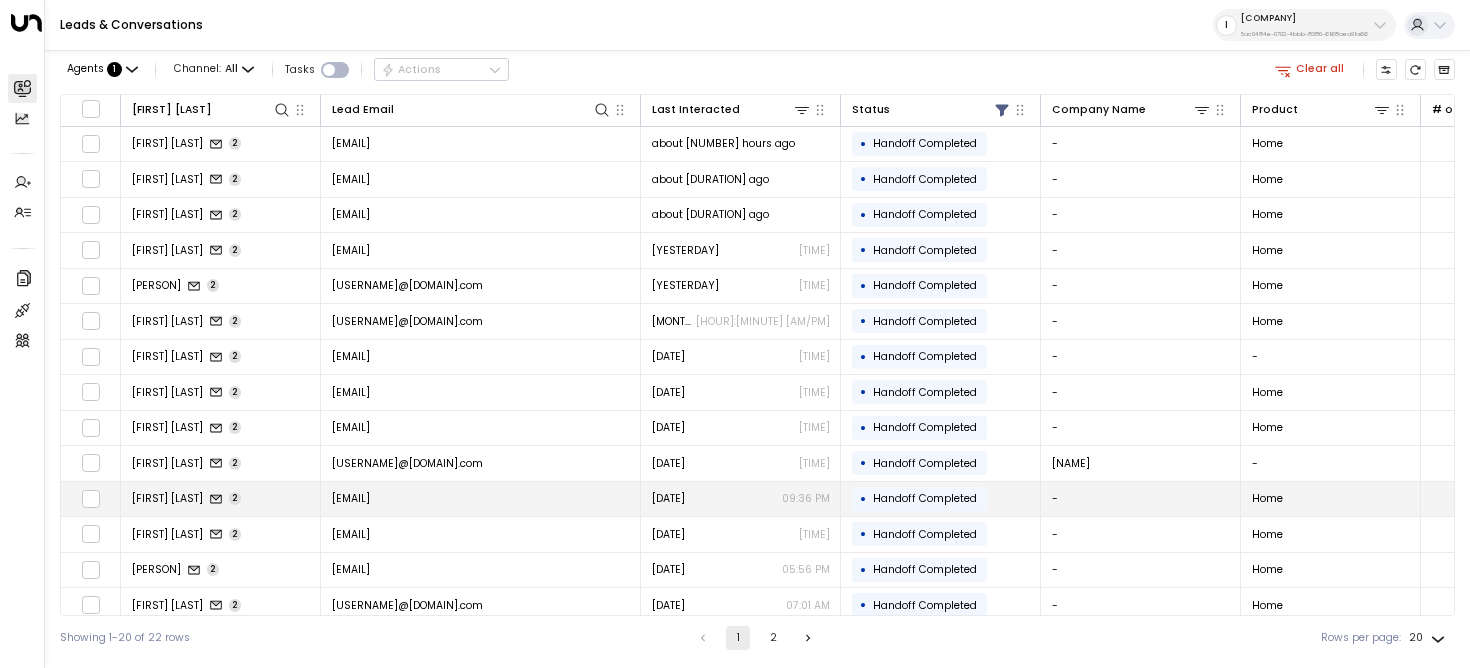 click on "[DATE] [TIME]" at bounding box center [741, 498] 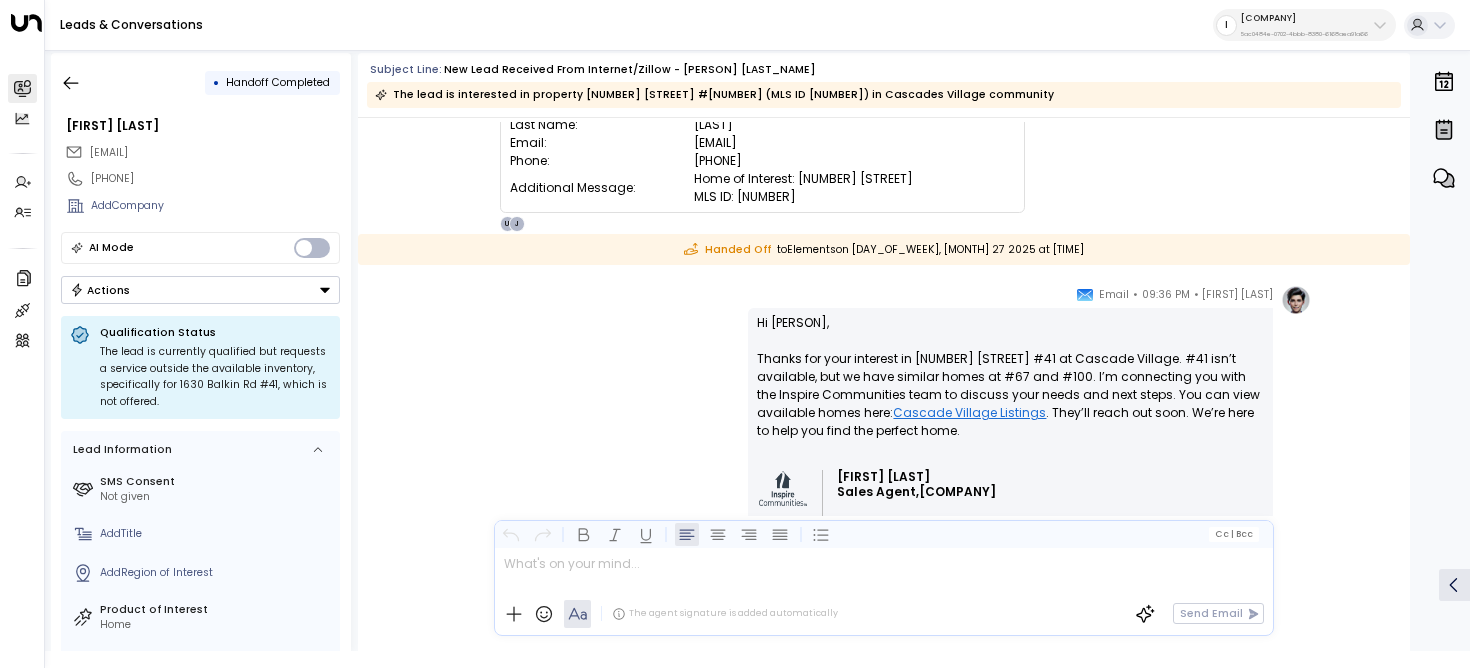 scroll, scrollTop: 281, scrollLeft: 0, axis: vertical 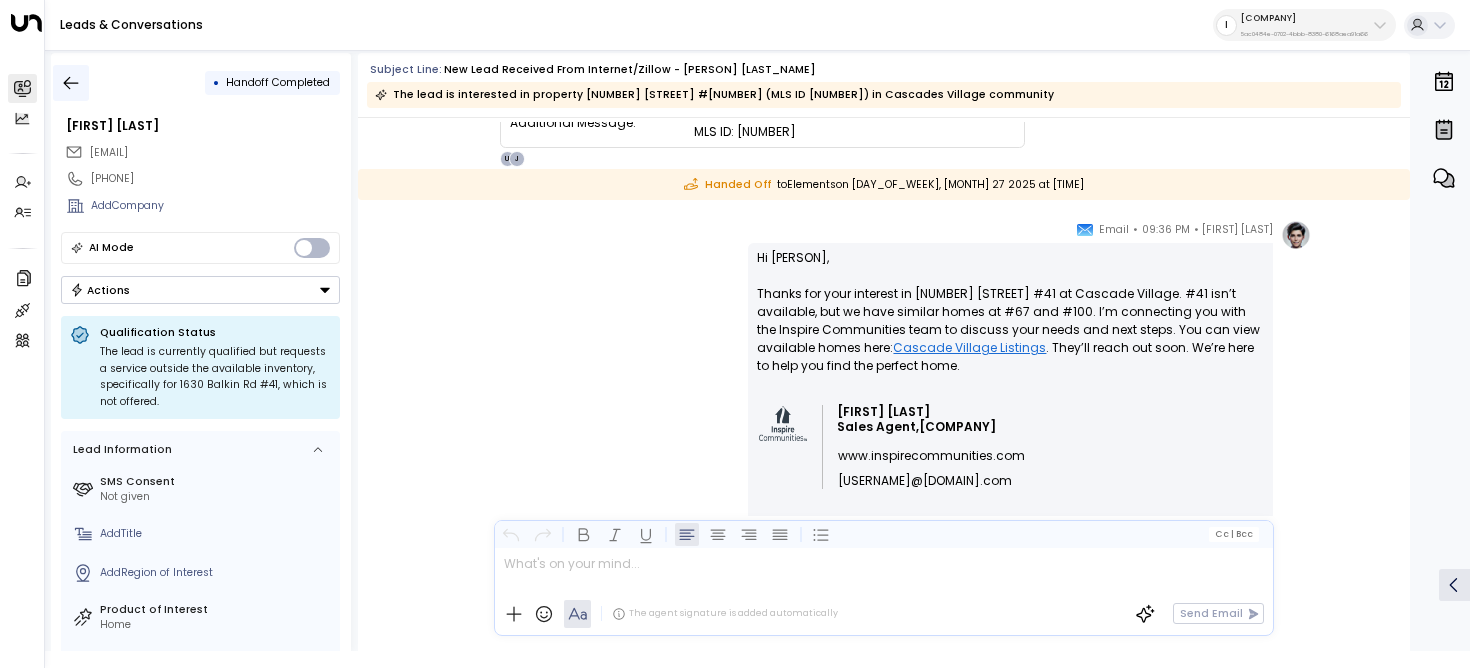 click at bounding box center [71, 83] 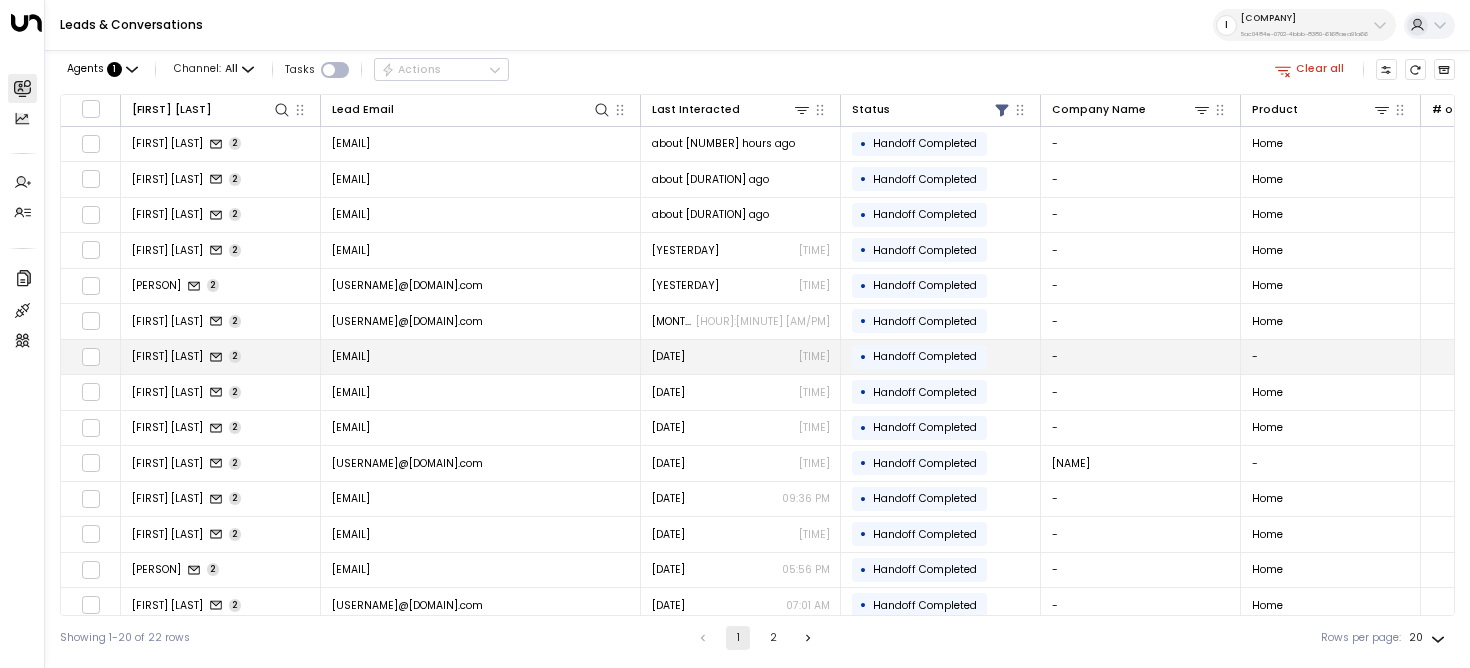 scroll, scrollTop: 226, scrollLeft: 0, axis: vertical 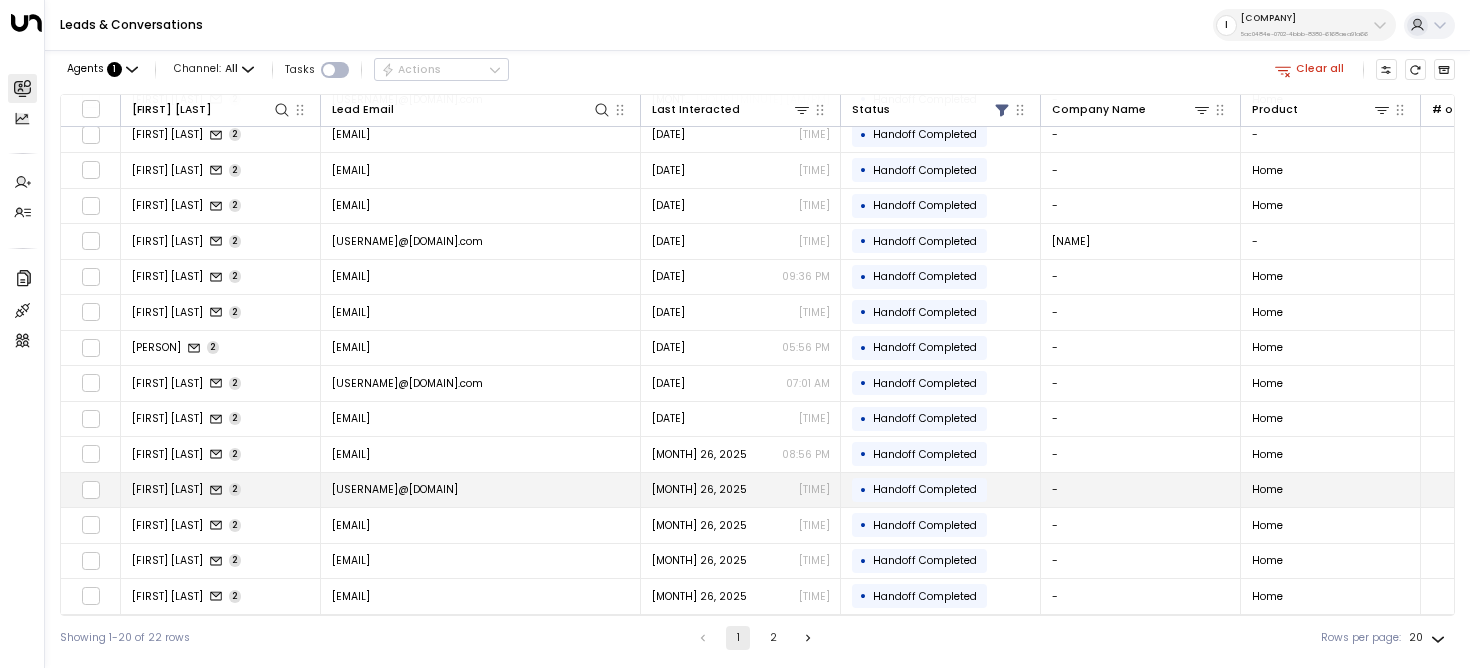 click on "[USERNAME]@[DOMAIN]" at bounding box center (481, 490) 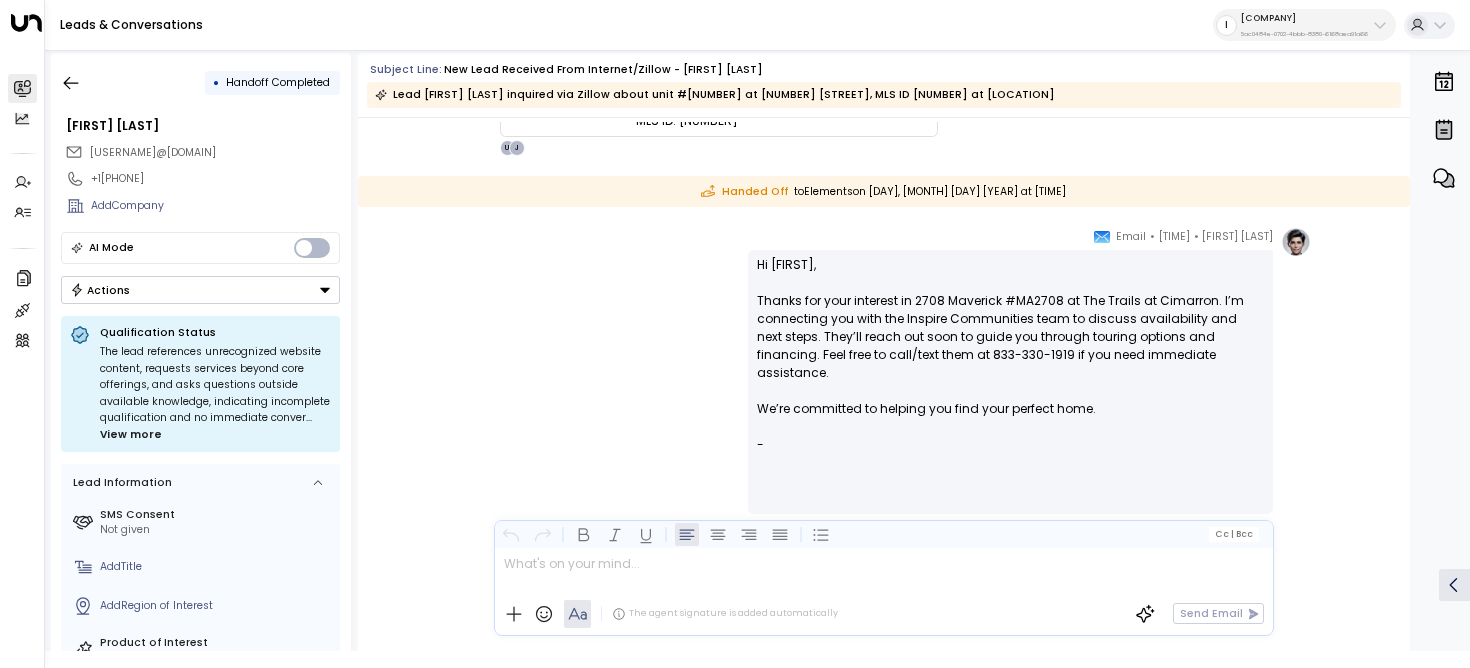 scroll, scrollTop: 0, scrollLeft: 0, axis: both 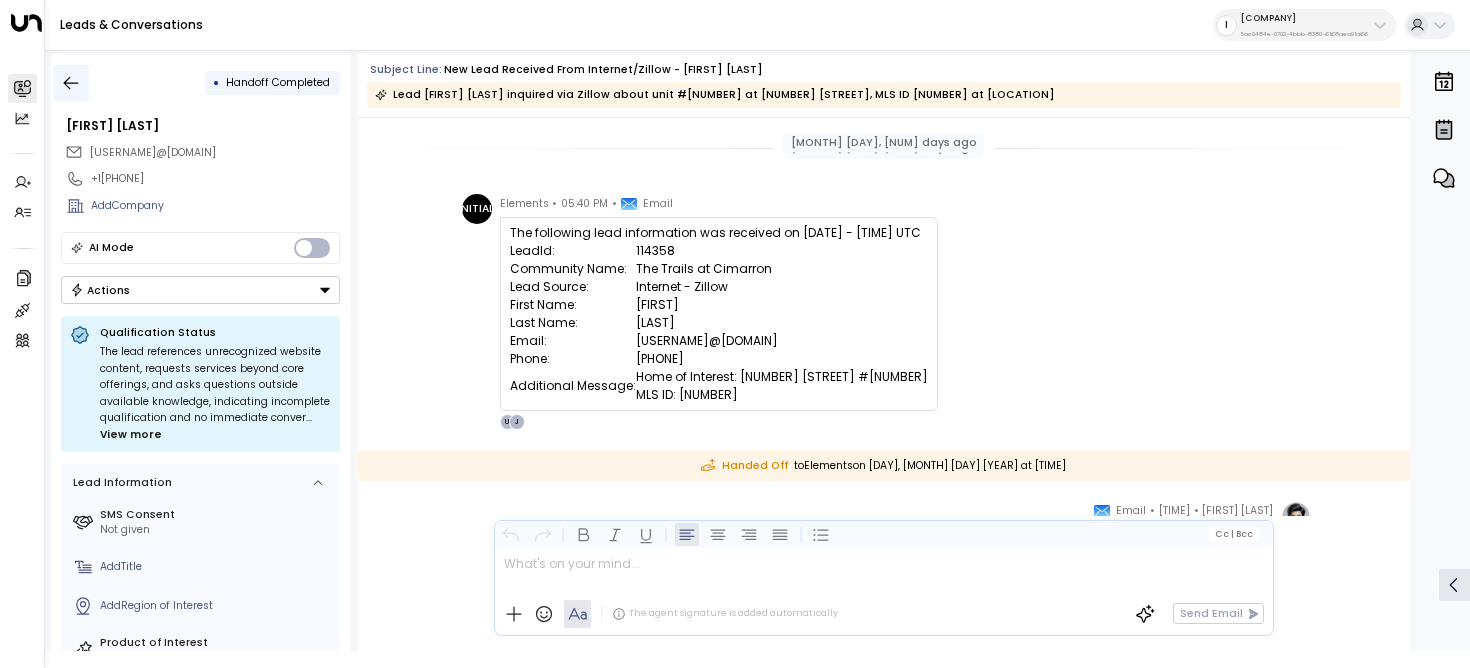 click at bounding box center (71, 83) 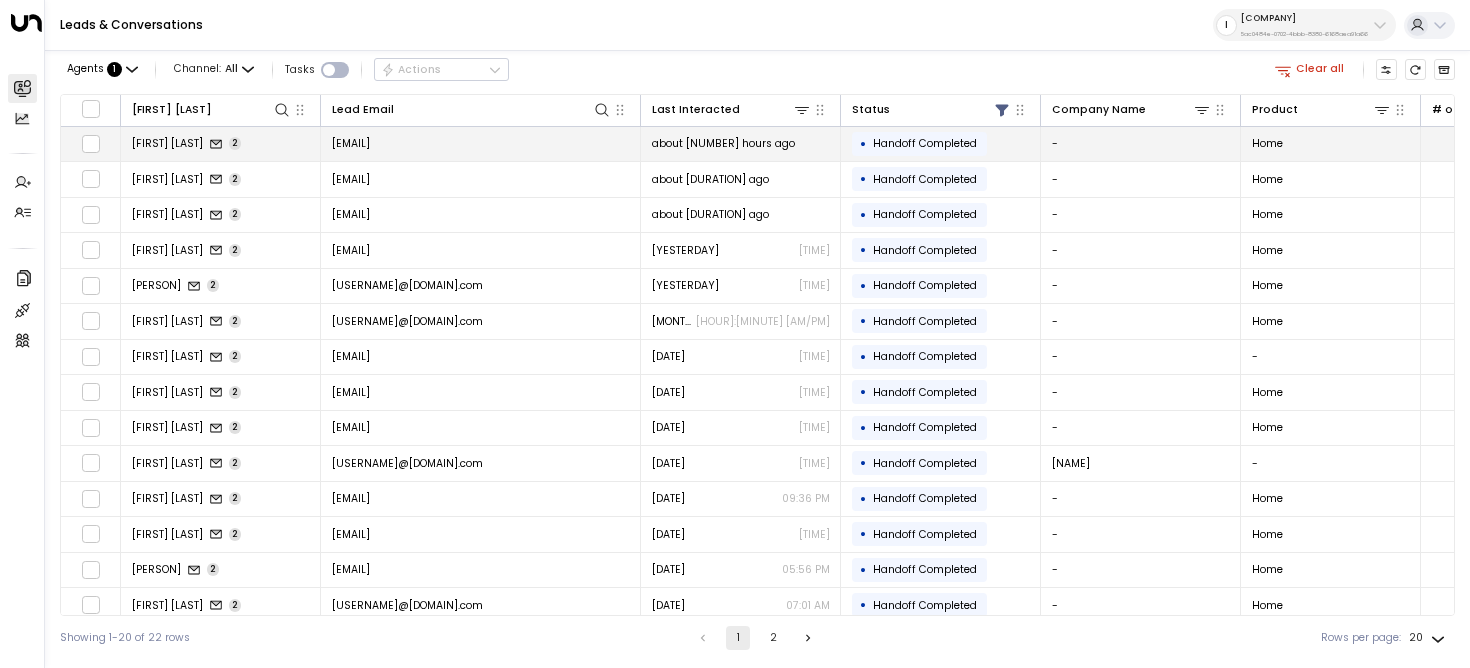 click on "[EMAIL]" at bounding box center [351, 143] 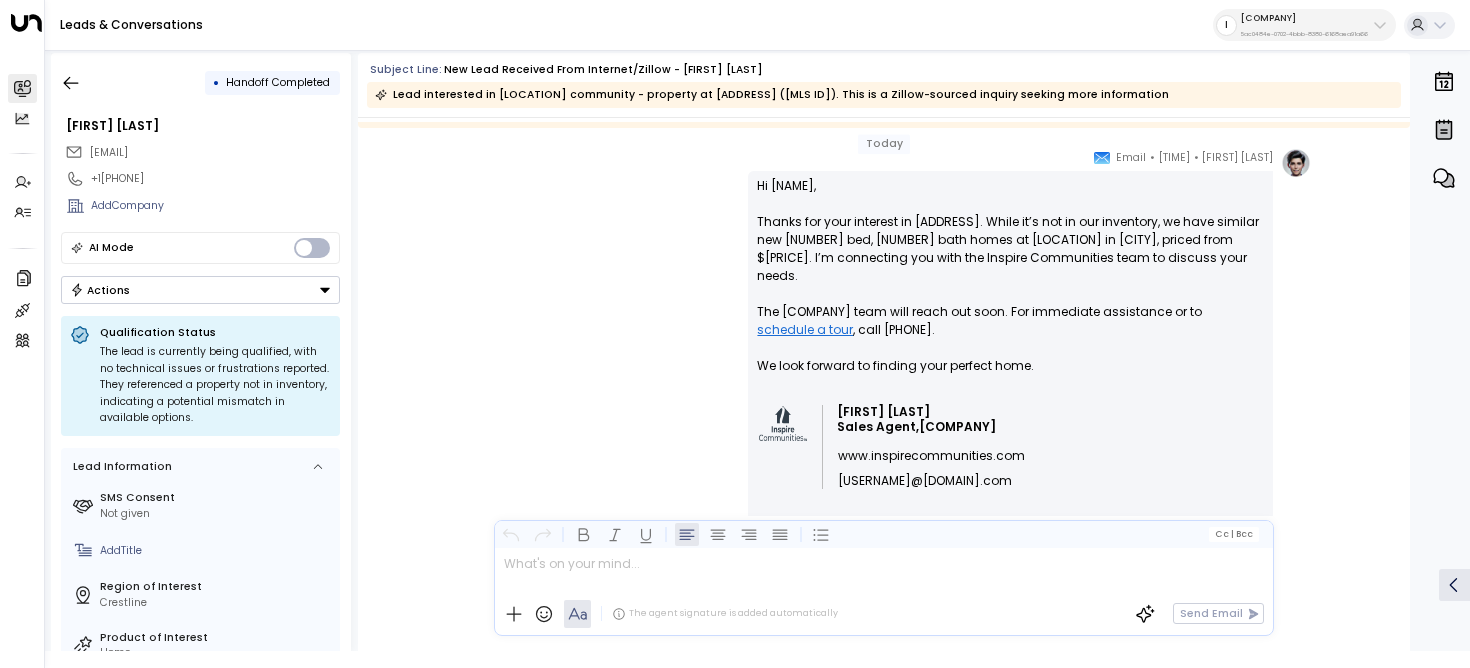 scroll, scrollTop: 340, scrollLeft: 0, axis: vertical 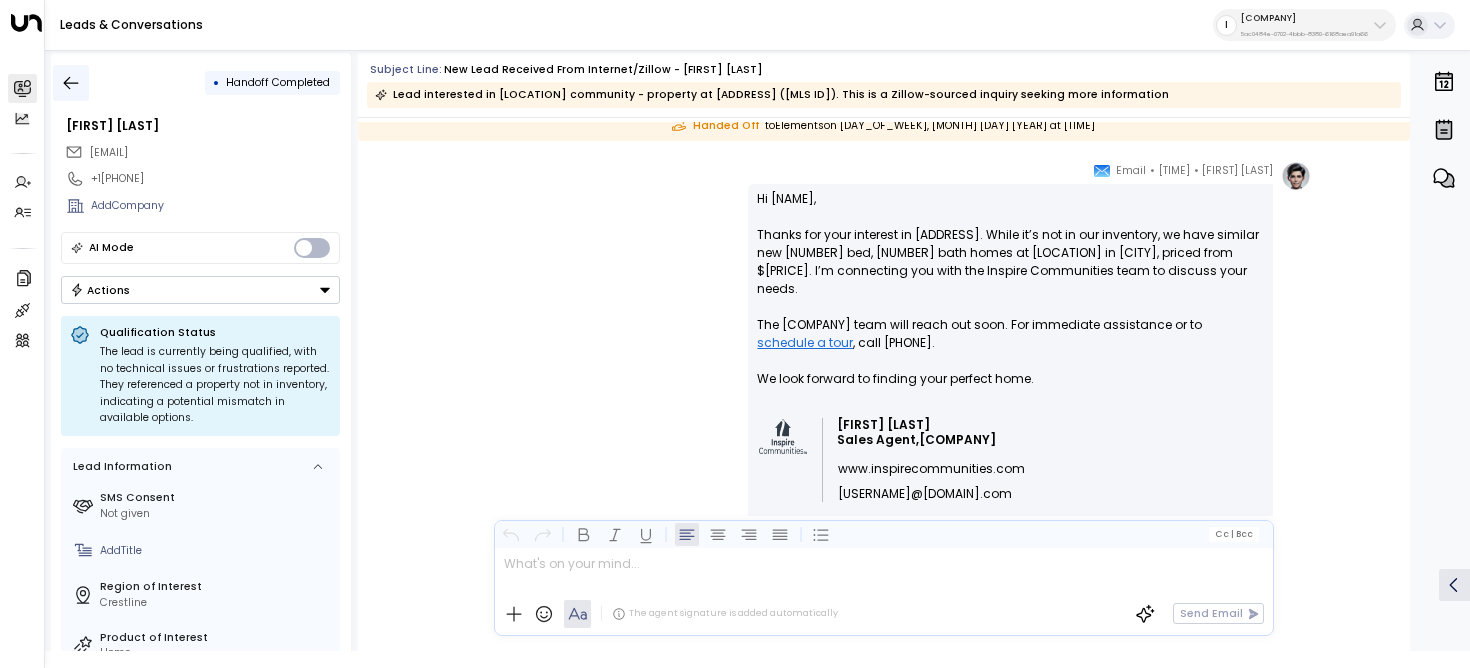 click at bounding box center [71, 83] 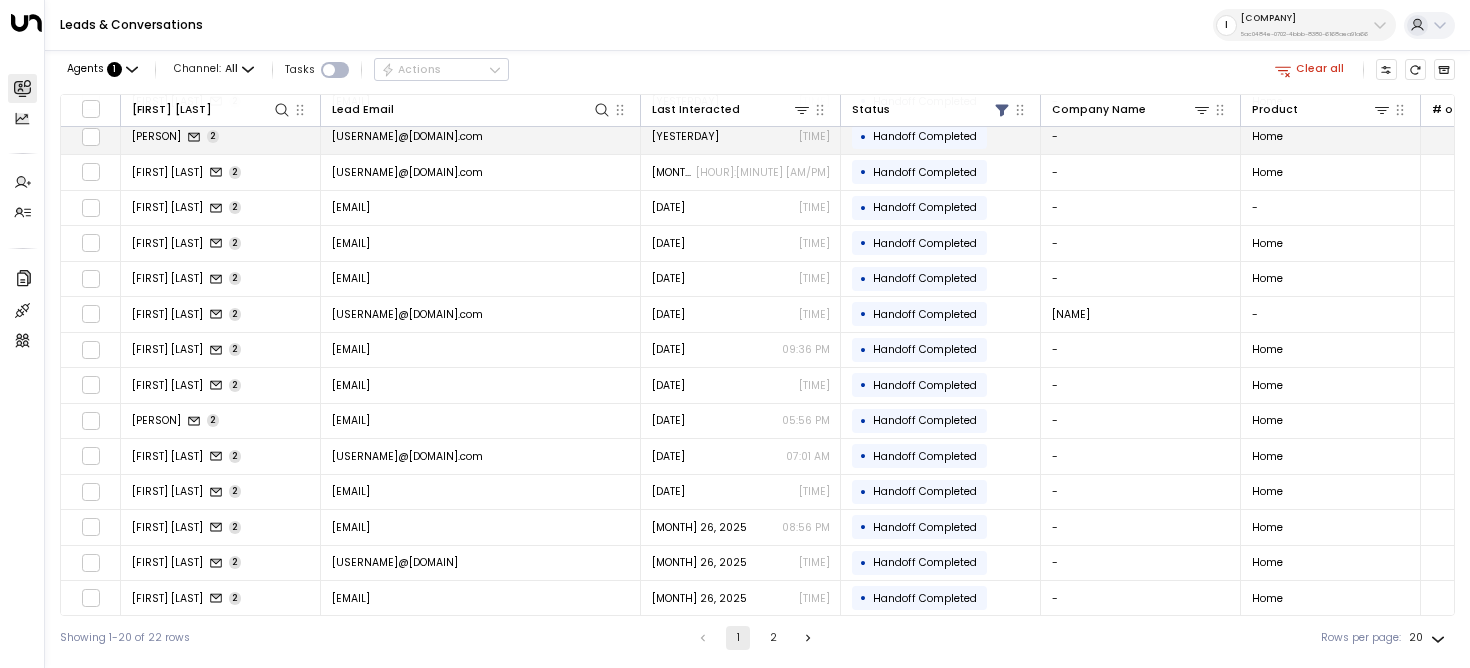 scroll, scrollTop: 0, scrollLeft: 0, axis: both 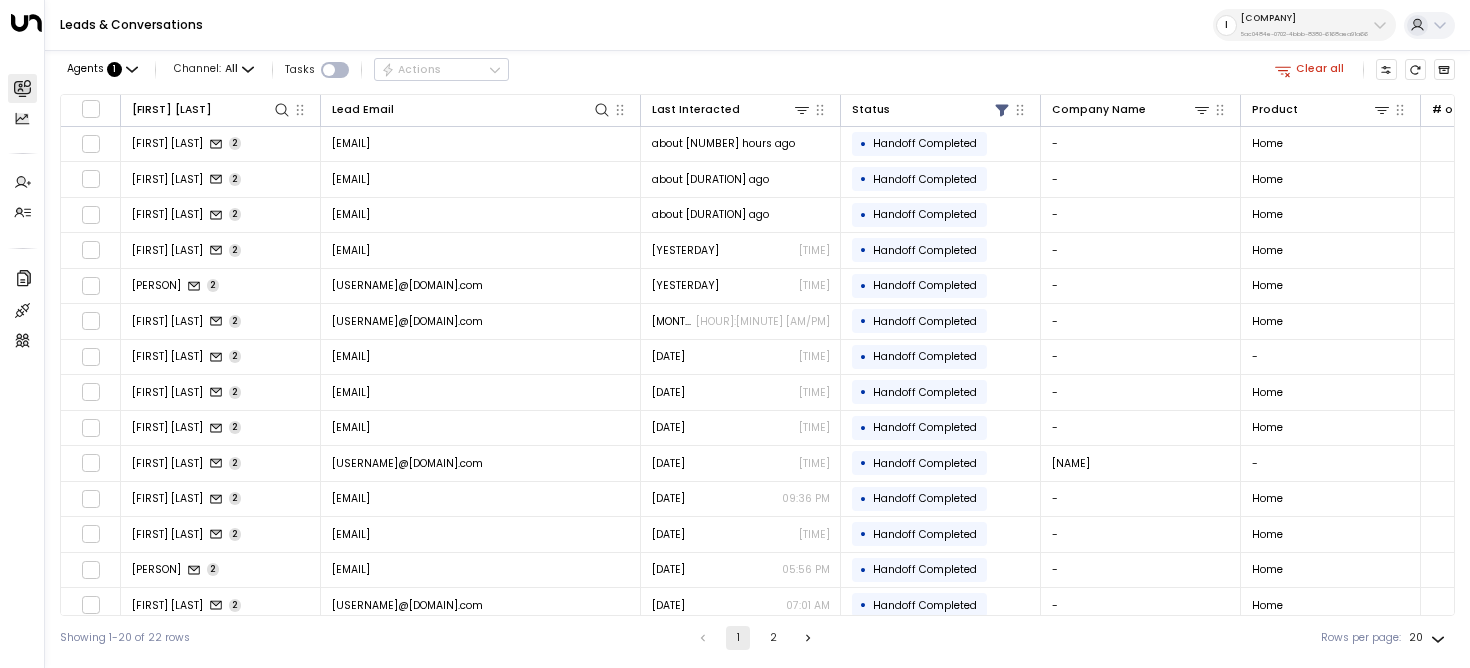 click on "Clear all" at bounding box center (1310, 69) 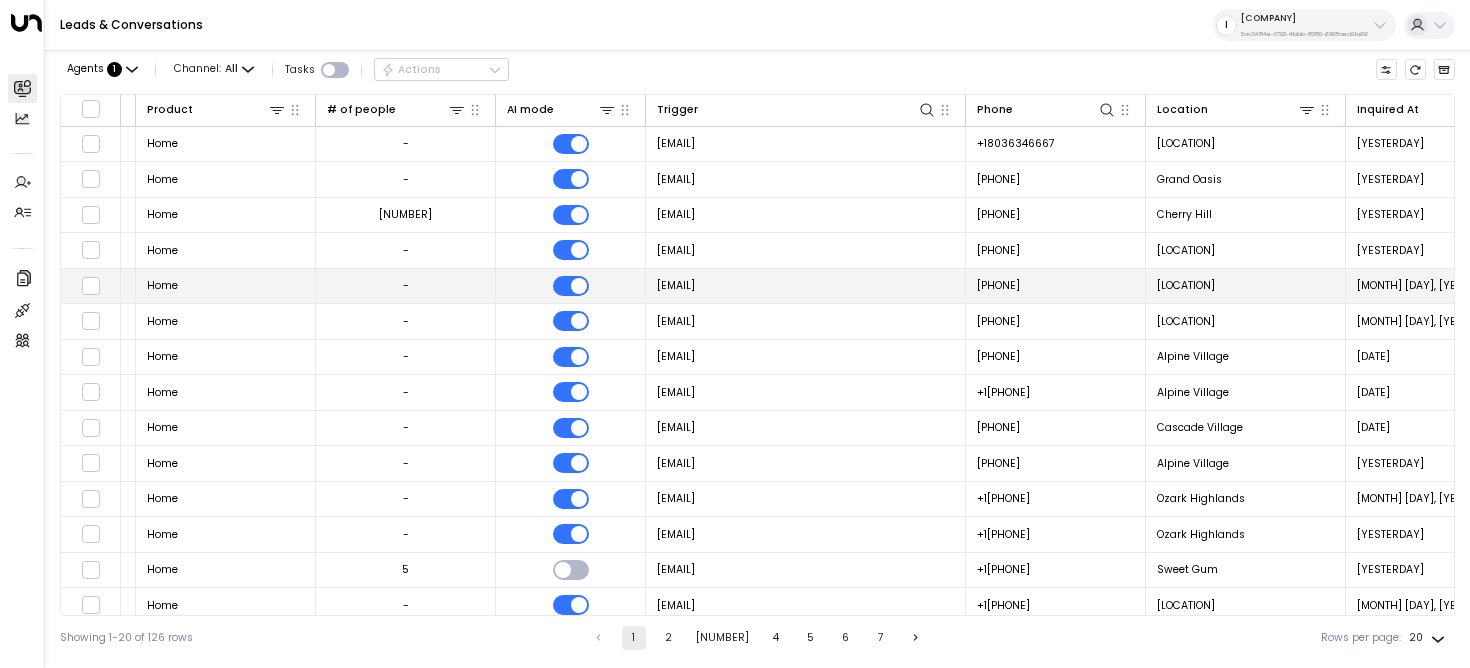 scroll, scrollTop: 0, scrollLeft: 1201, axis: horizontal 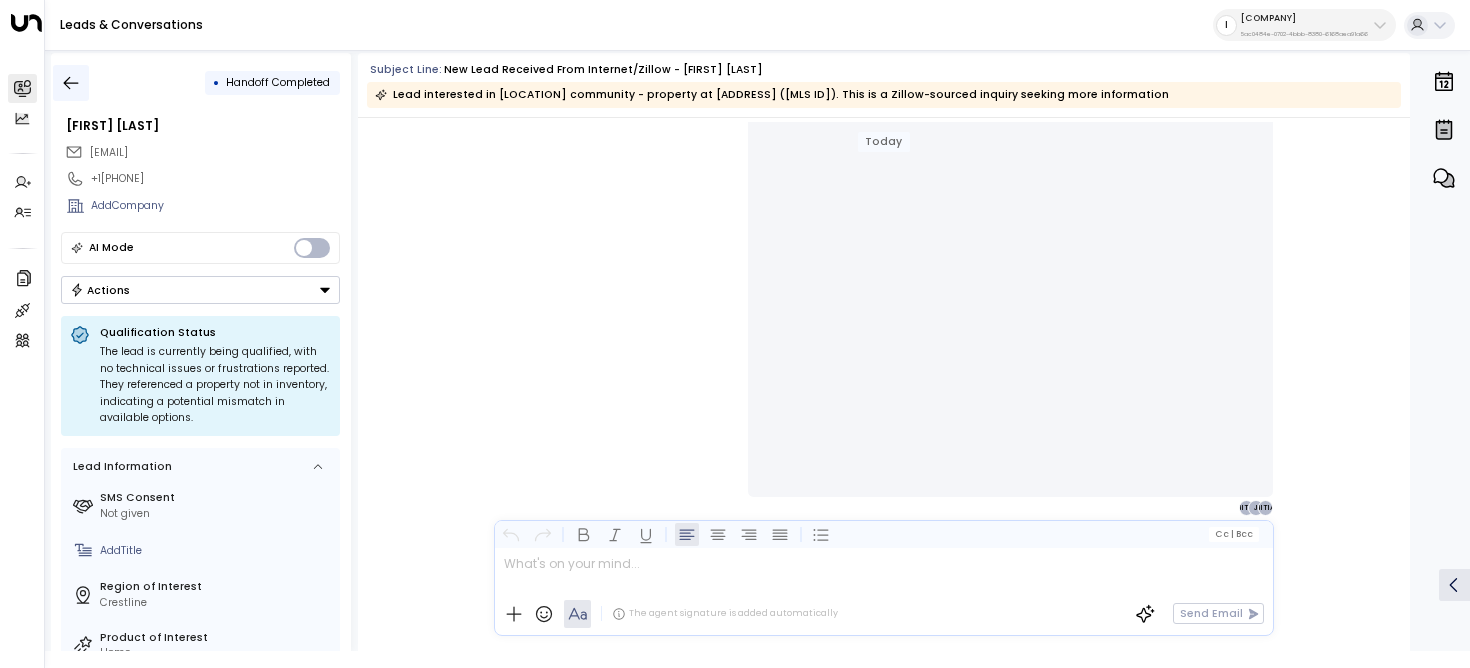 click at bounding box center (71, 83) 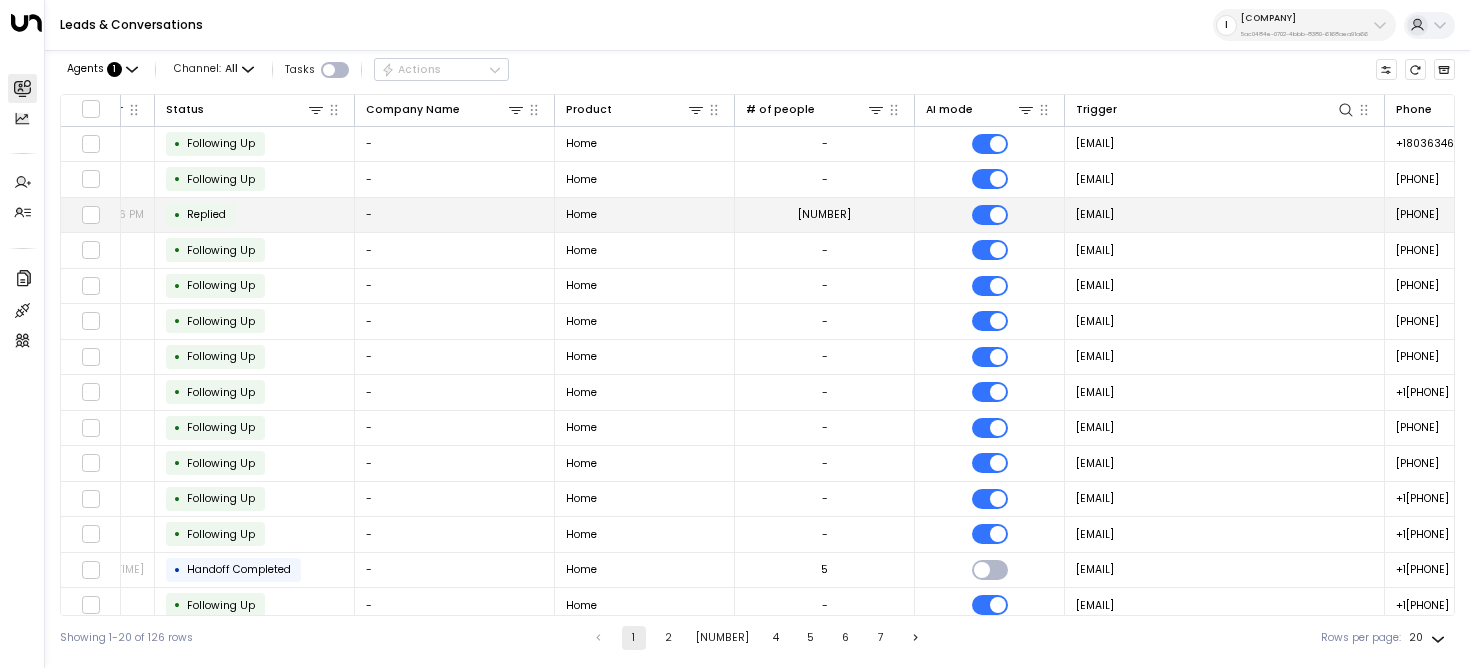 scroll, scrollTop: 0, scrollLeft: 1201, axis: horizontal 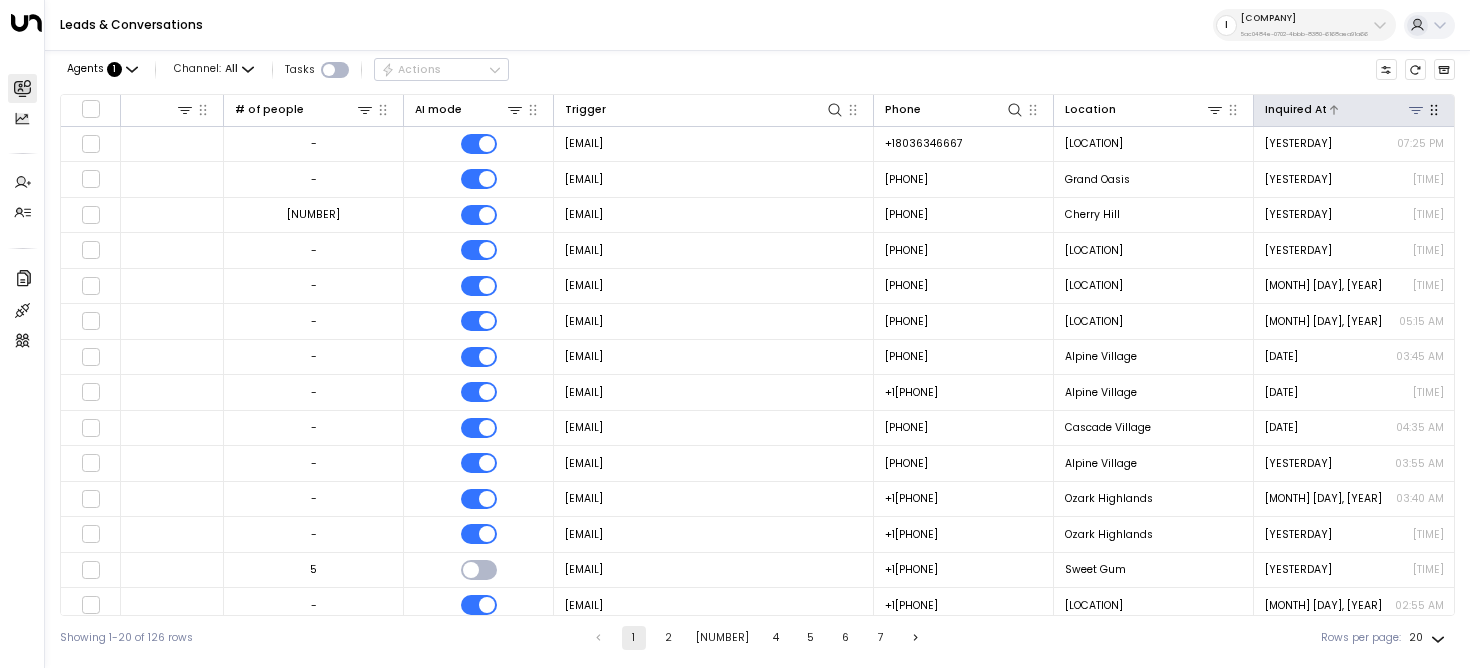 click at bounding box center (1334, 110) 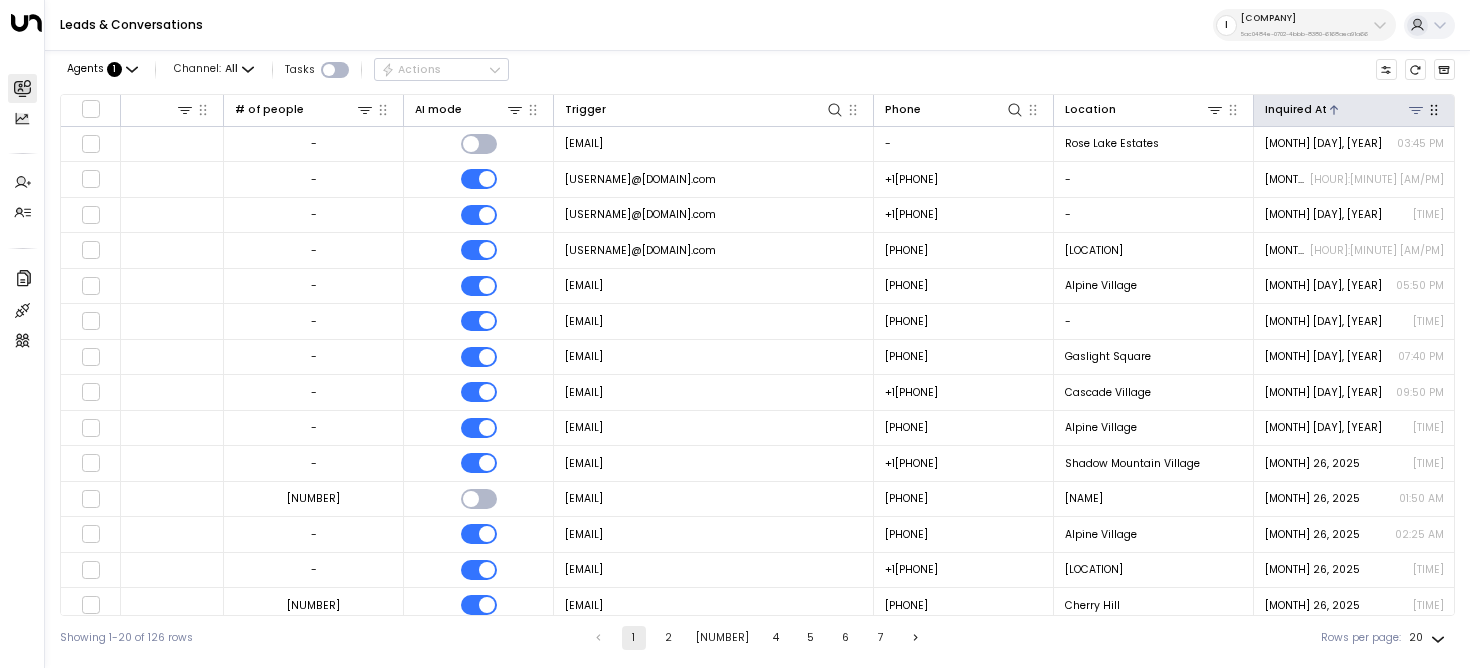 click at bounding box center [1334, 110] 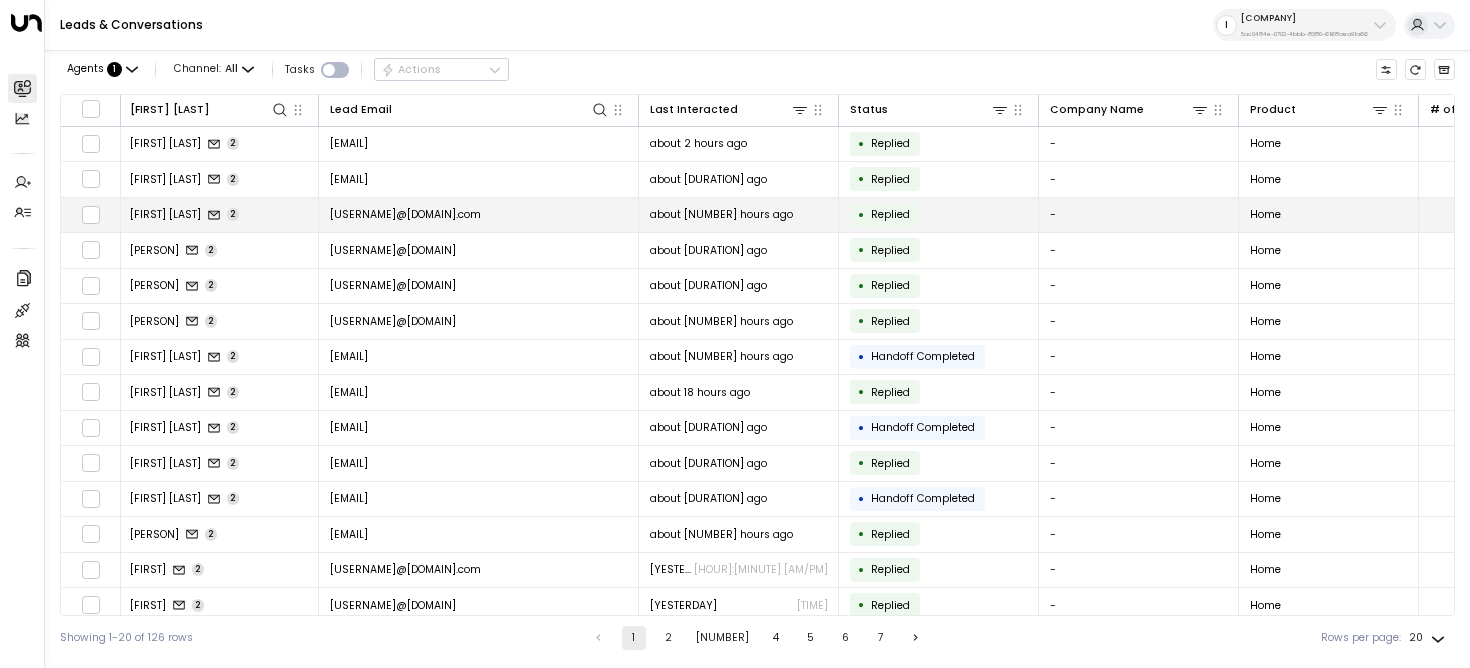scroll, scrollTop: 0, scrollLeft: 0, axis: both 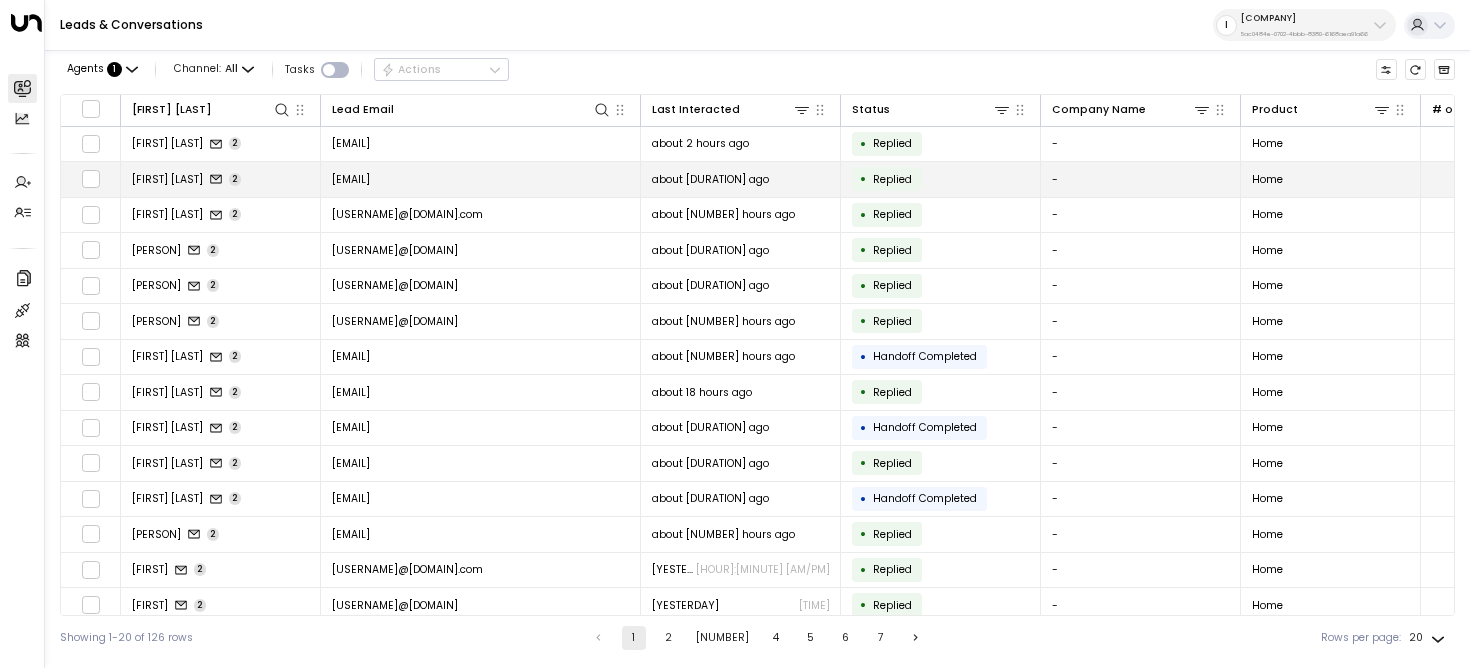 click on "[EMAIL]" at bounding box center (481, 179) 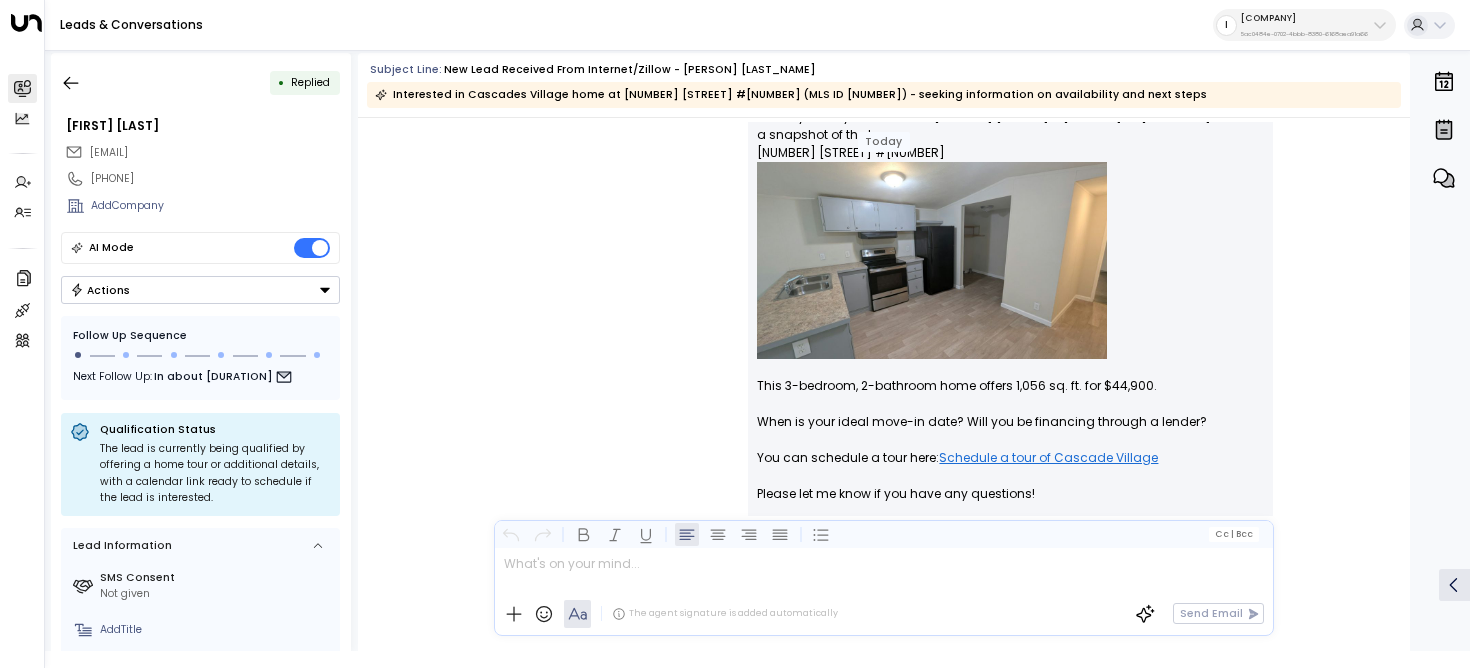 scroll, scrollTop: 421, scrollLeft: 0, axis: vertical 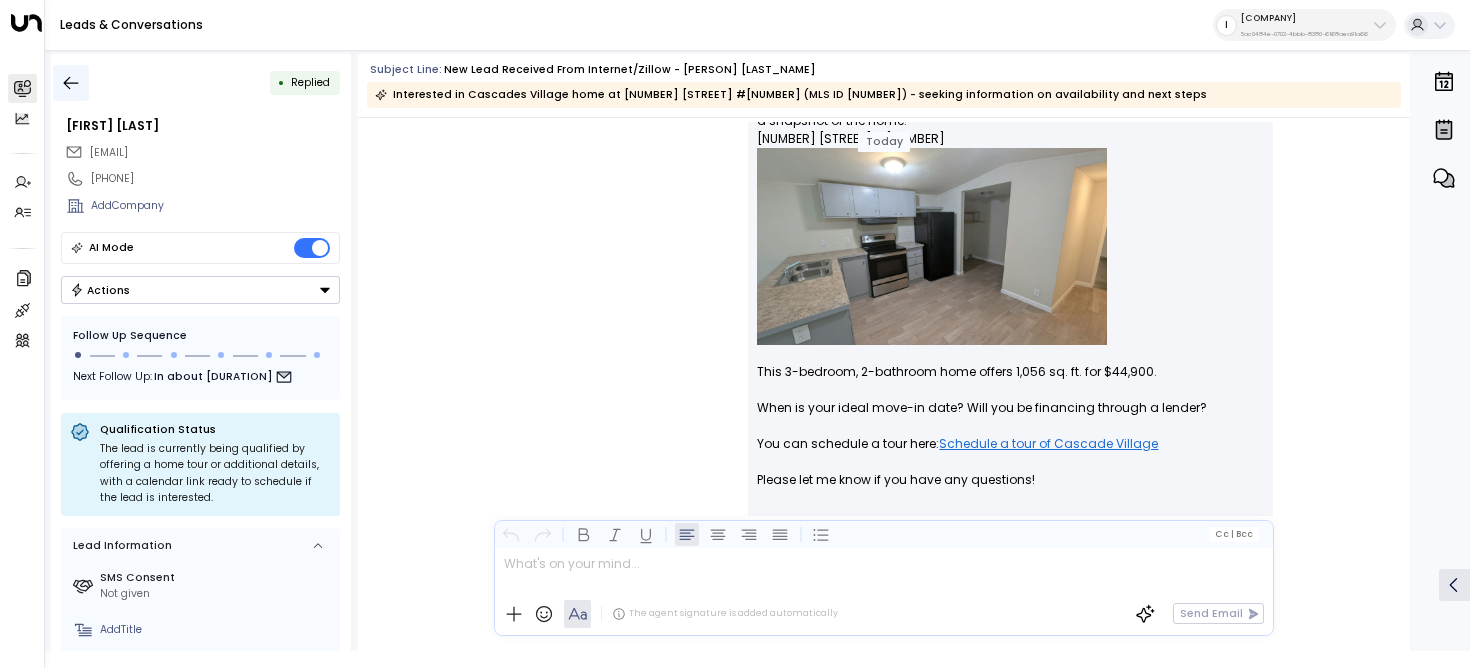 click at bounding box center [71, 83] 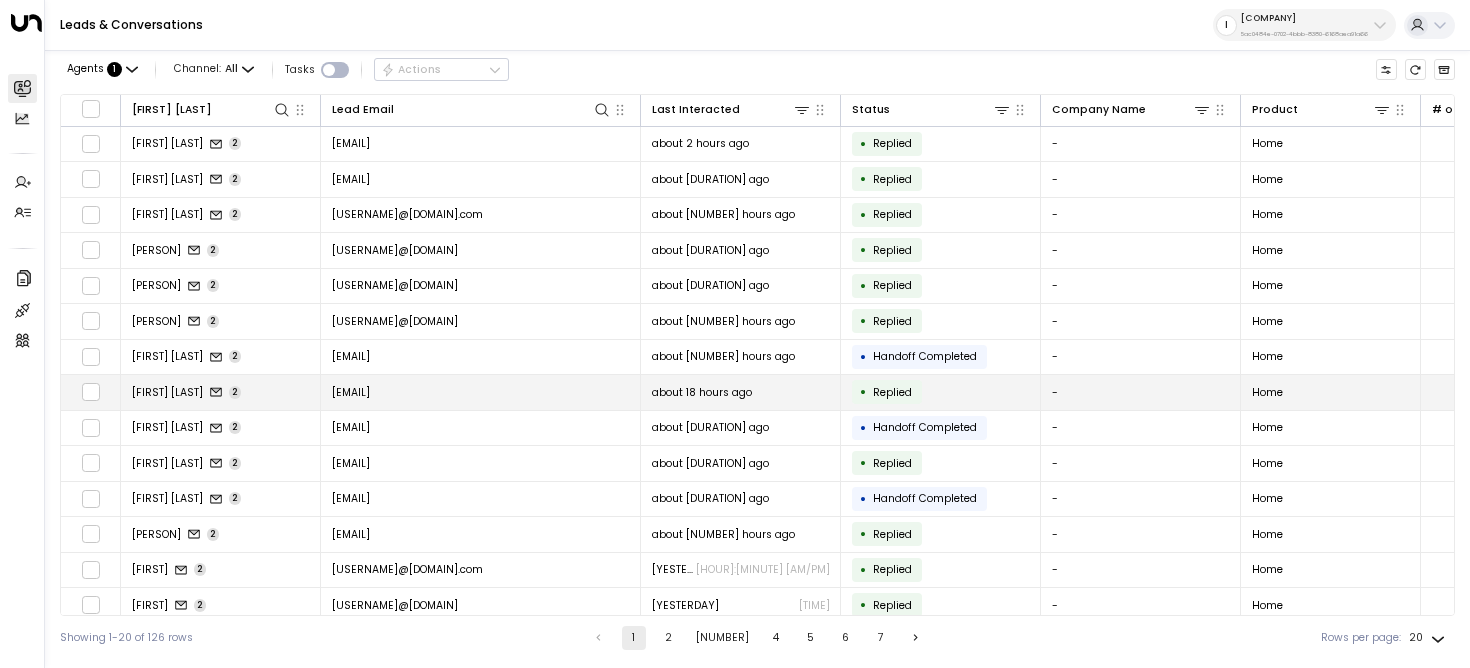 click on "[EMAIL]" at bounding box center (351, 392) 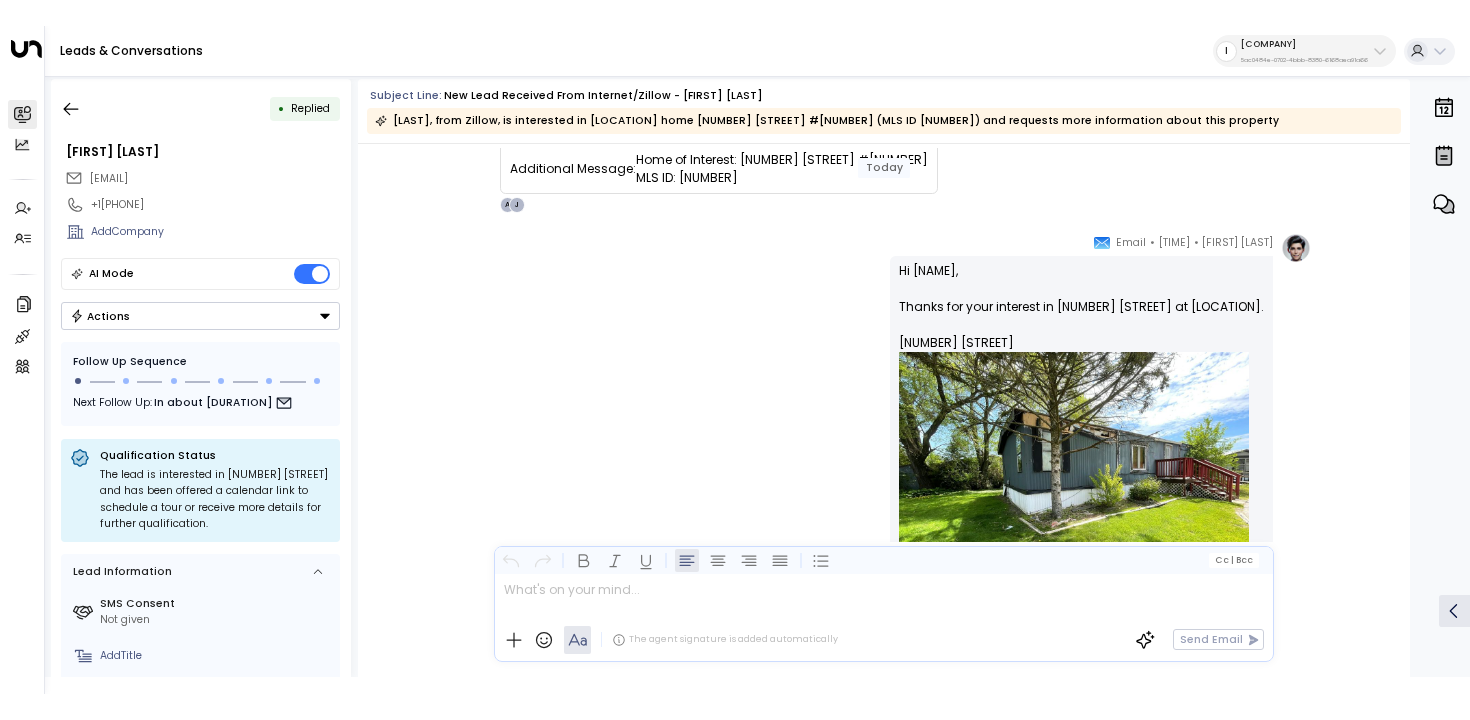 scroll, scrollTop: 99, scrollLeft: 0, axis: vertical 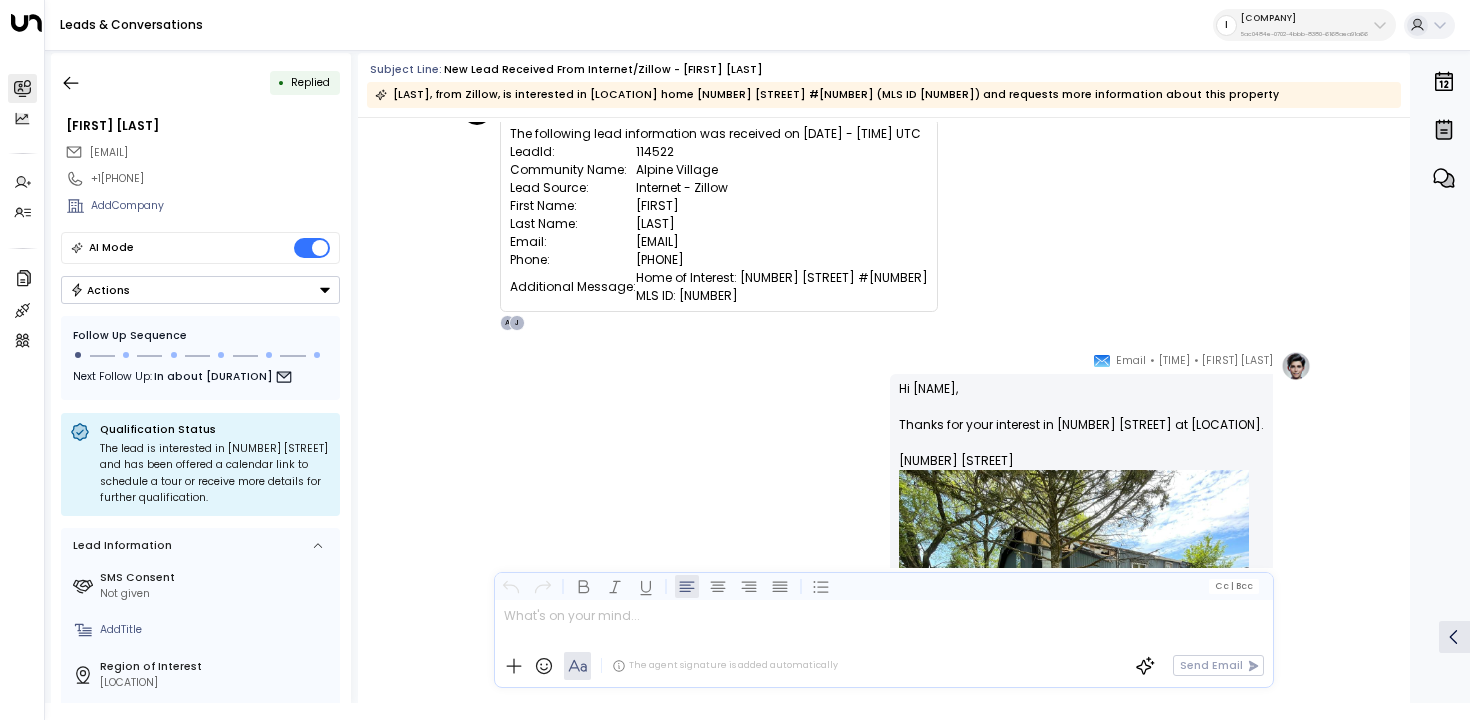 click on "Inspire Communities [ID]" at bounding box center (1304, 25) 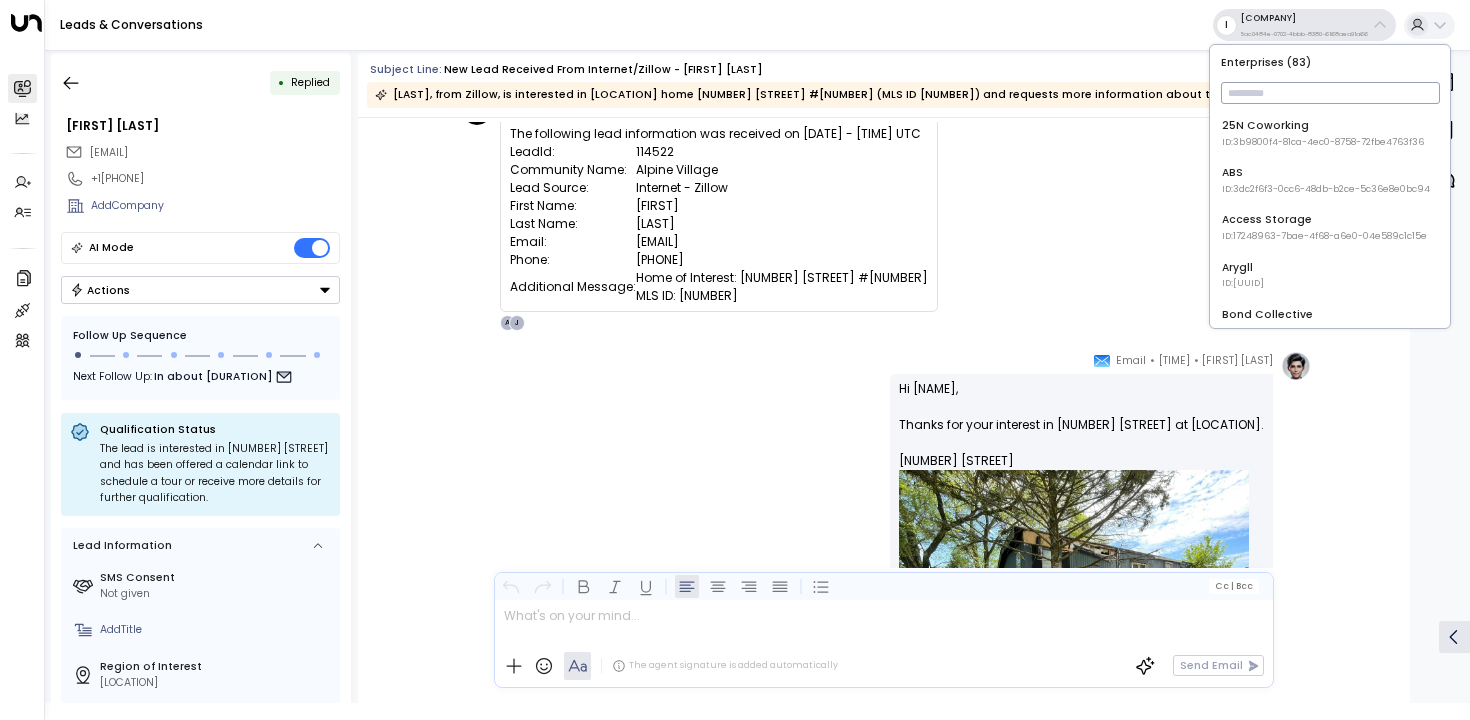 click at bounding box center [1330, 93] 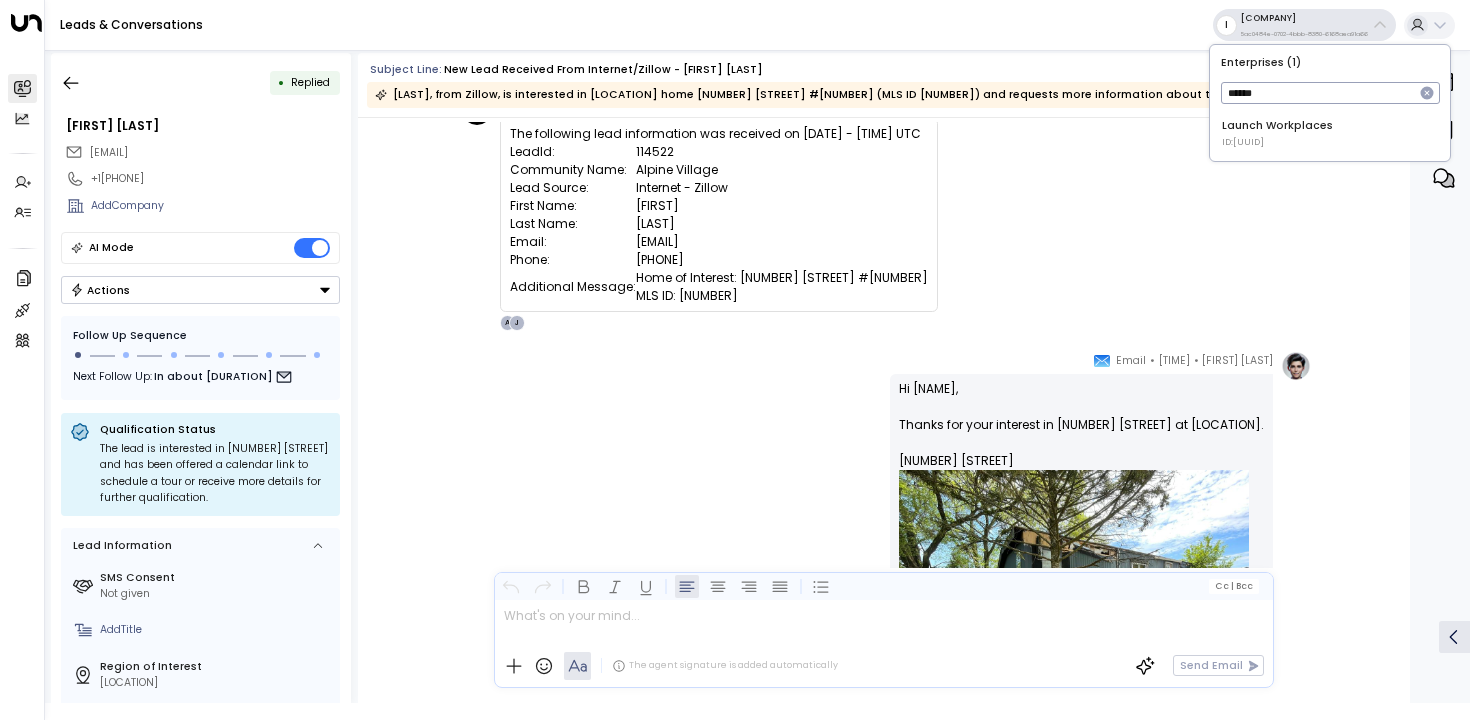 type on "[MASKED]" 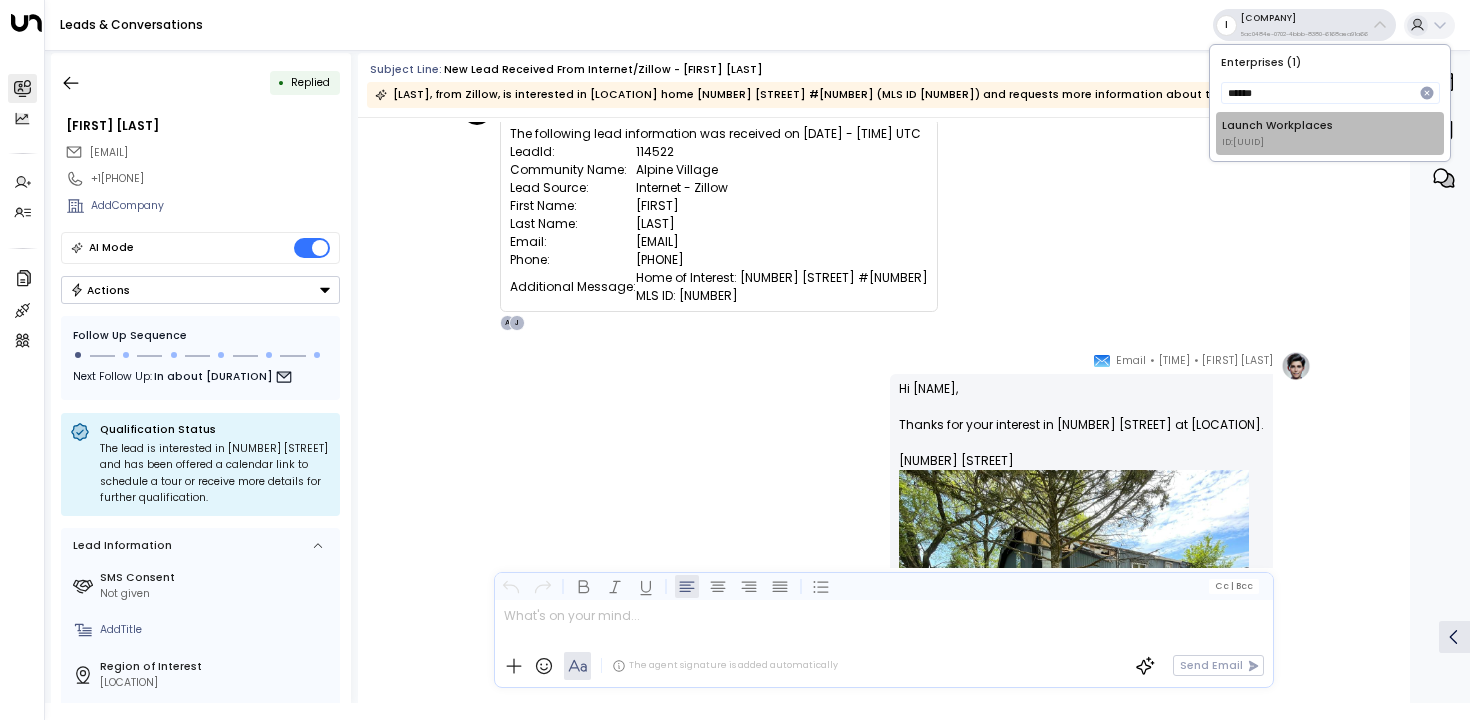 click on "Launch Workplaces ID:  85312443-e8fd-49cd-a719-9735c843501a" at bounding box center (1277, 133) 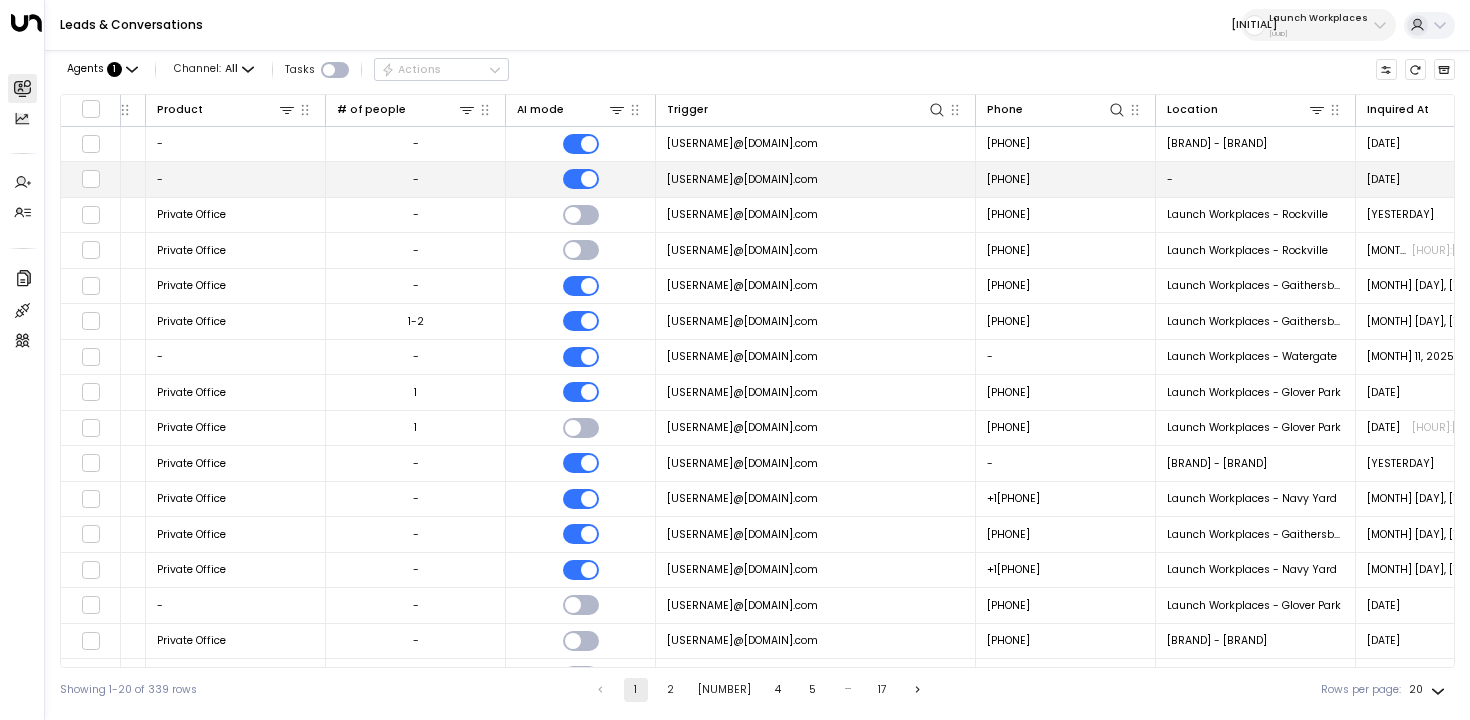 scroll, scrollTop: 0, scrollLeft: 1201, axis: horizontal 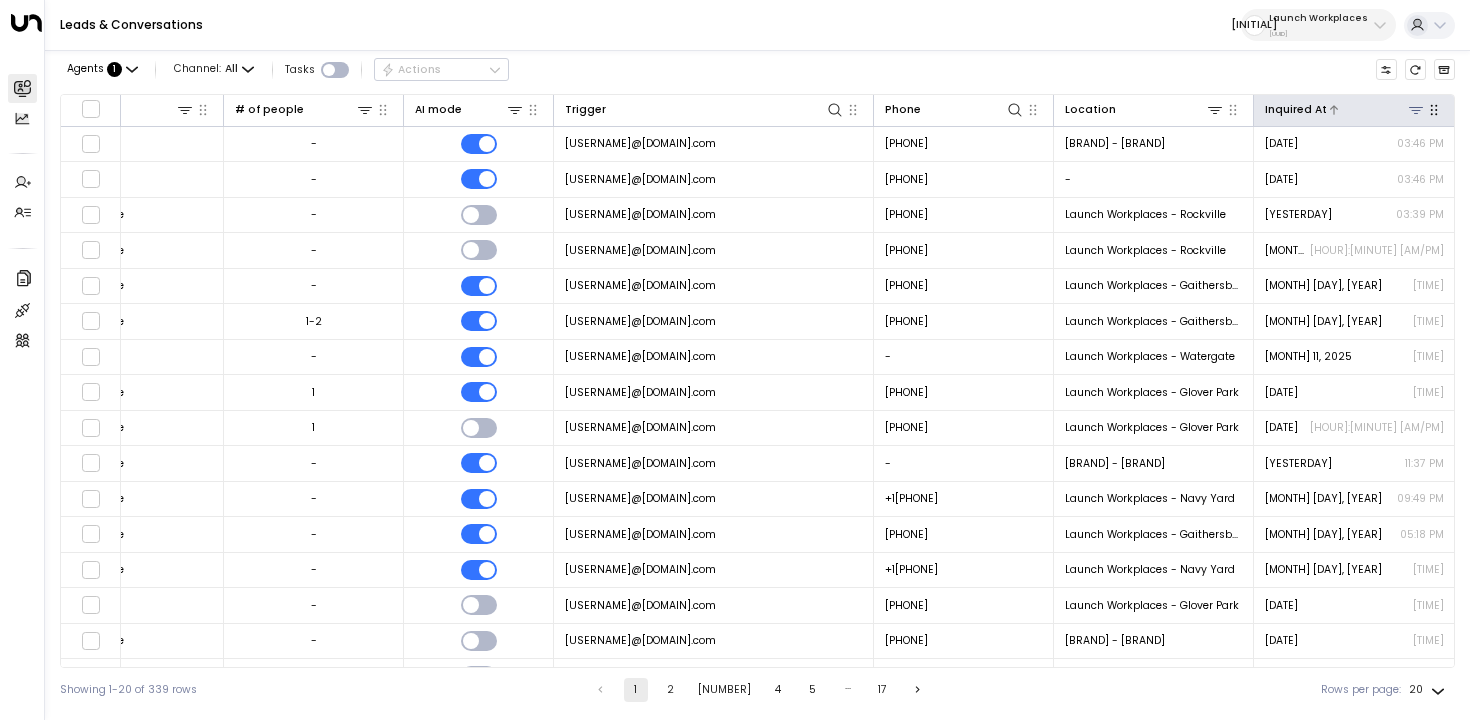 click at bounding box center (1376, 109) 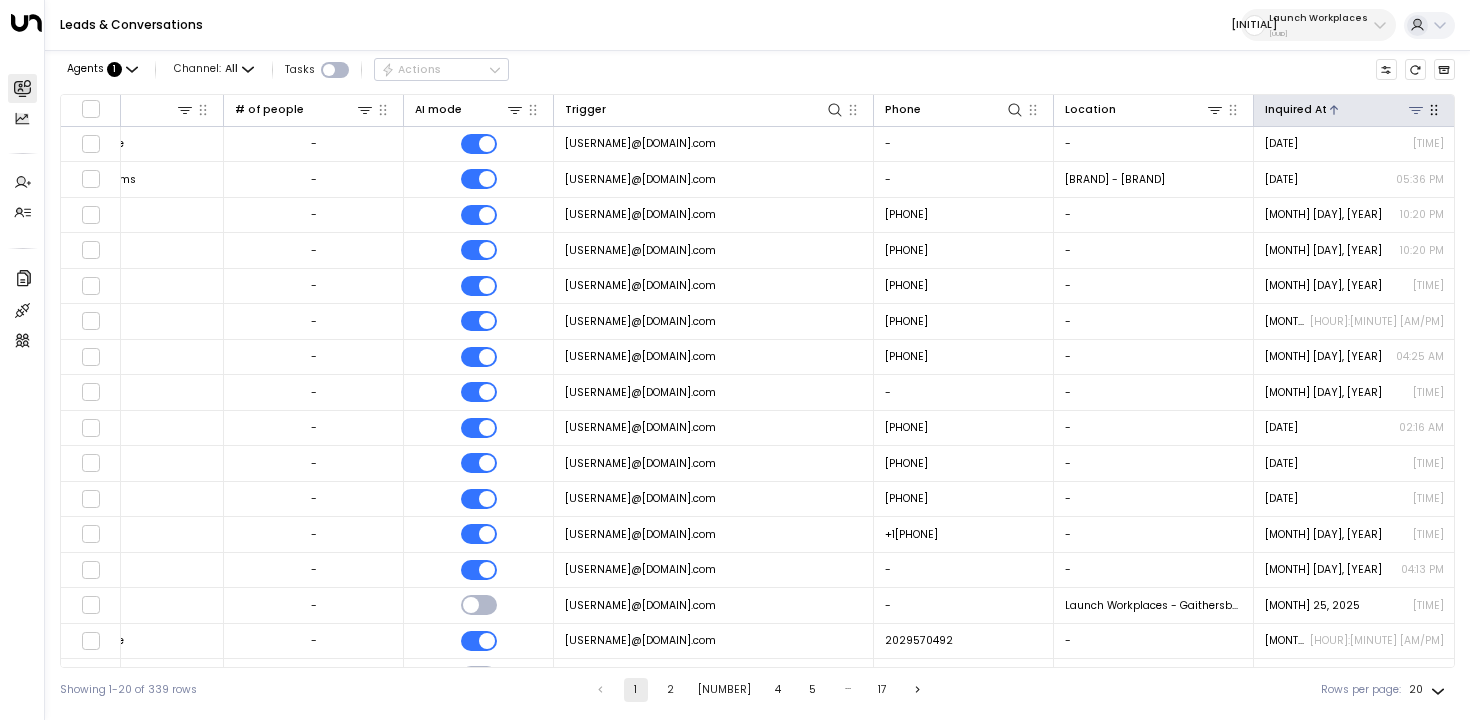 click at bounding box center [1376, 109] 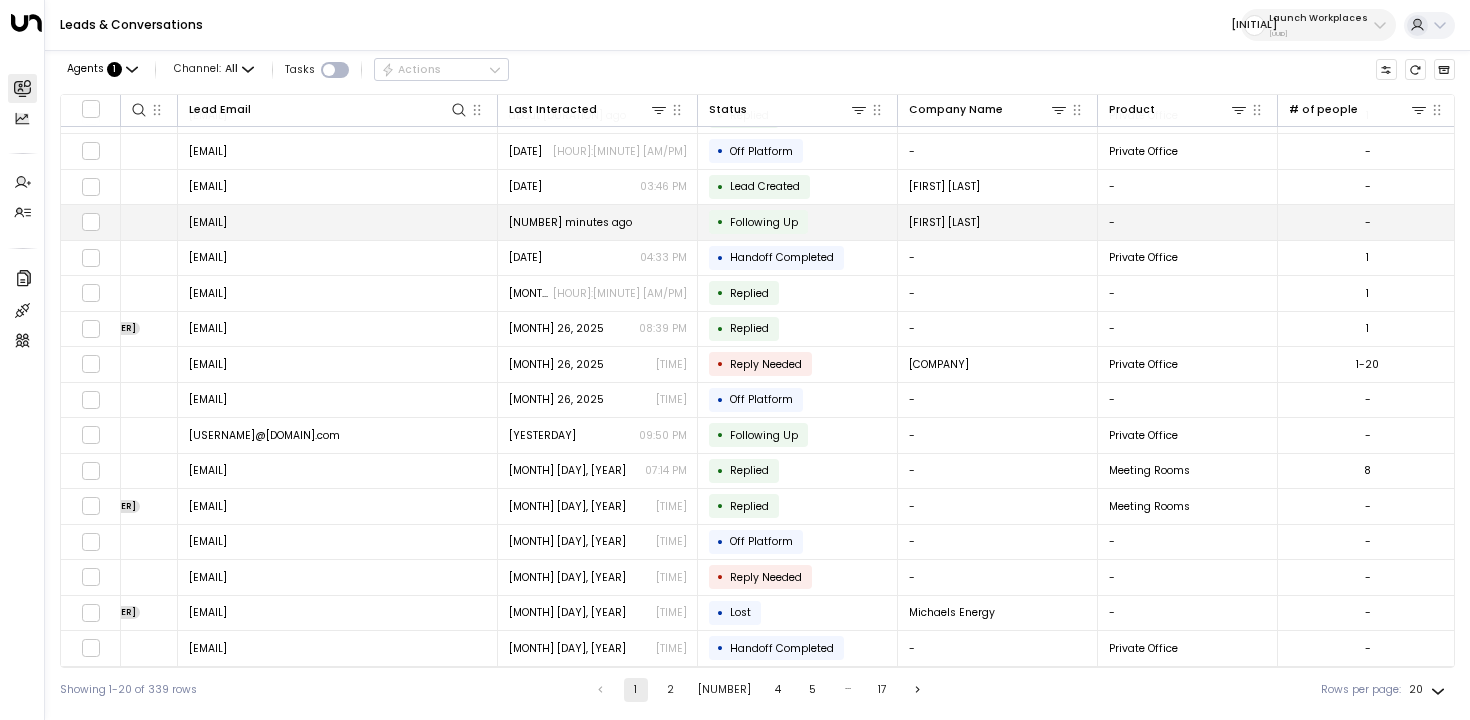 scroll, scrollTop: 174, scrollLeft: 0, axis: vertical 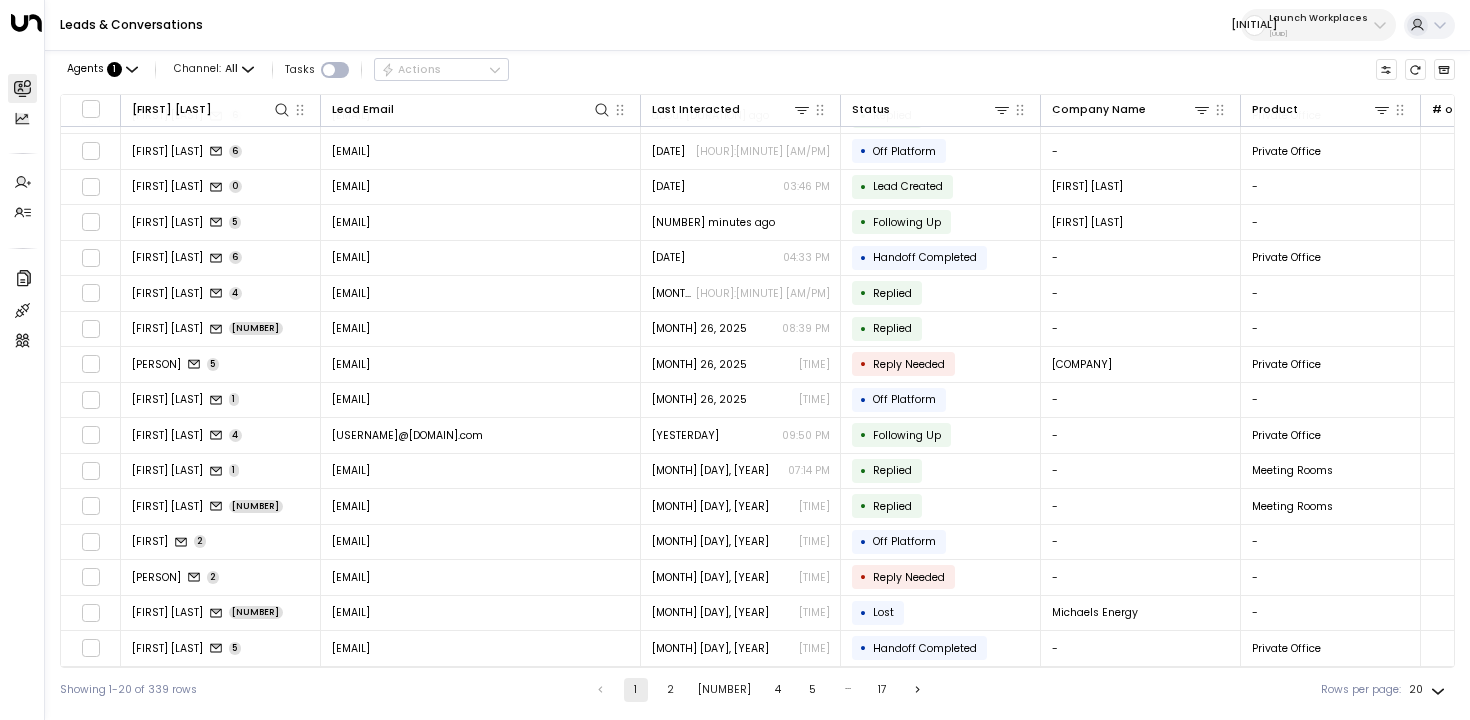 click on "Leads & Conversations L Launch Workplaces [ID]" at bounding box center (757, 25) 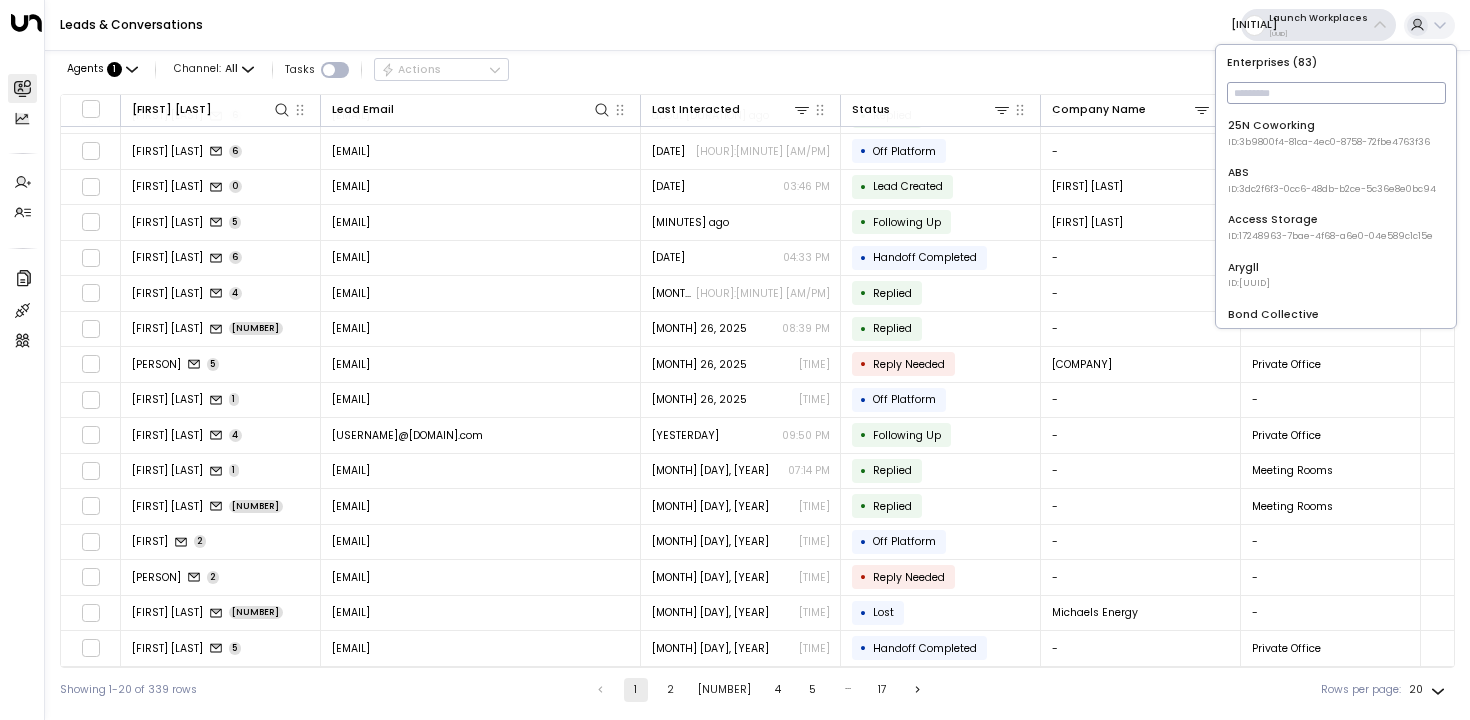 click at bounding box center (1336, 93) 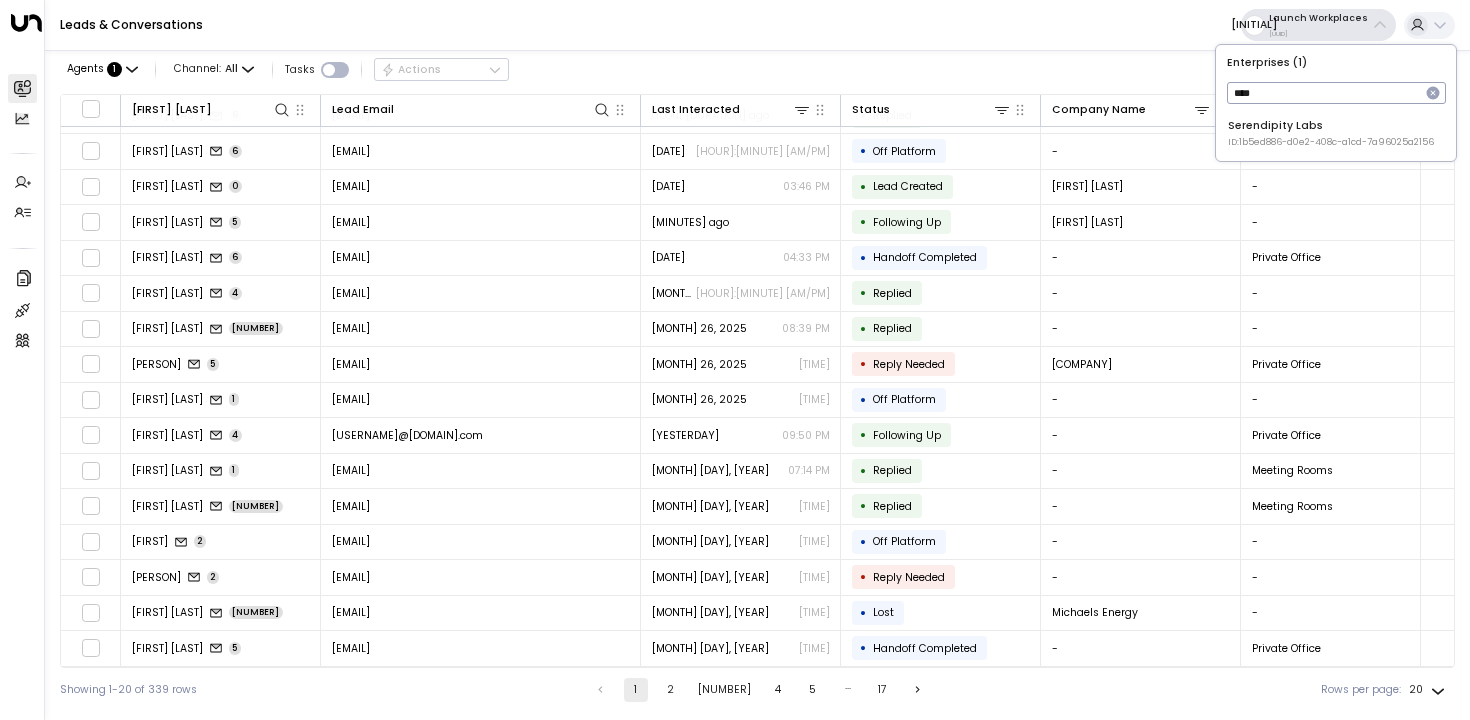 type on "****" 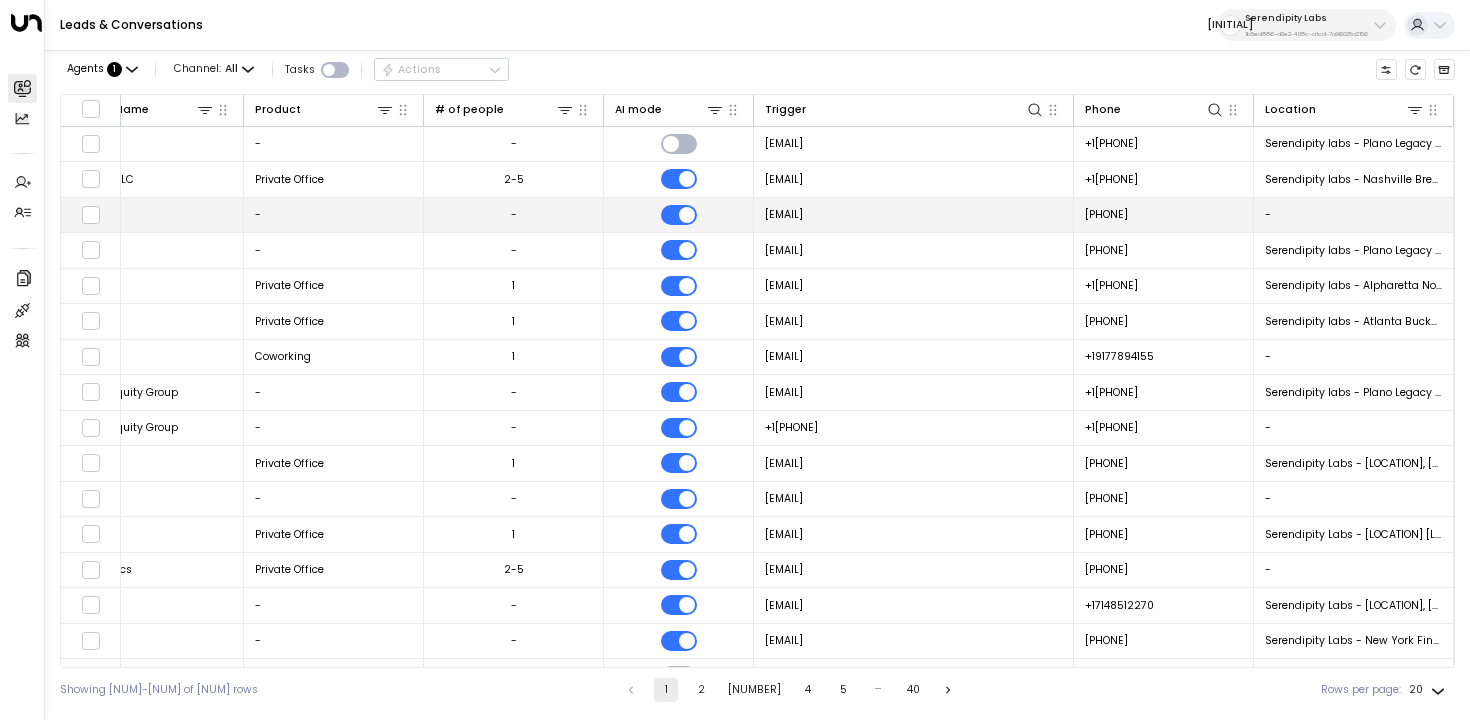 scroll, scrollTop: 0, scrollLeft: 1201, axis: horizontal 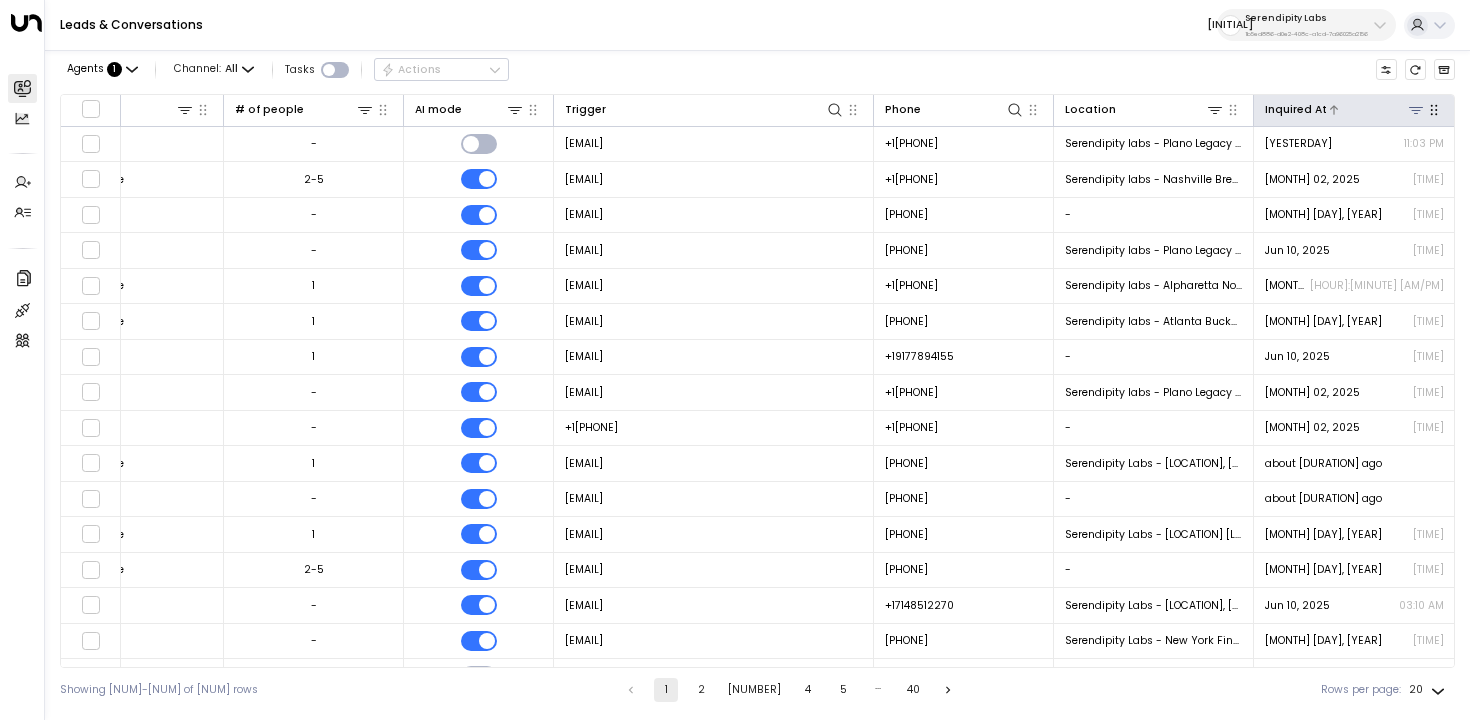 click at bounding box center (1376, 109) 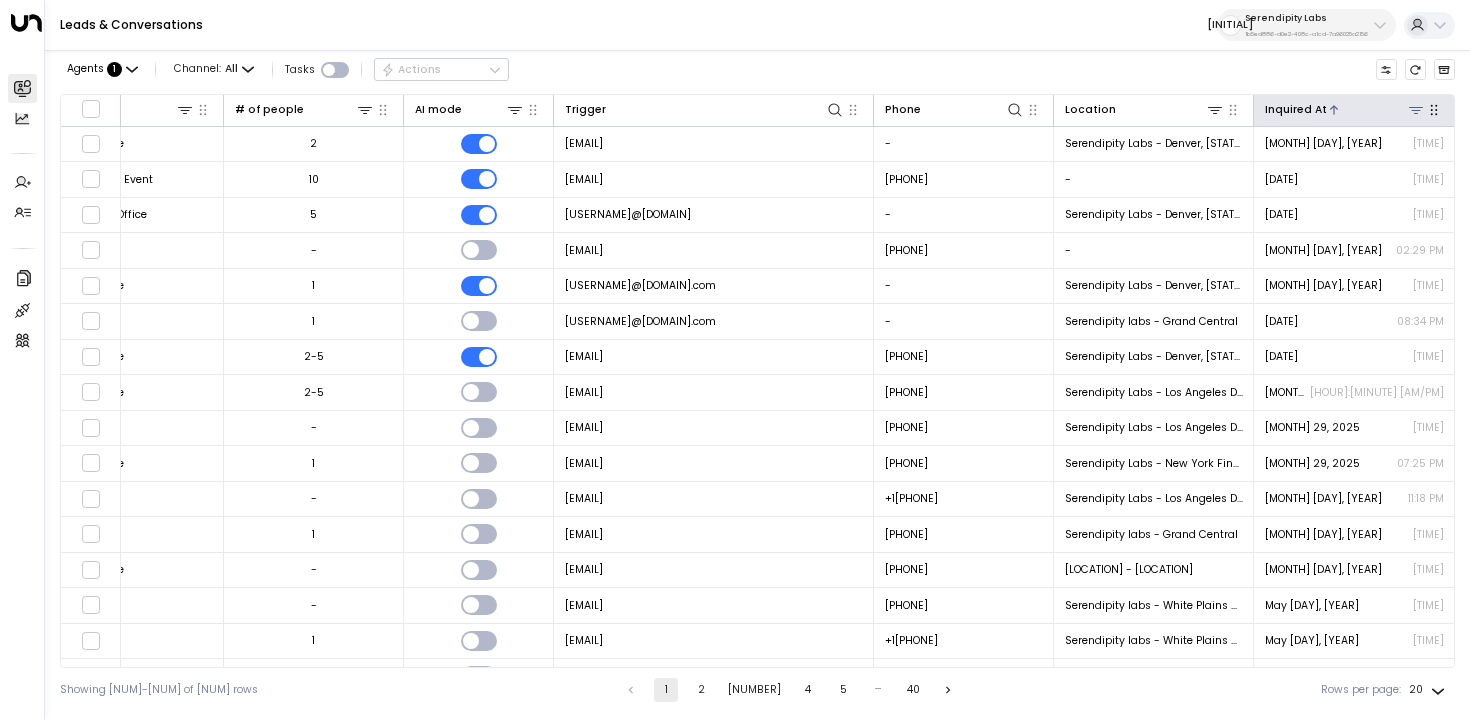 click at bounding box center [1376, 109] 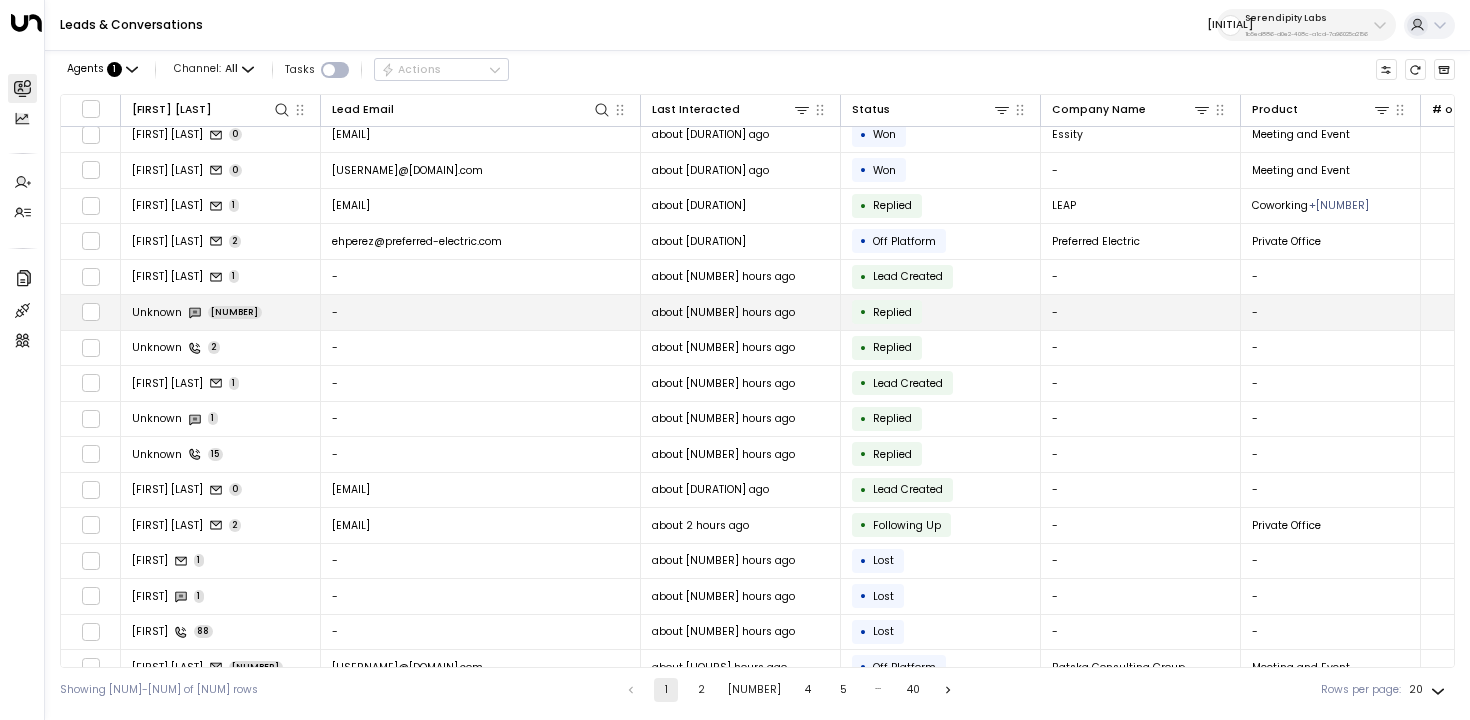 scroll, scrollTop: 0, scrollLeft: 0, axis: both 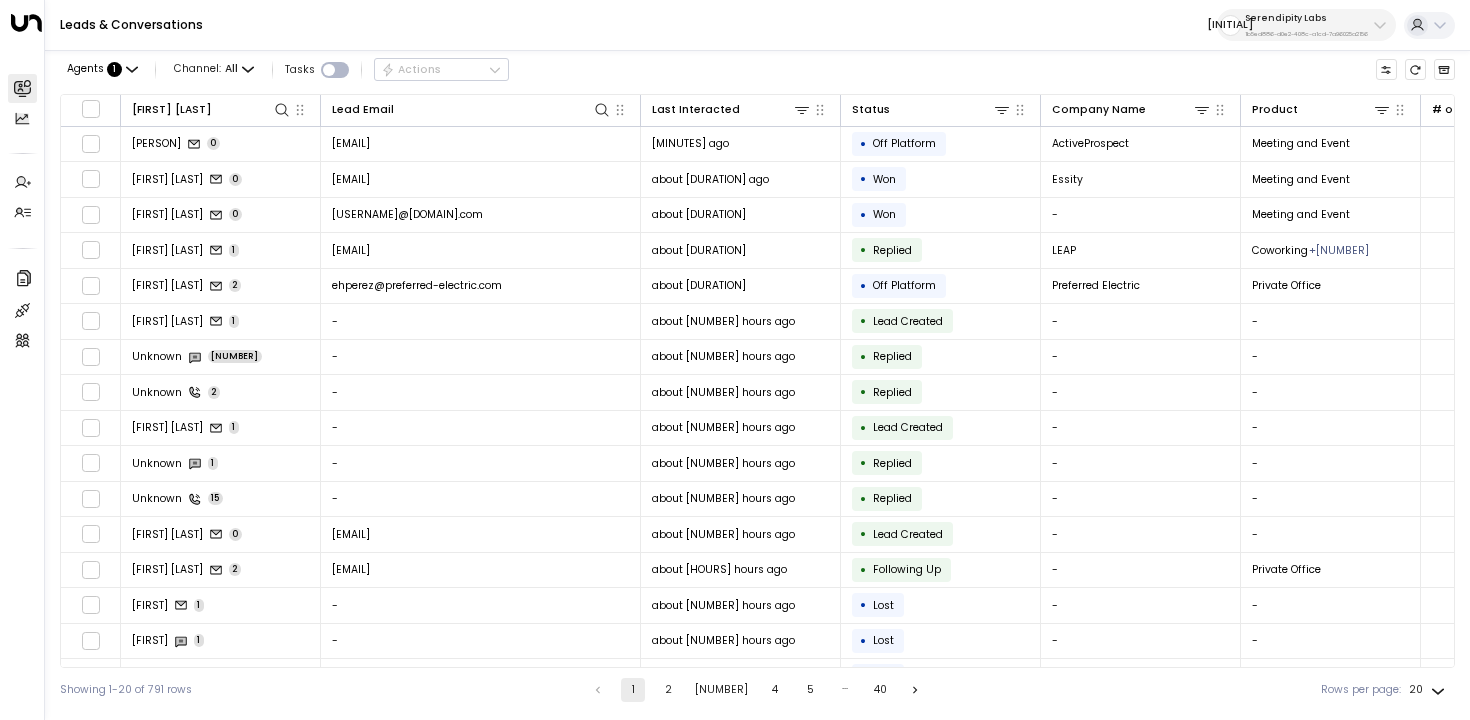 click on "Serendipity Labs" at bounding box center [1306, 18] 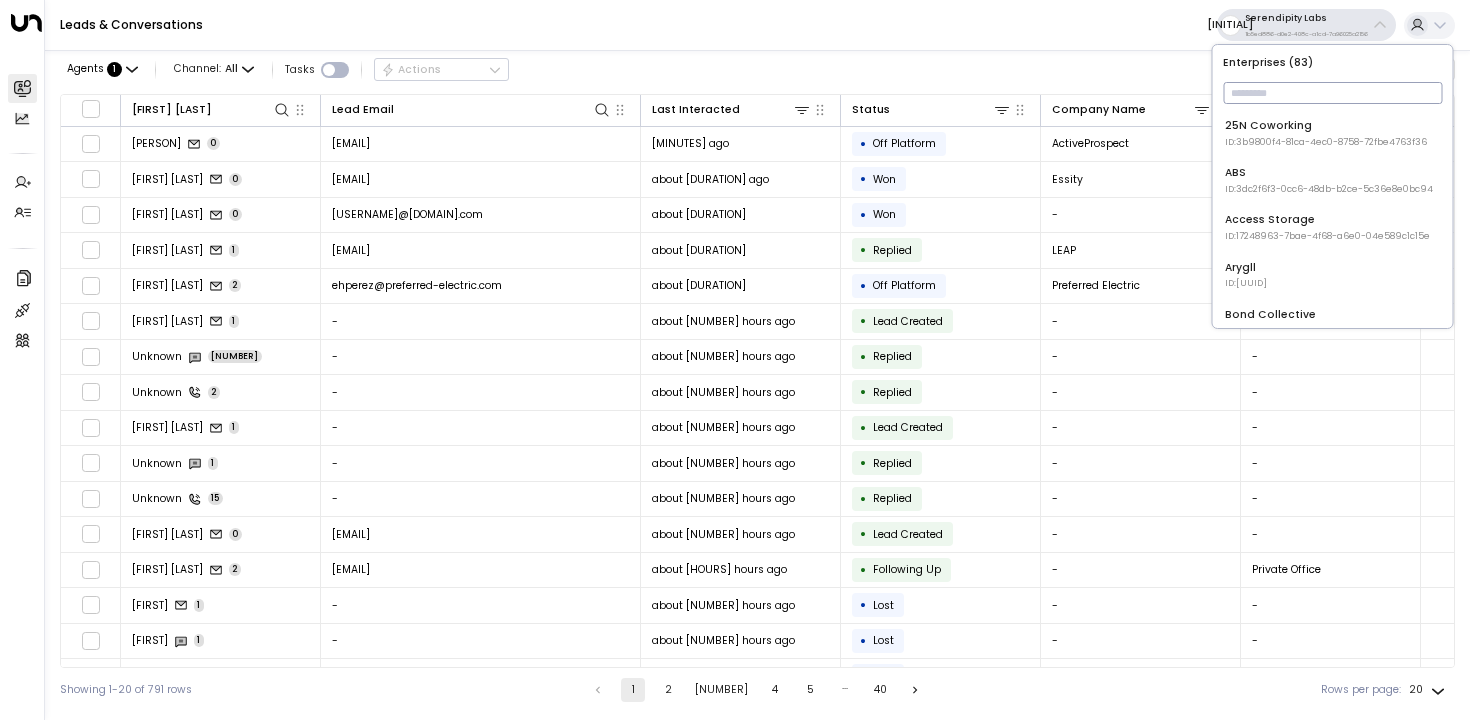 click at bounding box center (1332, 93) 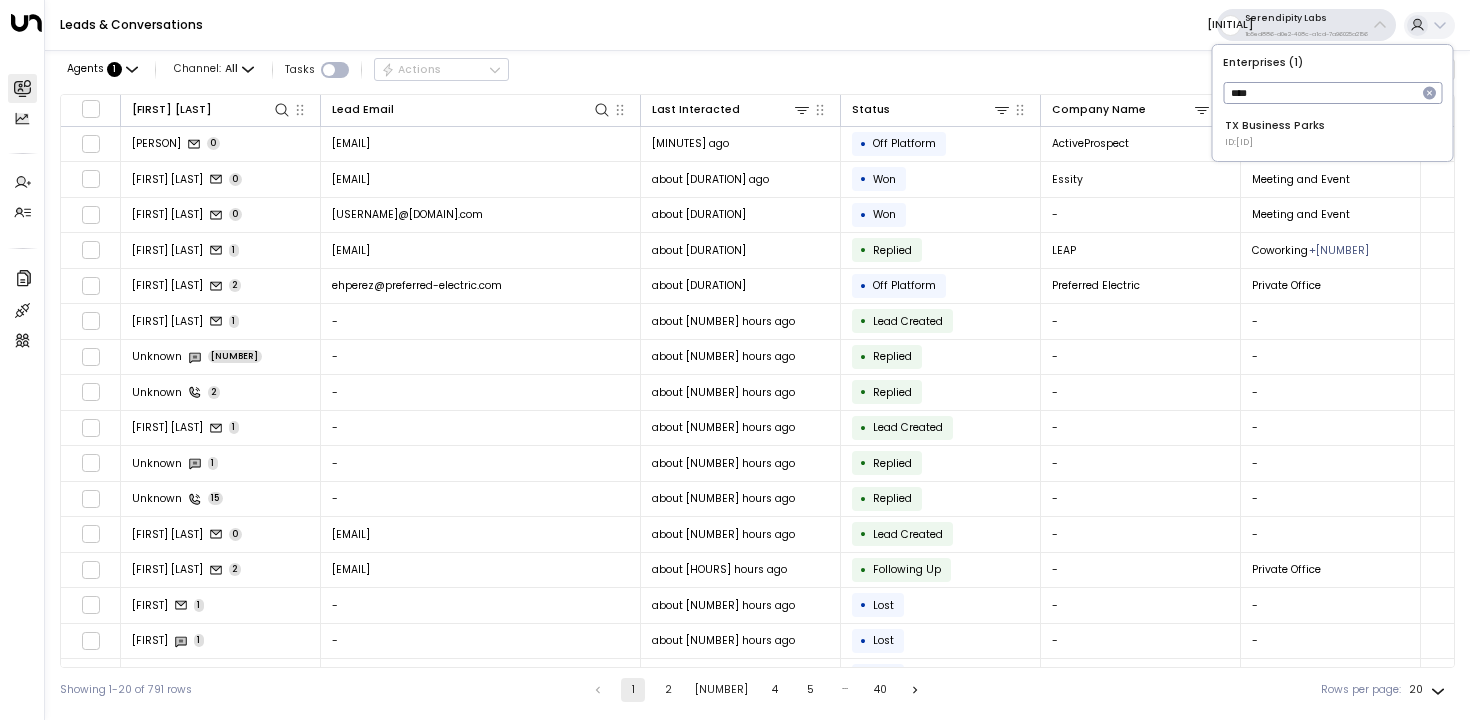 type on "****" 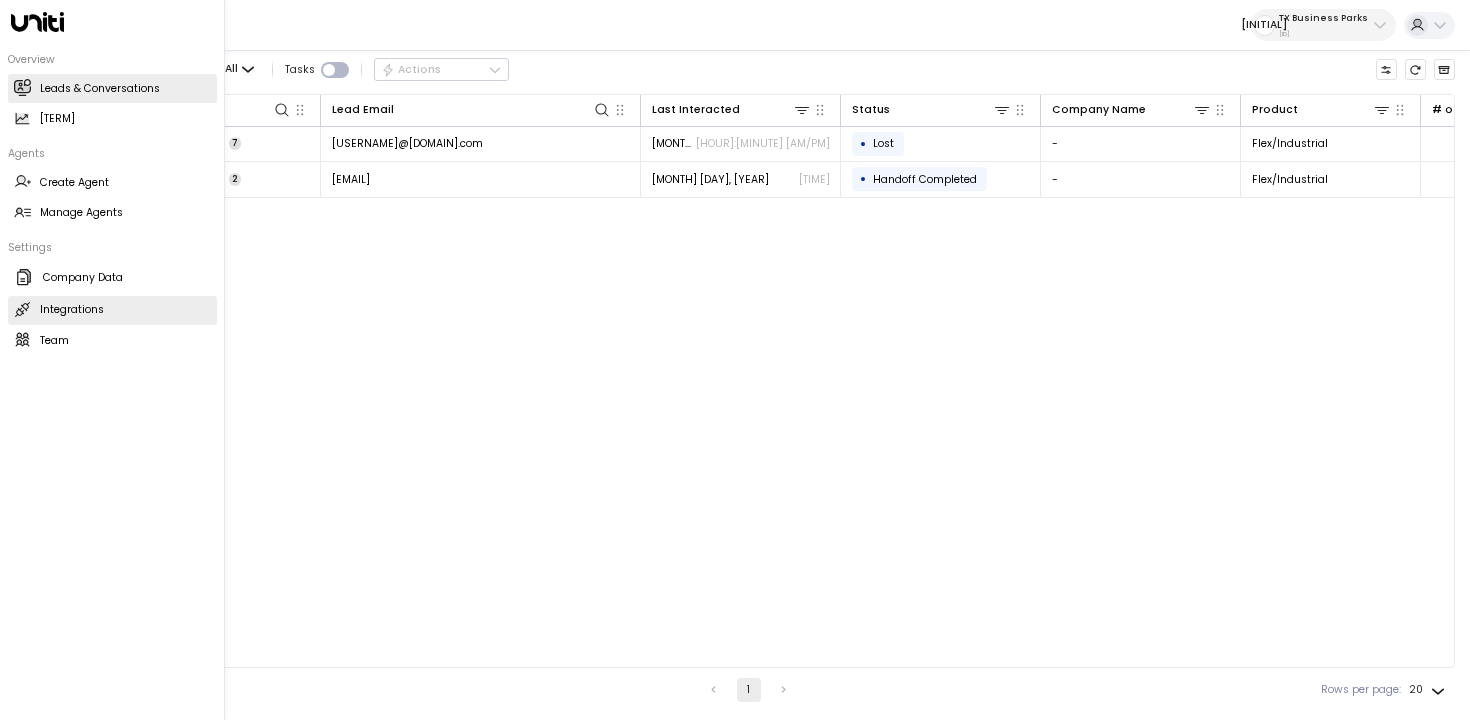 click on "Integrations" at bounding box center [72, 310] 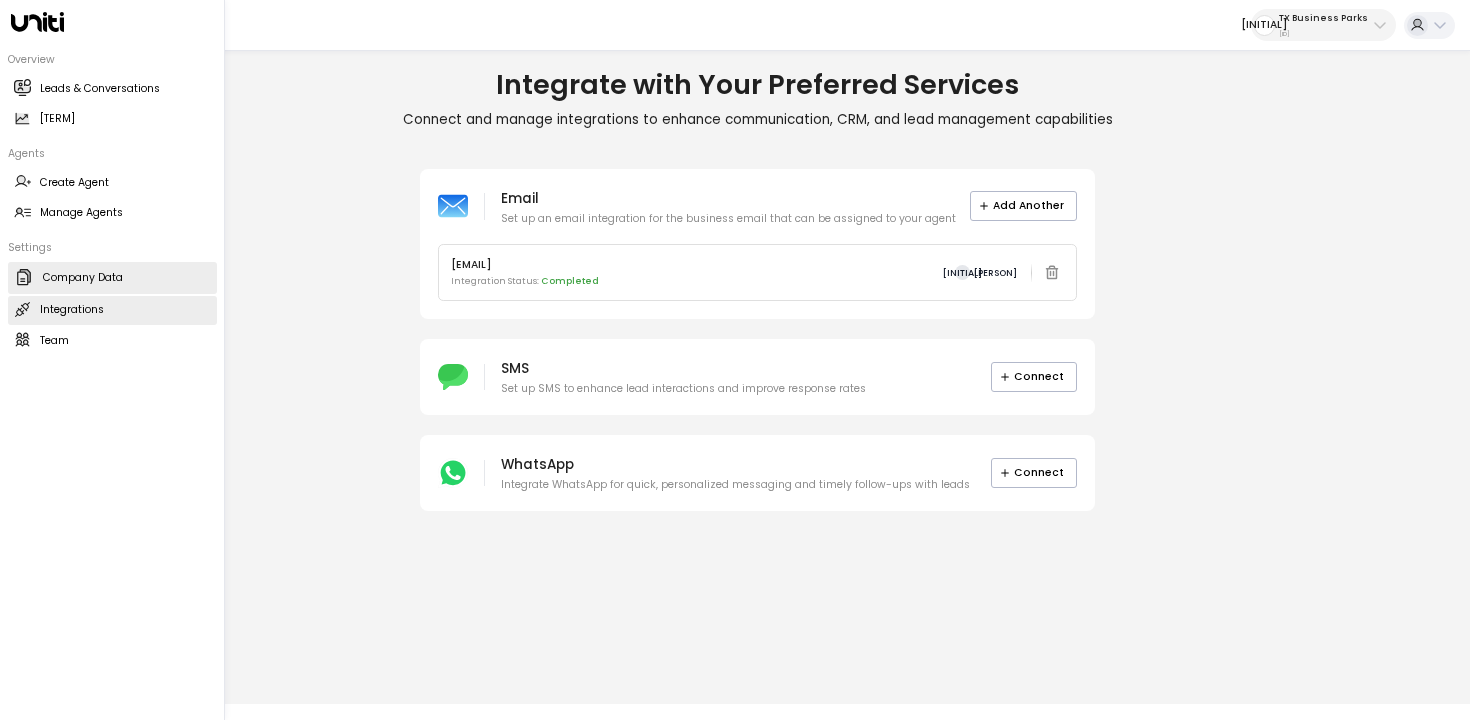 click on "Company Data" at bounding box center (83, 278) 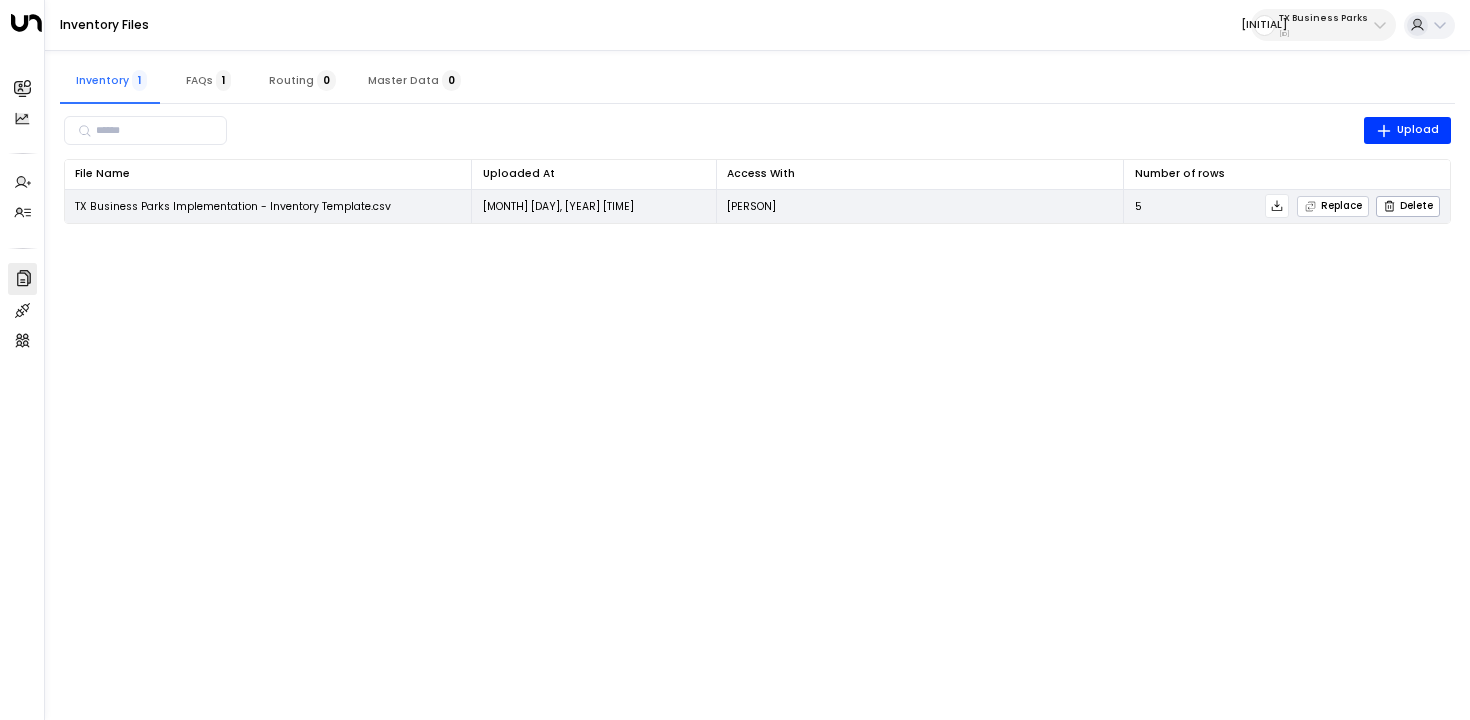 click on "Replace" at bounding box center [1333, 206] 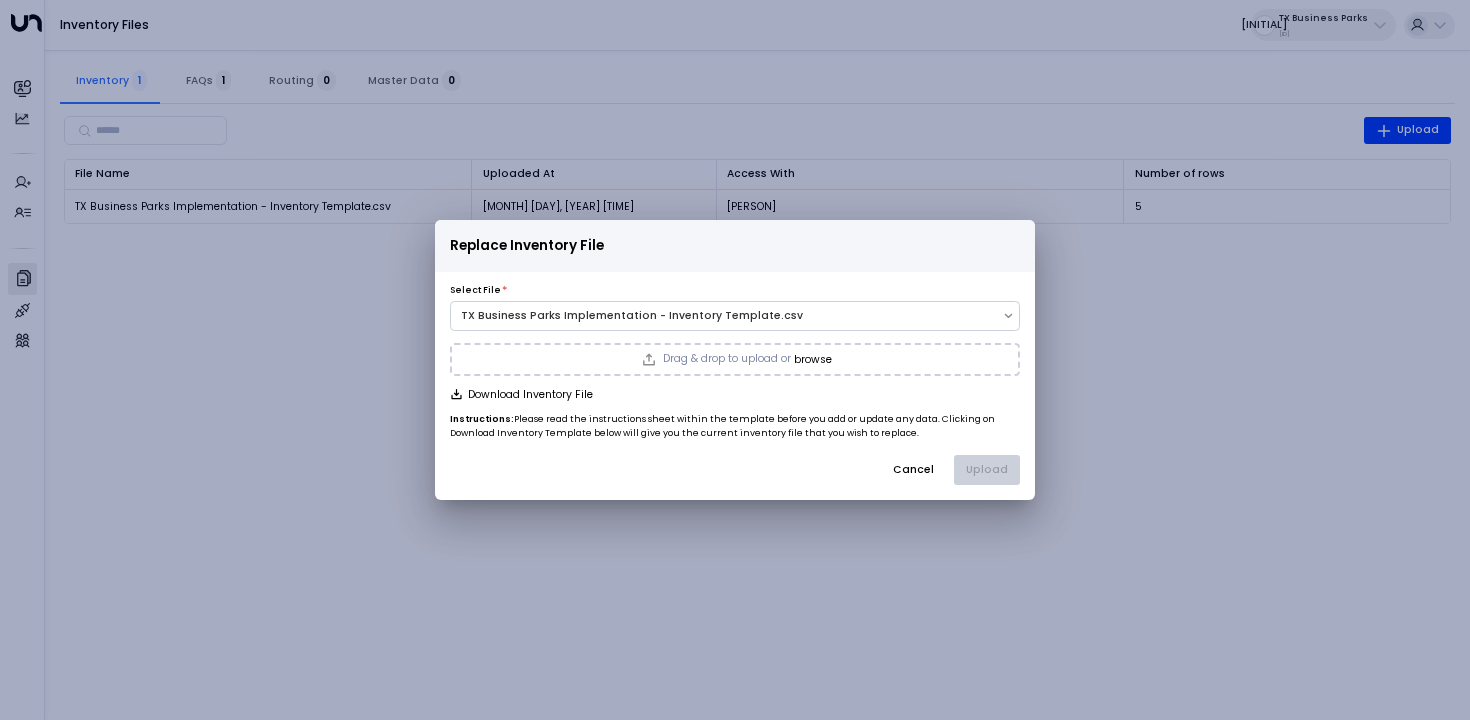 click on "Replace Inventory File Select File * TX Business Parks Implementation - Inventory Template.csv Drag & drop to upload or browse Download Inventory File Instructions: Please read the instructions sheet within the template before you add or update any data. Clicking on Download Inventory Template below will give you the current inventory file that you wish to replace. Cancel Upload" at bounding box center [735, 360] 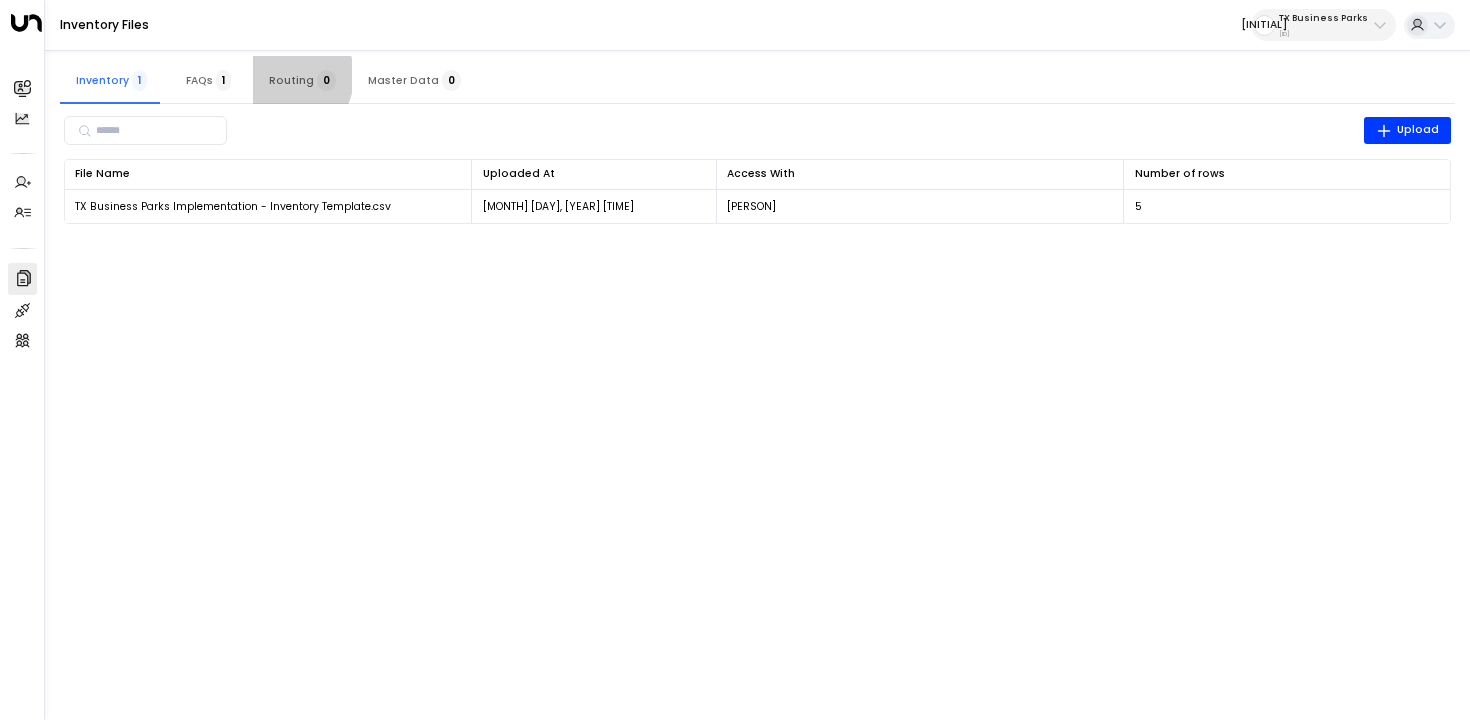 click on "Routing   0" at bounding box center [302, 80] 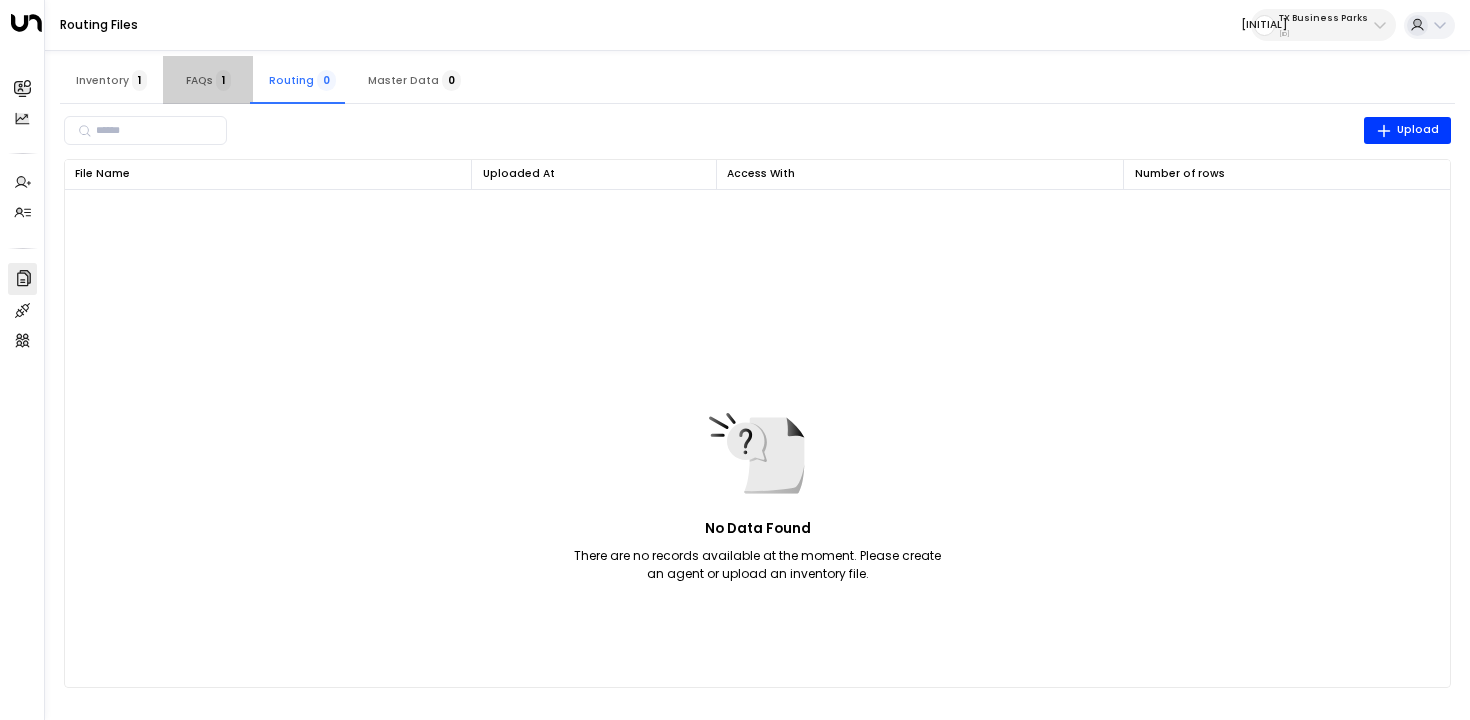 click on "FAQs   1" at bounding box center (208, 80) 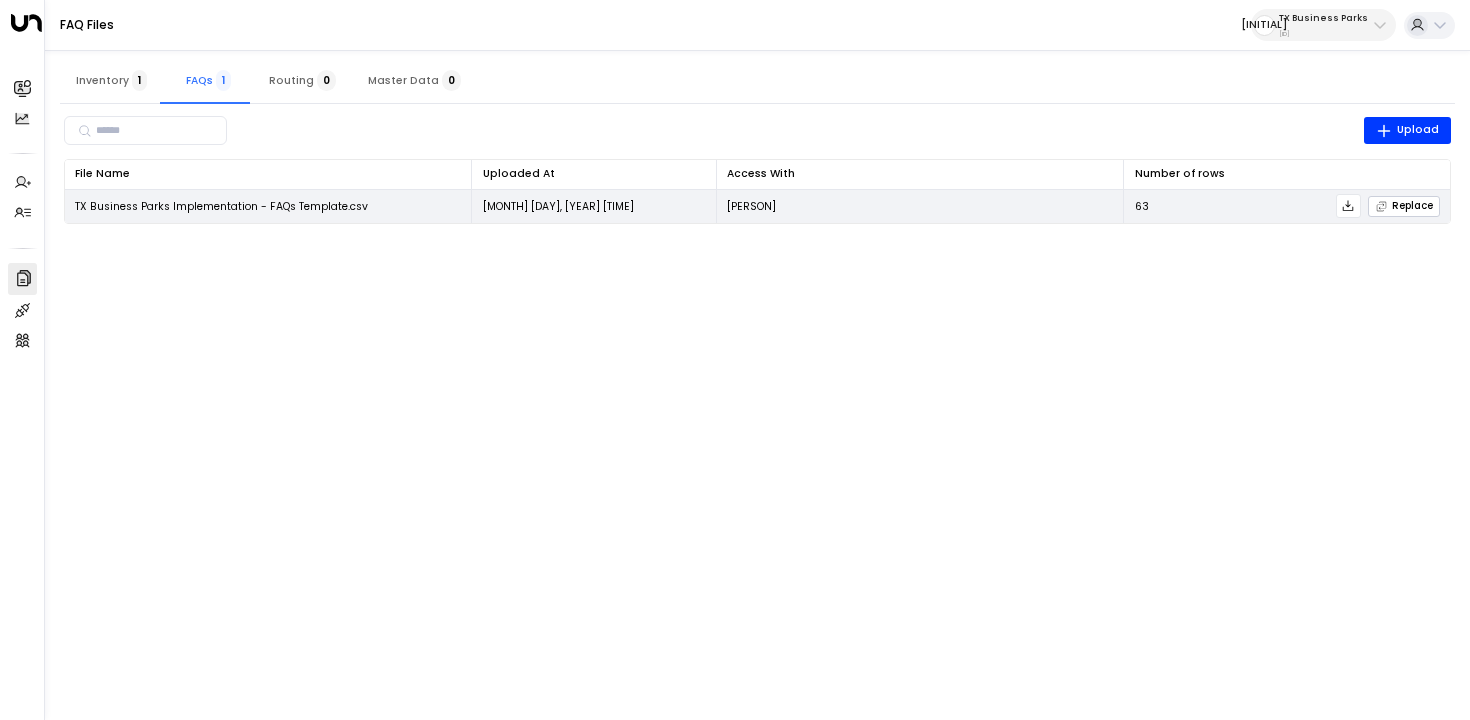 click on "Replace" at bounding box center (1404, 206) 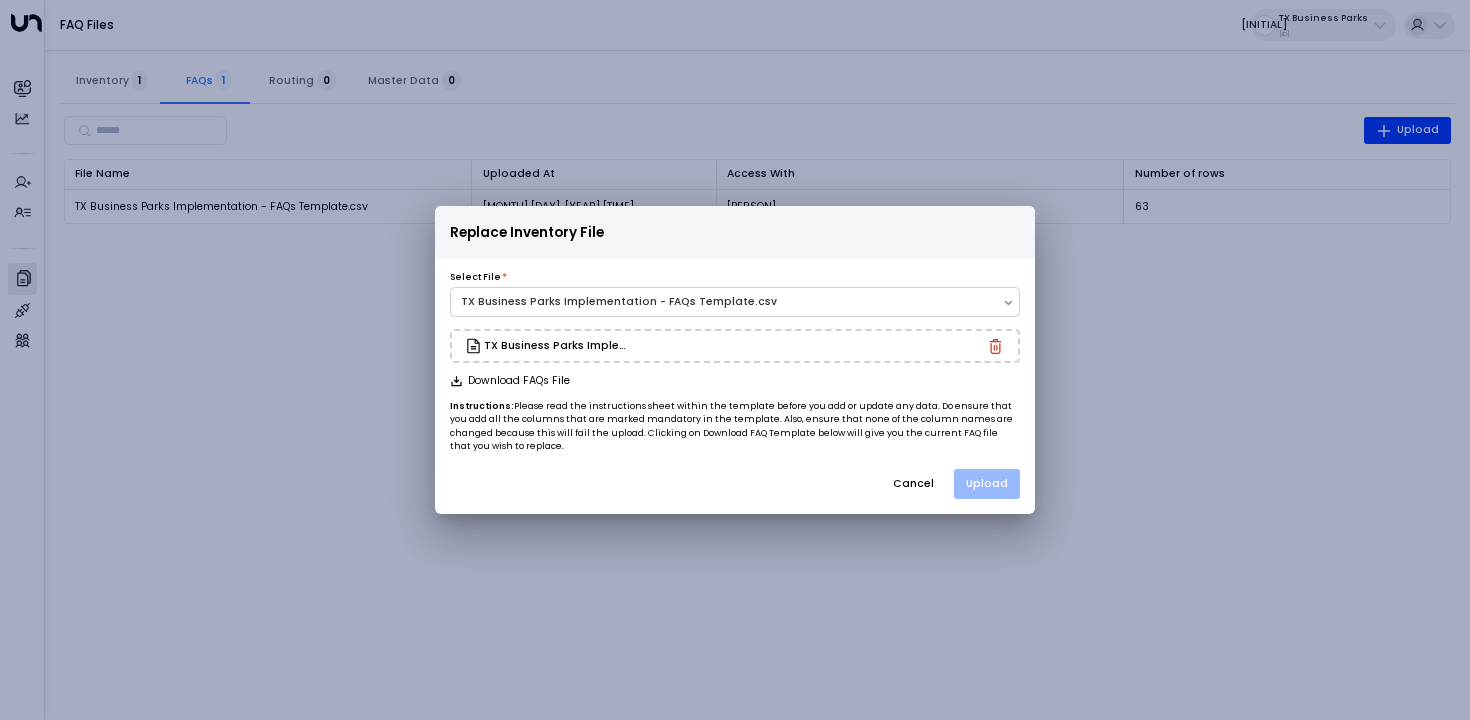 click on "Upload" at bounding box center (987, 484) 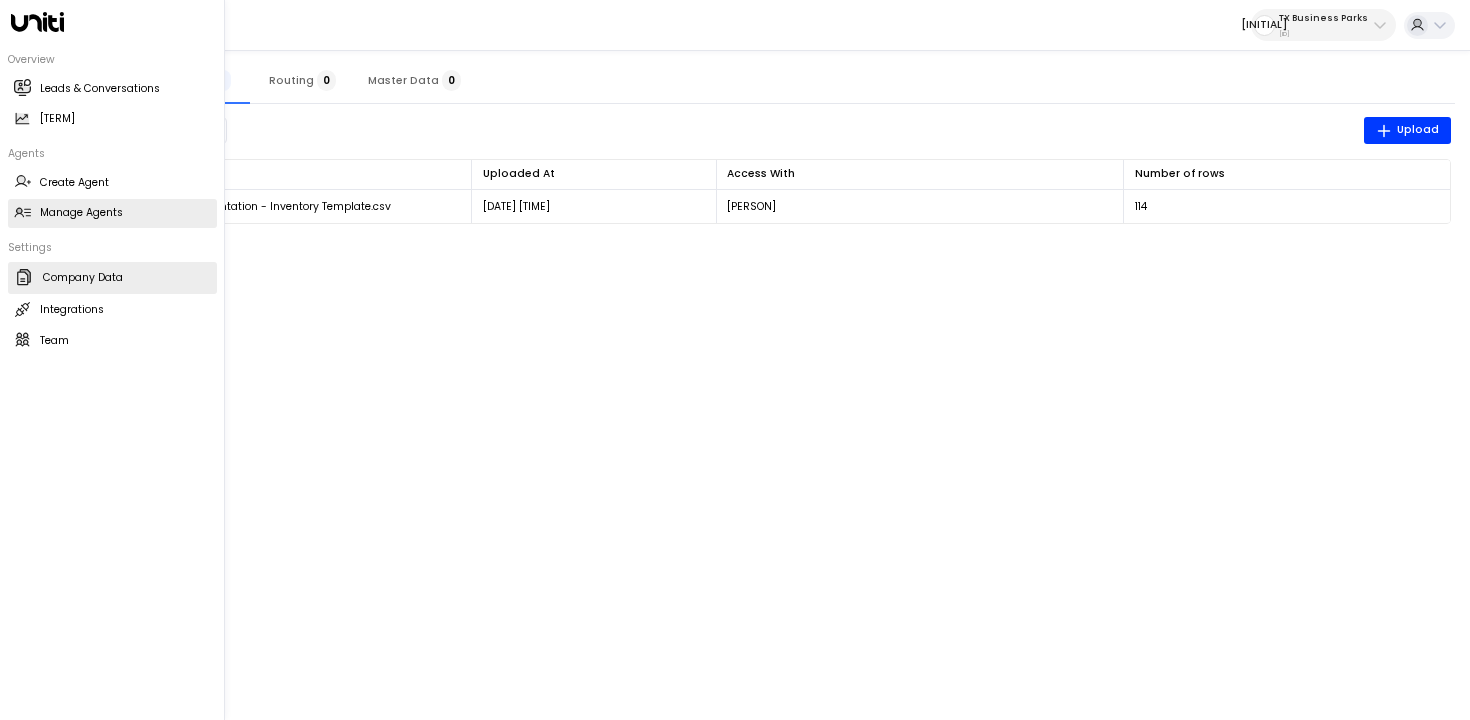click on "Manage Agents" at bounding box center (81, 213) 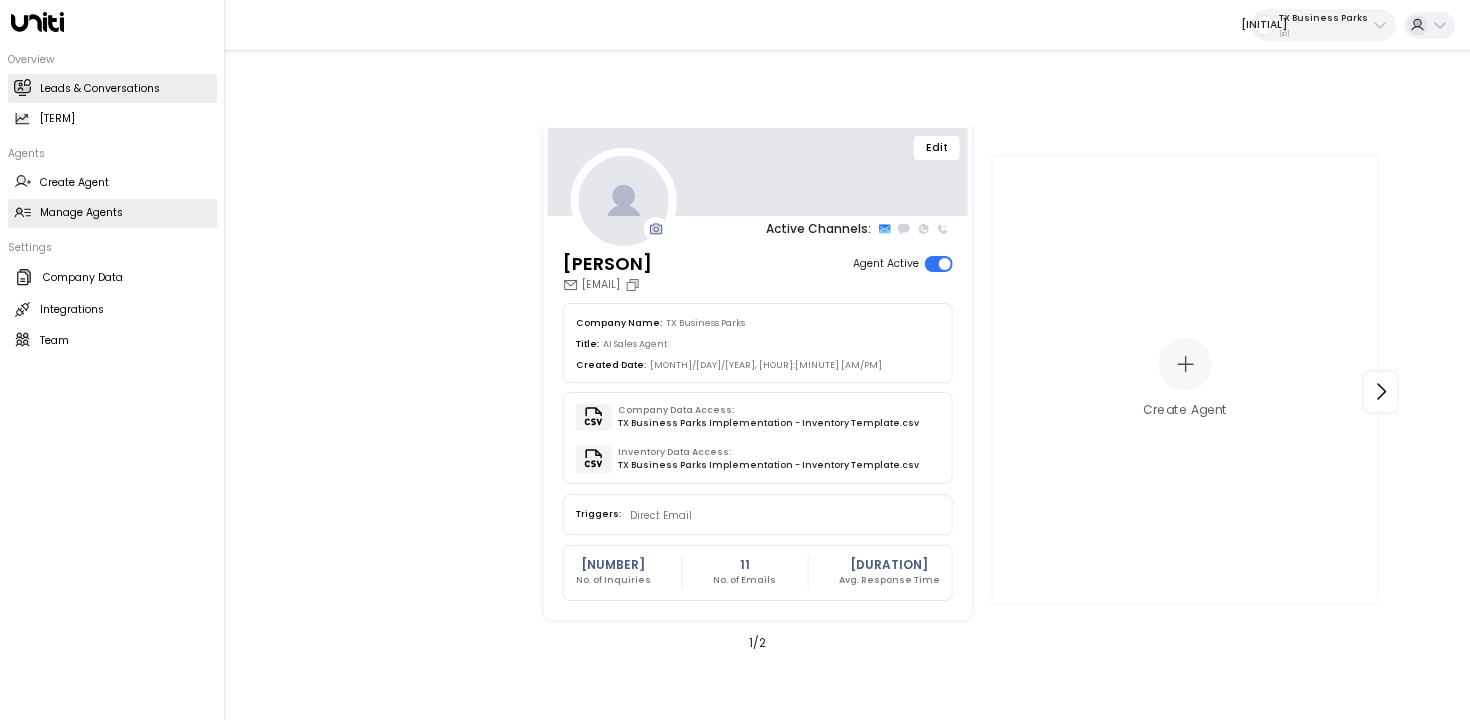 click on "[TERM] & [TERM]" at bounding box center [112, 88] 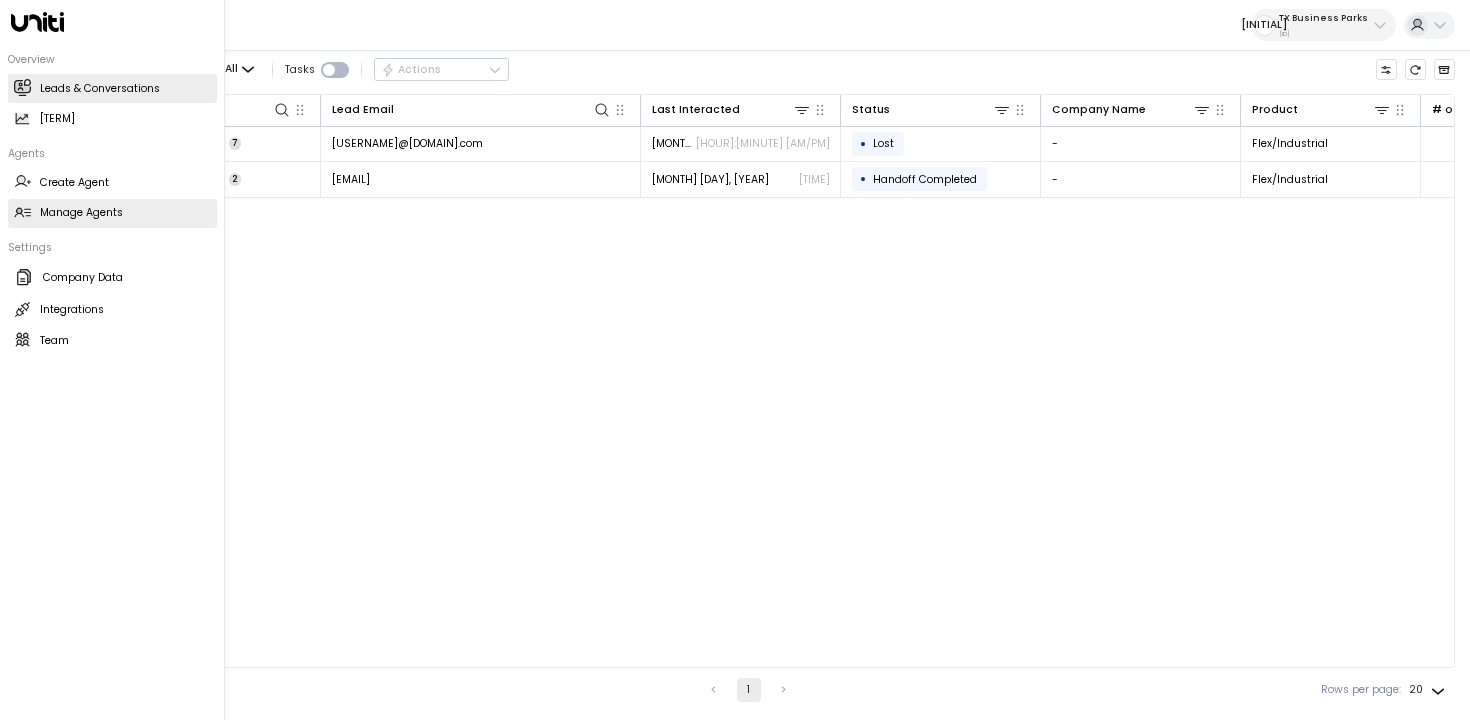click on "Manage Agents Manage Agents" at bounding box center (112, 213) 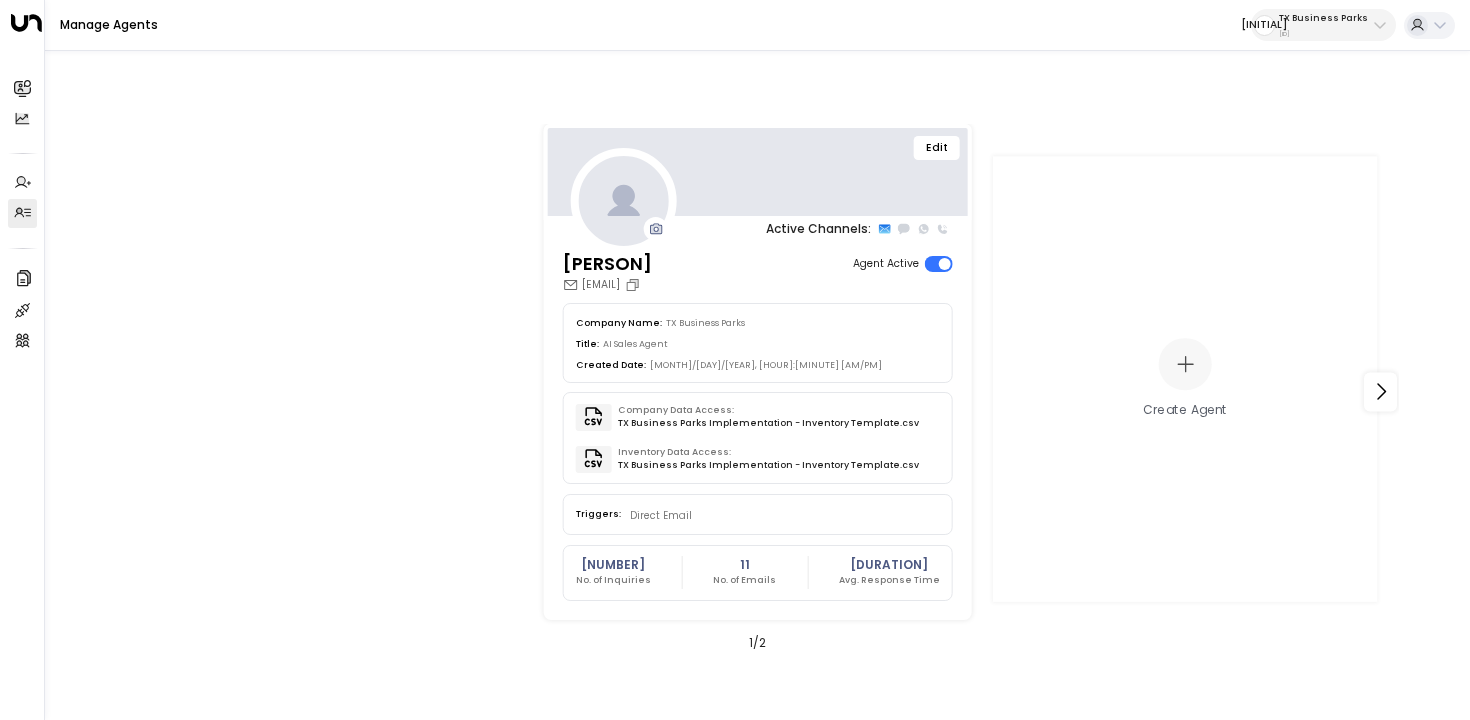 click on "Edit" at bounding box center (937, 148) 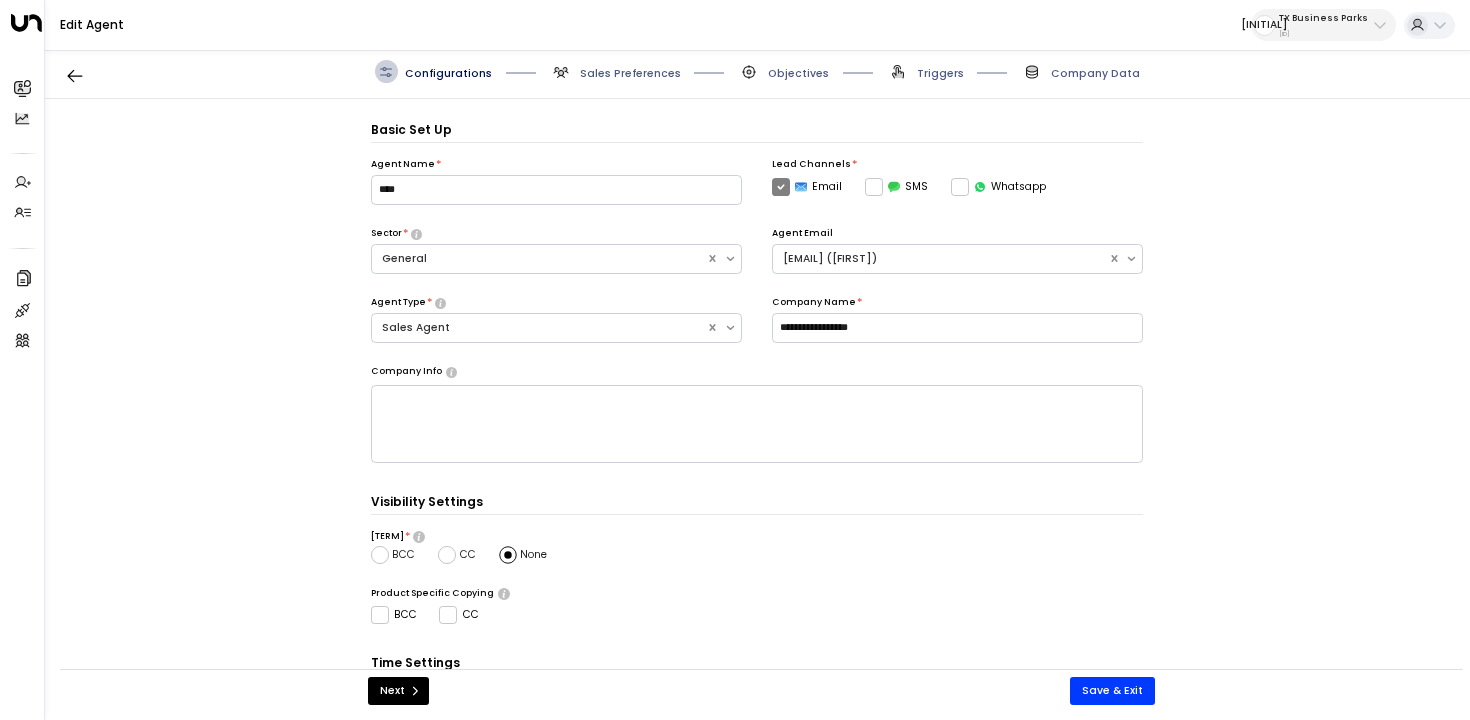 scroll, scrollTop: 22, scrollLeft: 0, axis: vertical 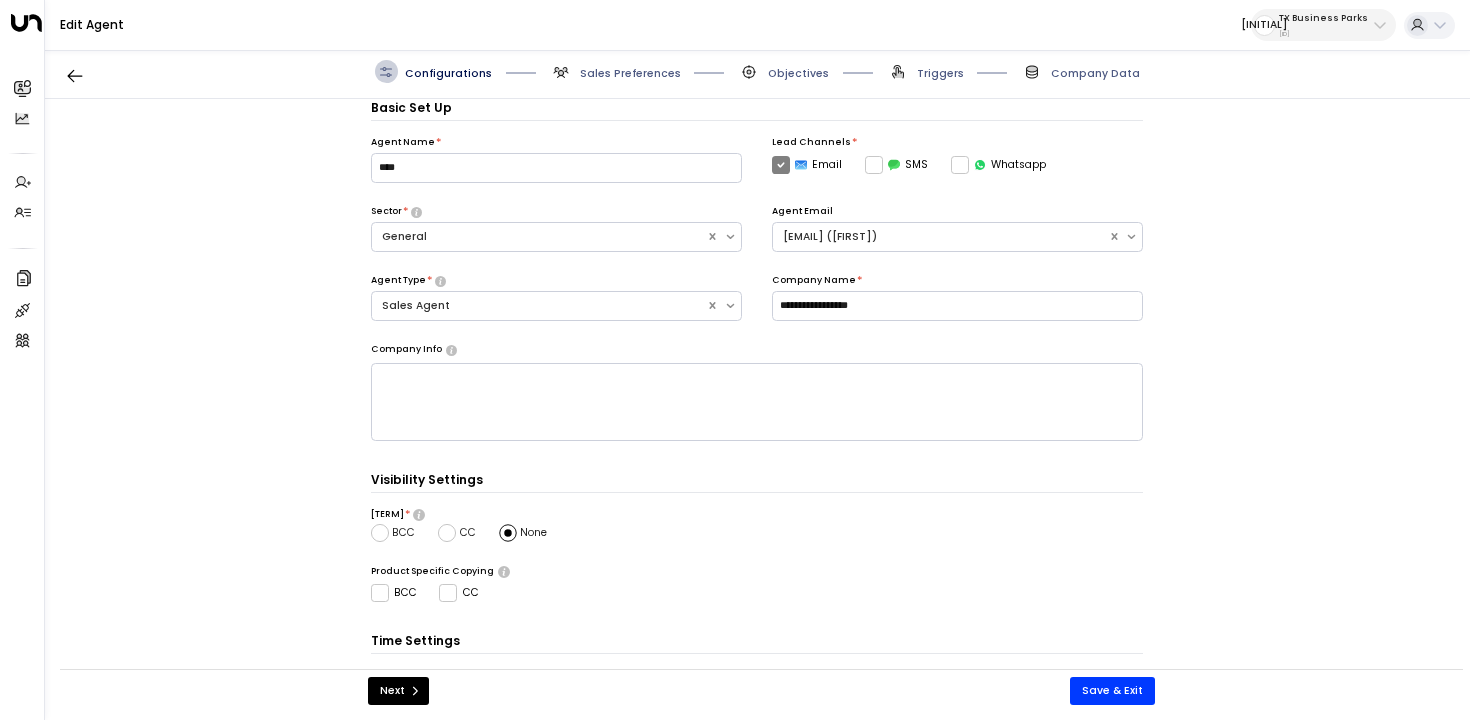 click on "Triggers" at bounding box center (630, 73) 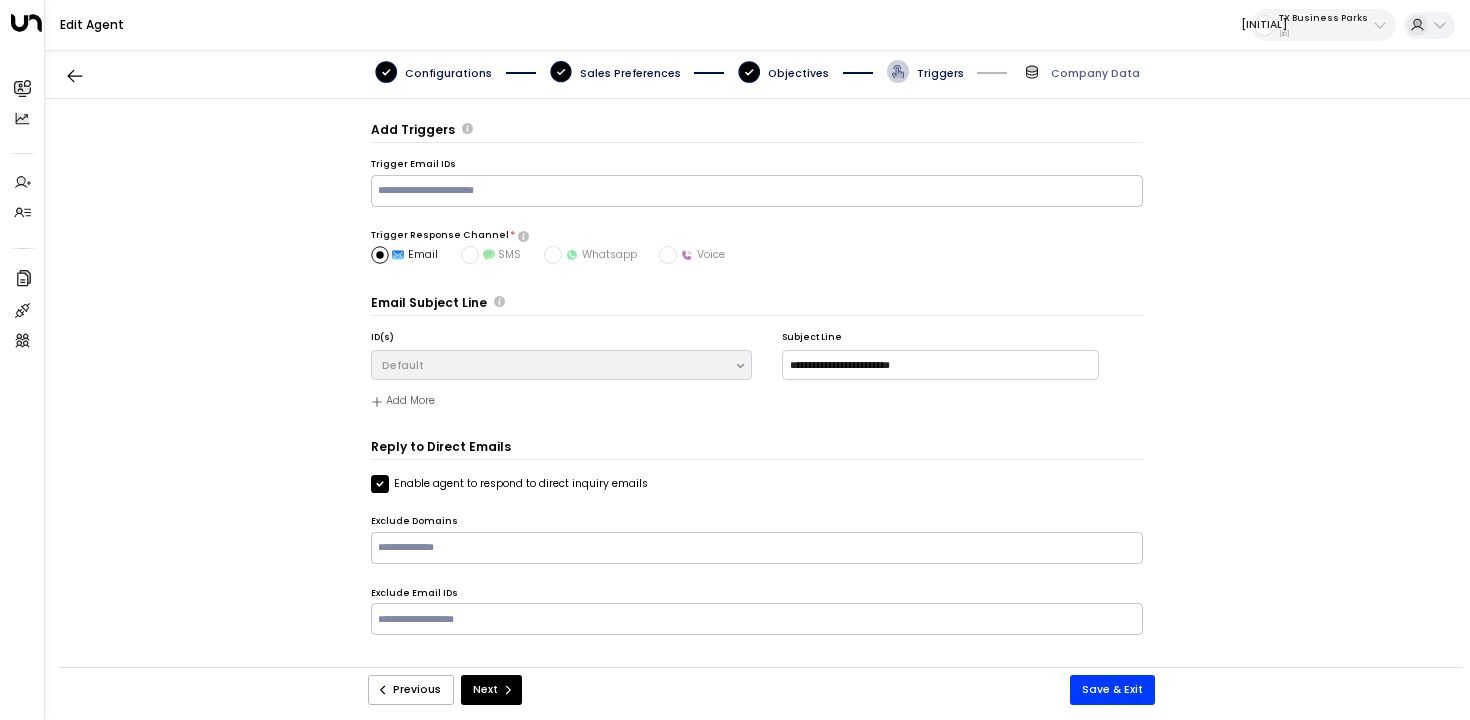 click at bounding box center [386, 72] 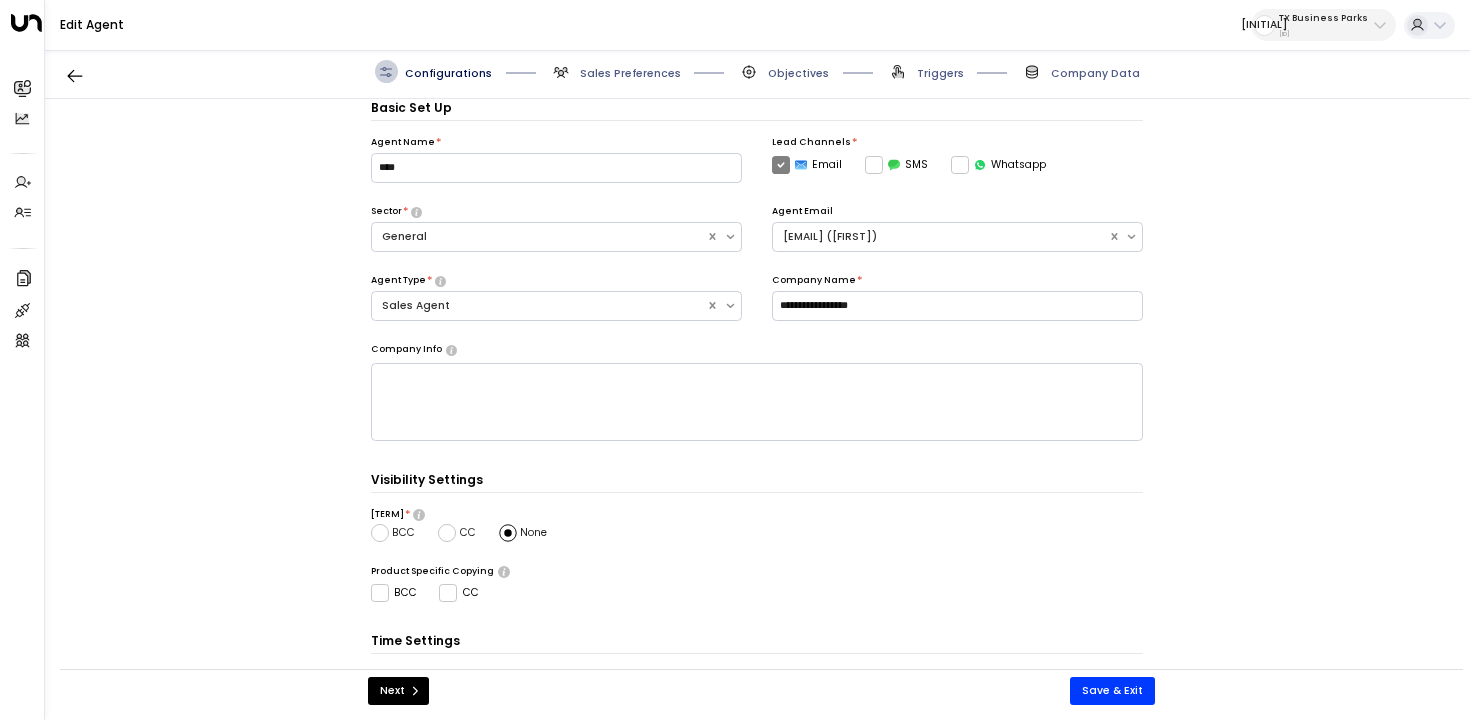 scroll, scrollTop: 0, scrollLeft: 0, axis: both 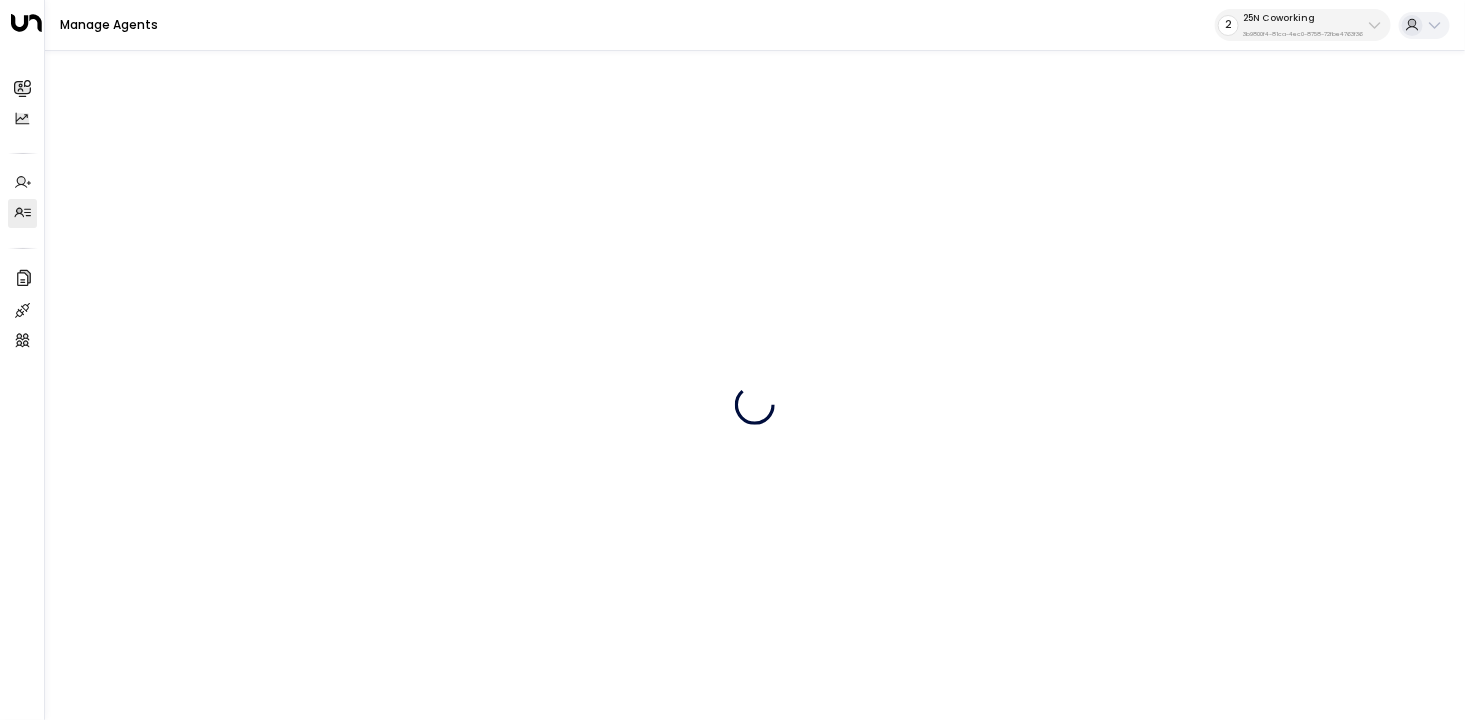 click on "25N Coworking" at bounding box center [1303, 18] 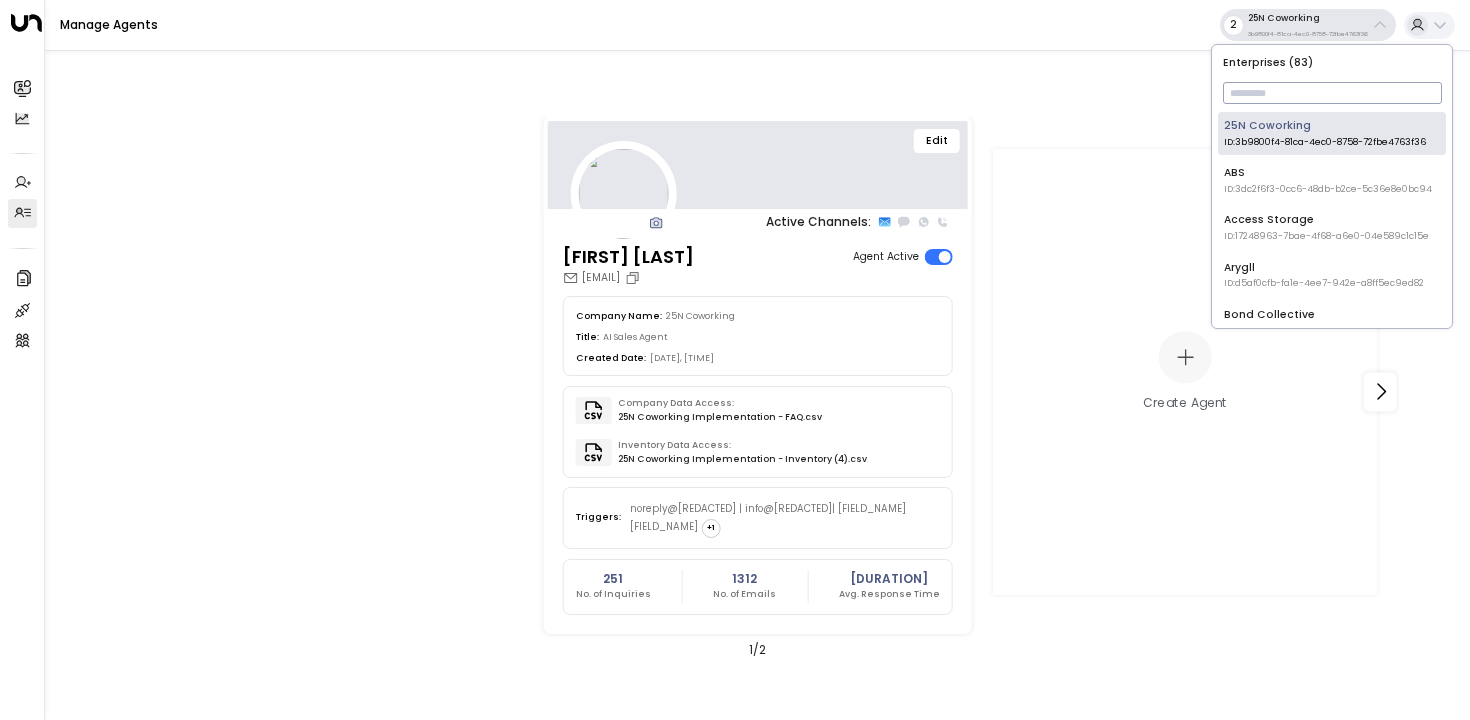 click at bounding box center (1332, 93) 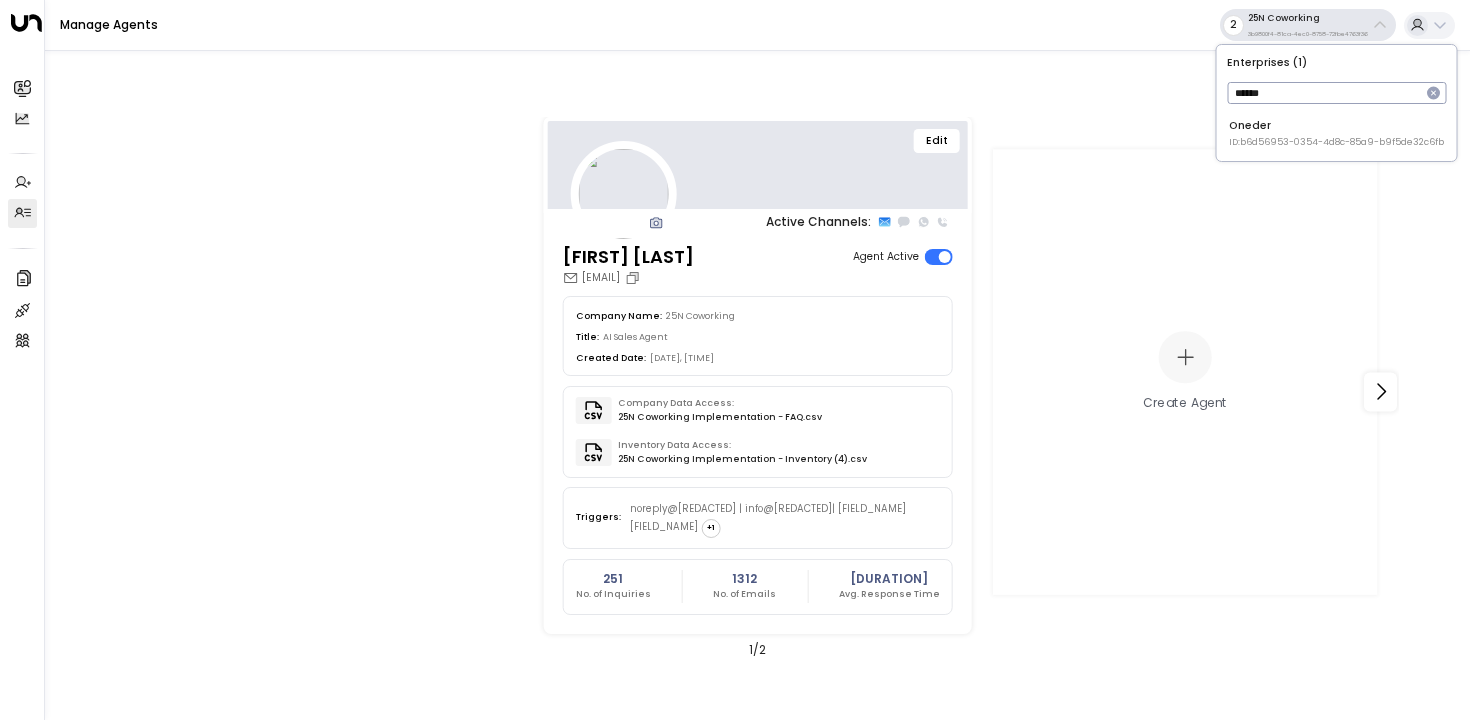 type on "******" 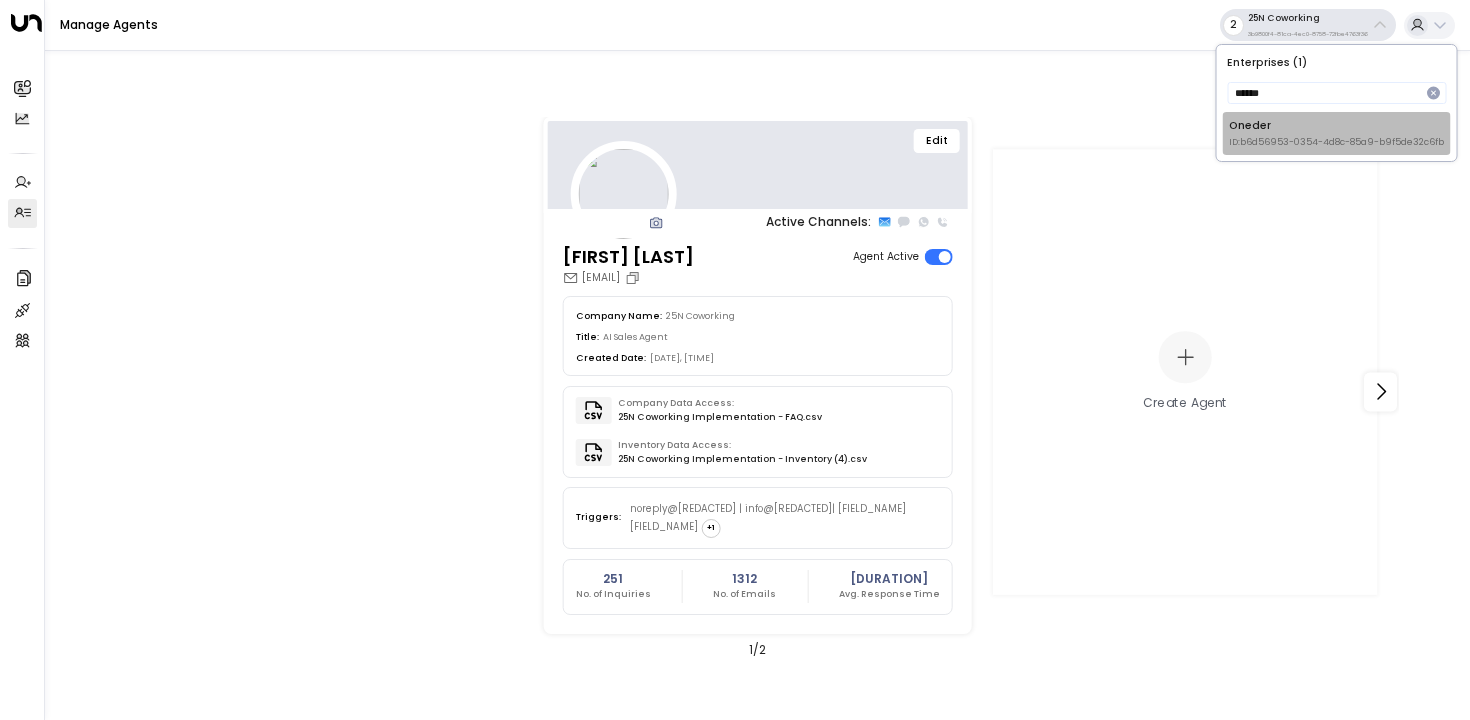 click on "ID: [UUID]" at bounding box center [1336, 143] 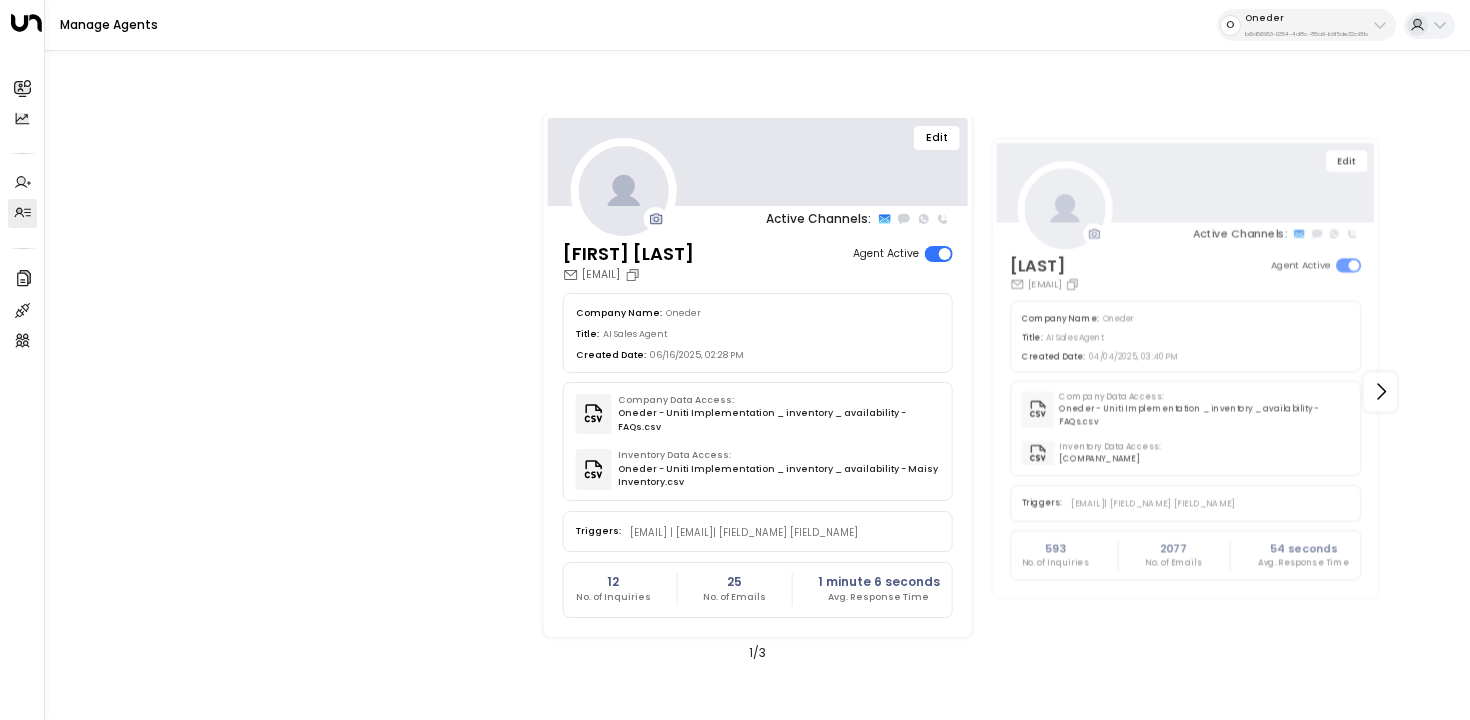 click on "Edit" at bounding box center (937, 138) 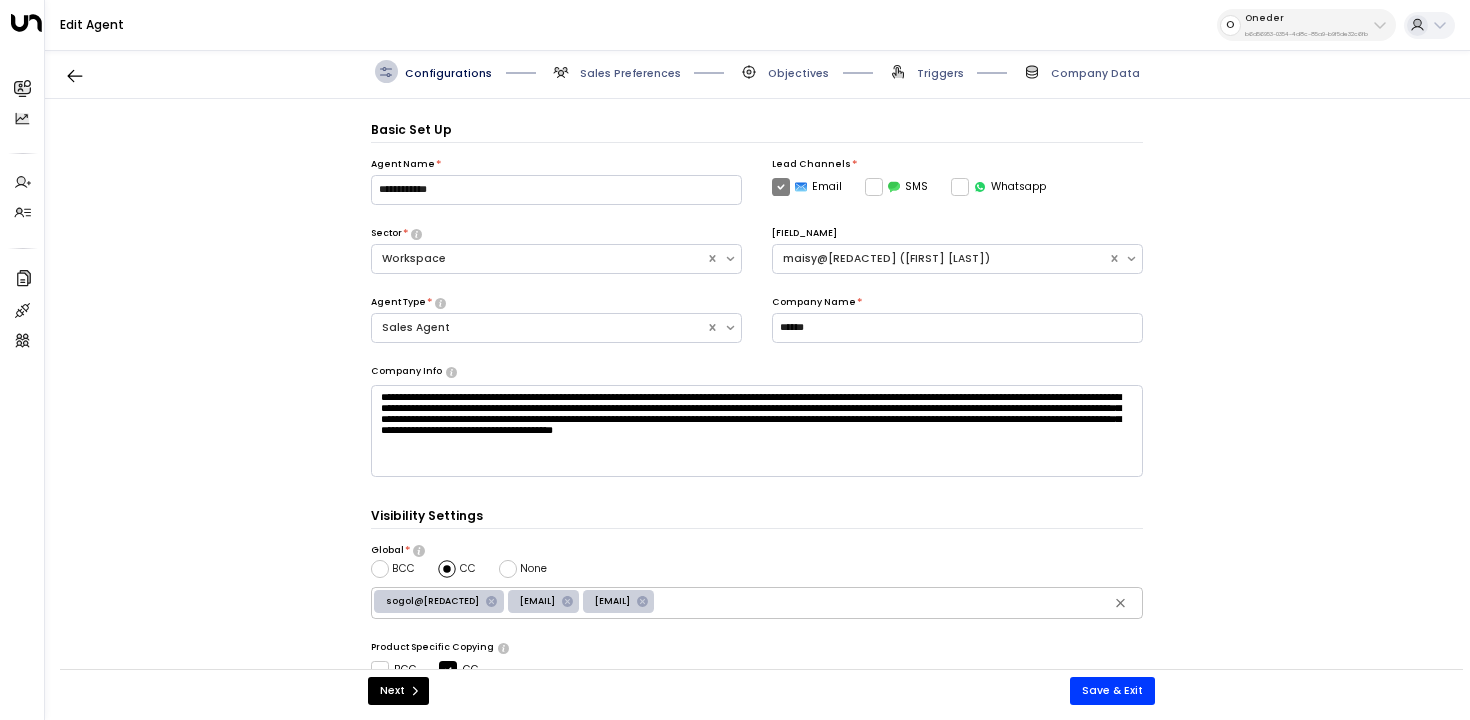 scroll, scrollTop: 22, scrollLeft: 0, axis: vertical 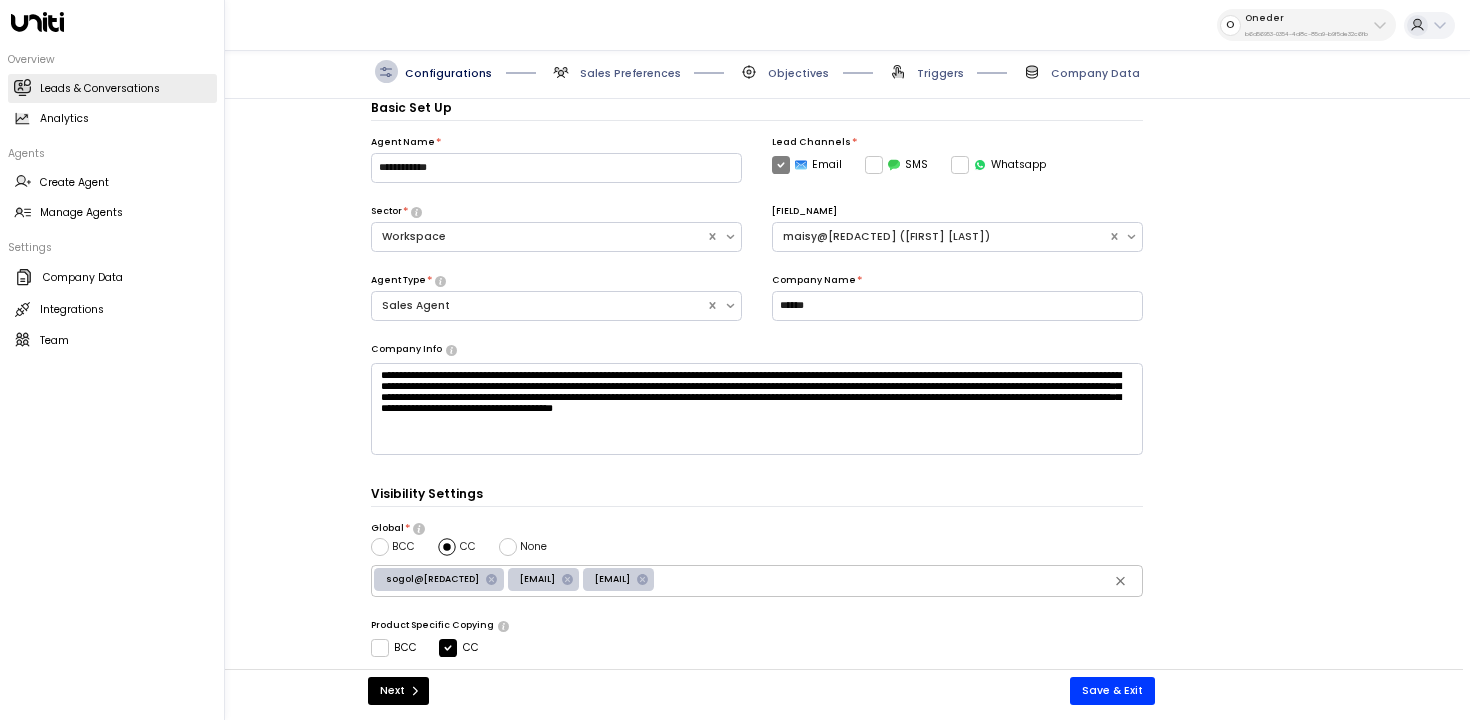 click at bounding box center [22, 87] 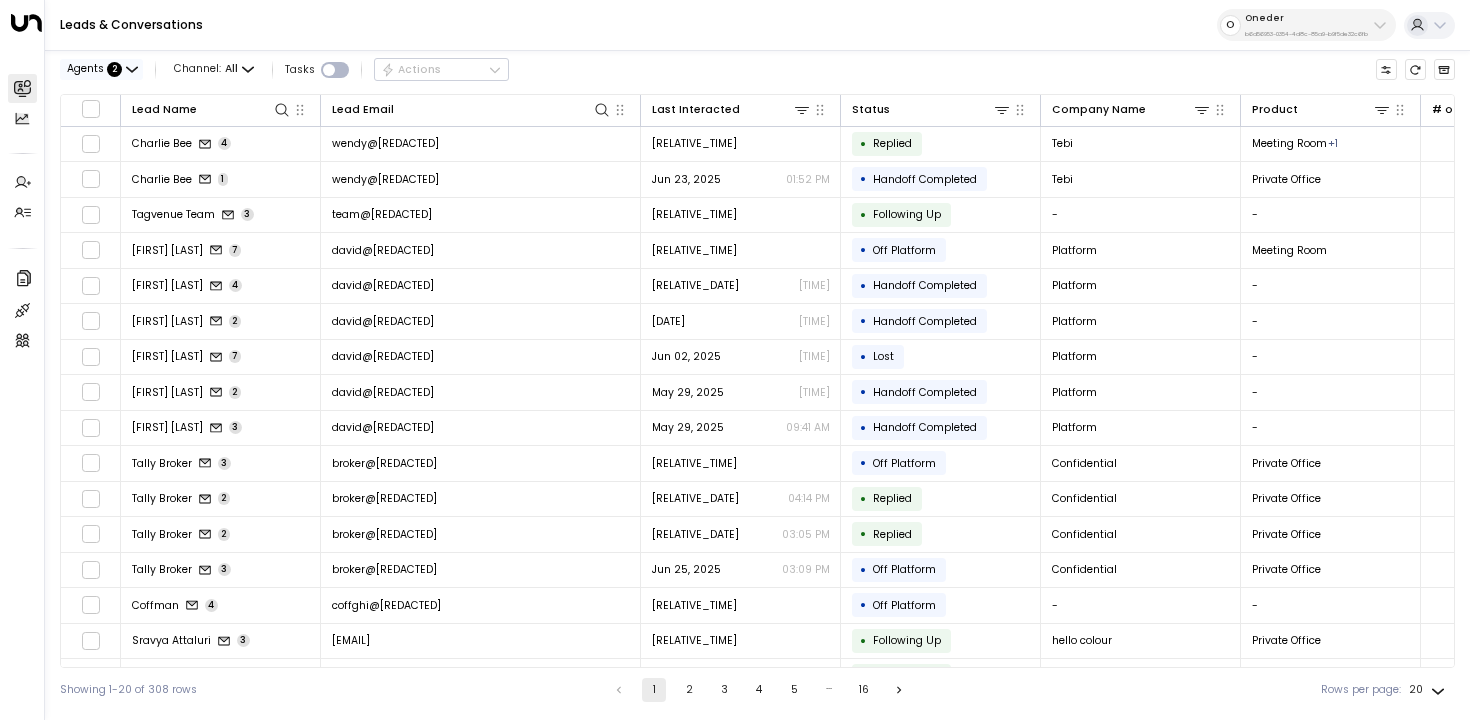 click at bounding box center [132, 70] 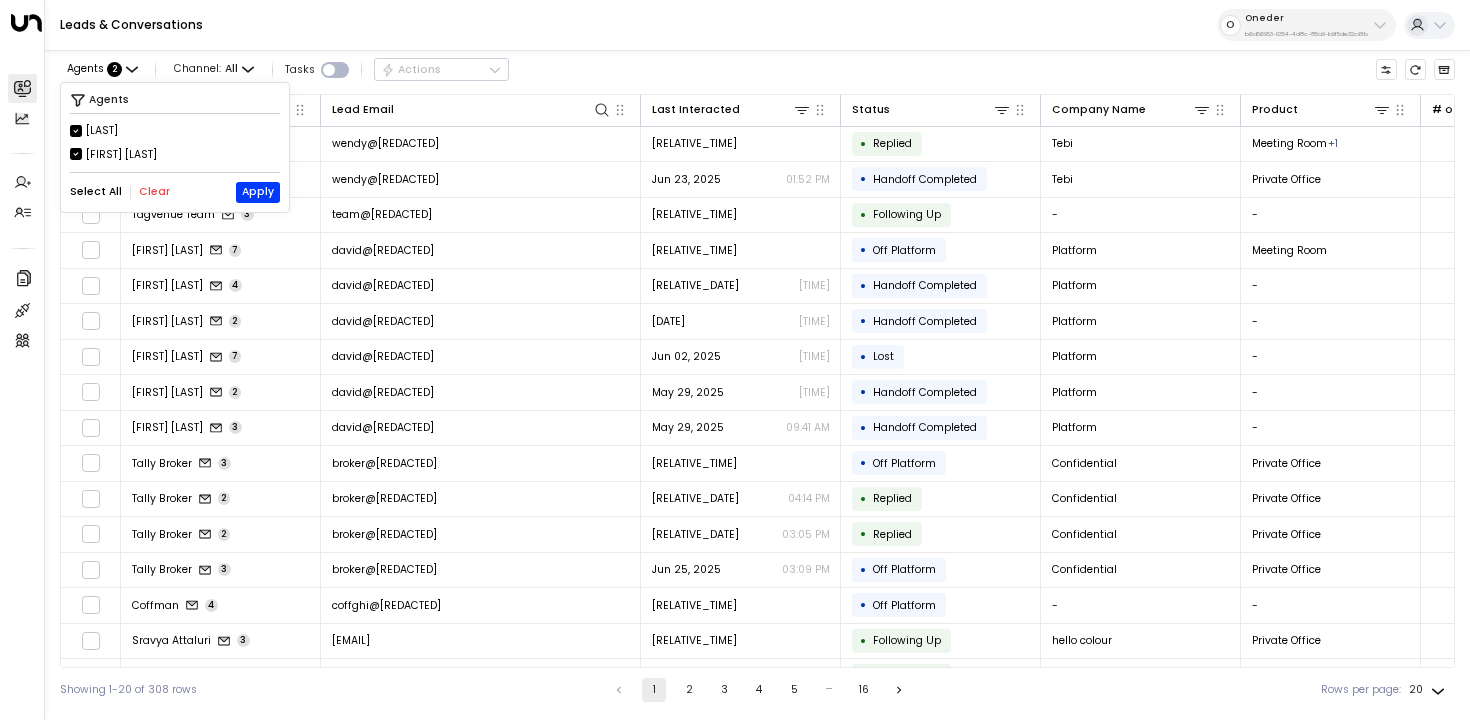 click on "[LAST]" at bounding box center (102, 131) 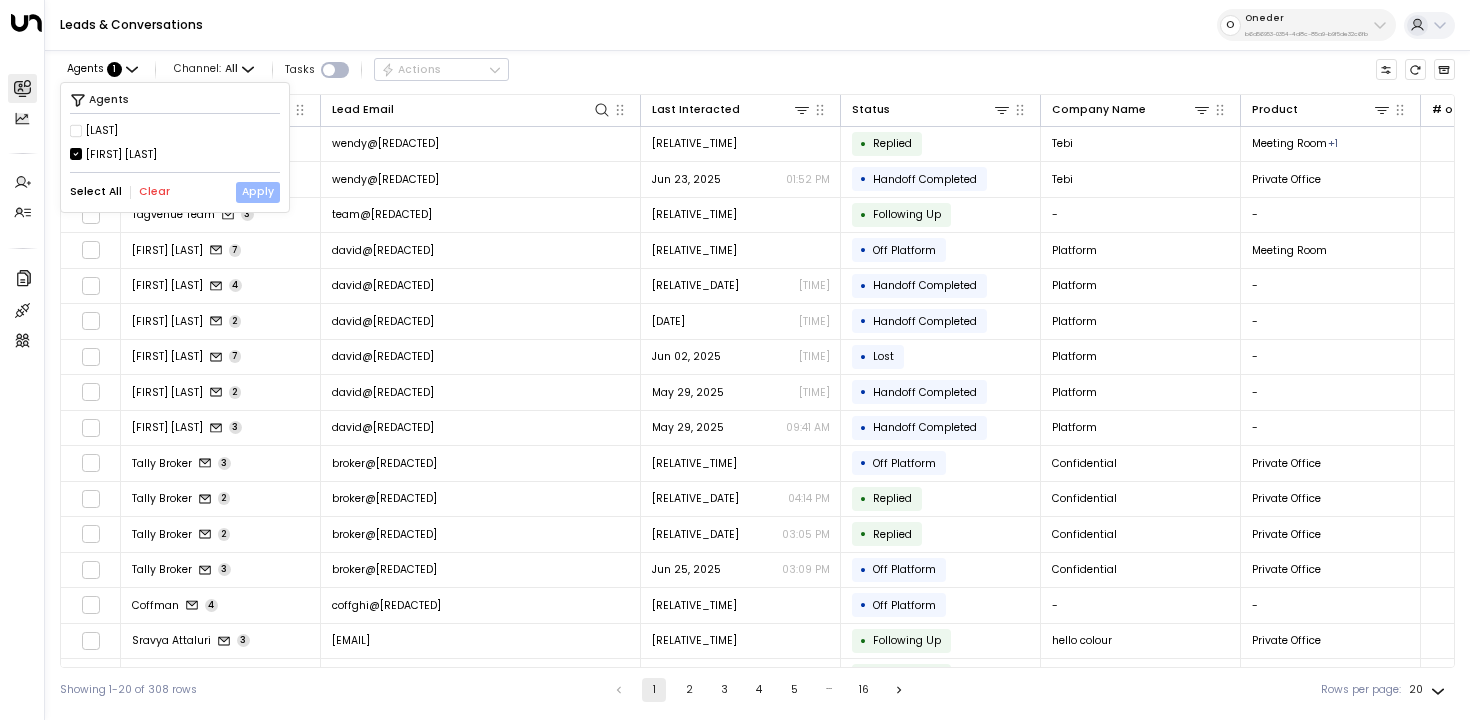 click on "Apply" at bounding box center [258, 192] 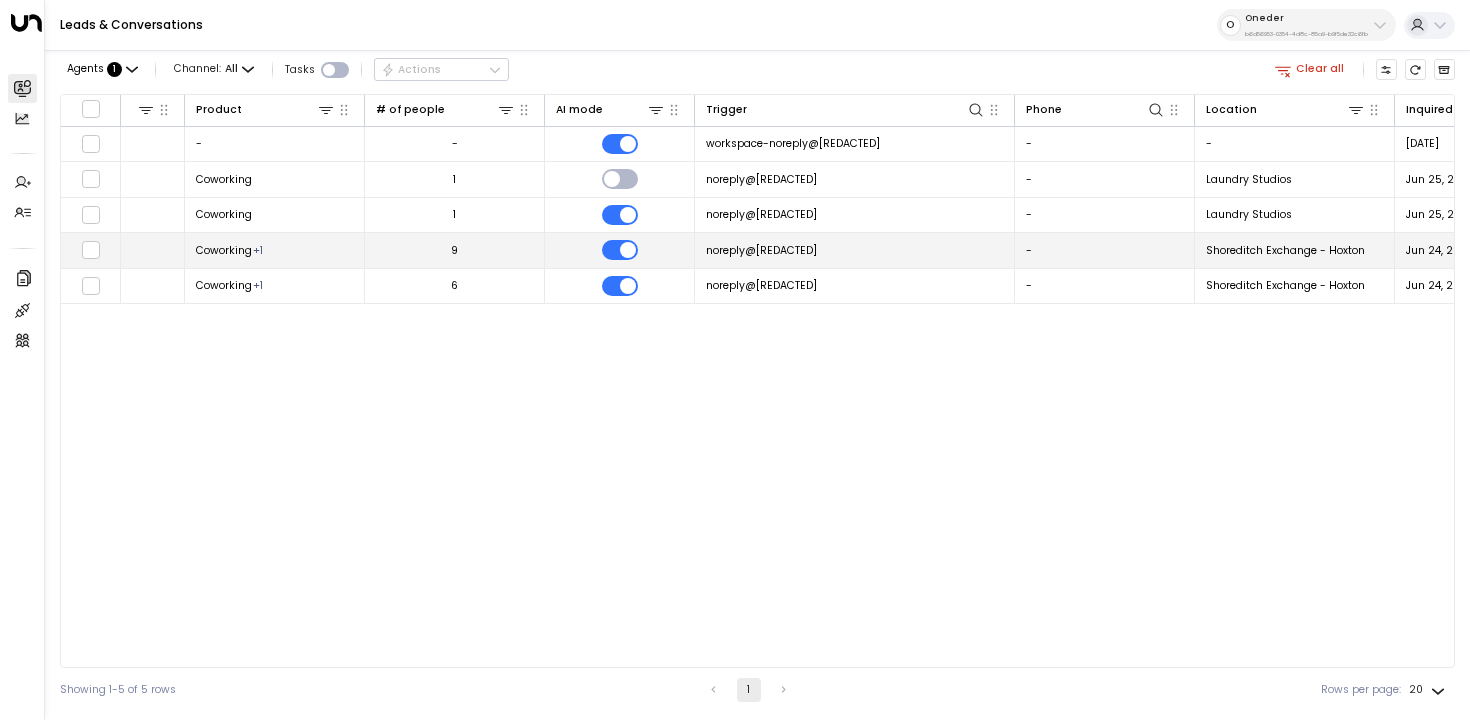 scroll, scrollTop: 0, scrollLeft: 1061, axis: horizontal 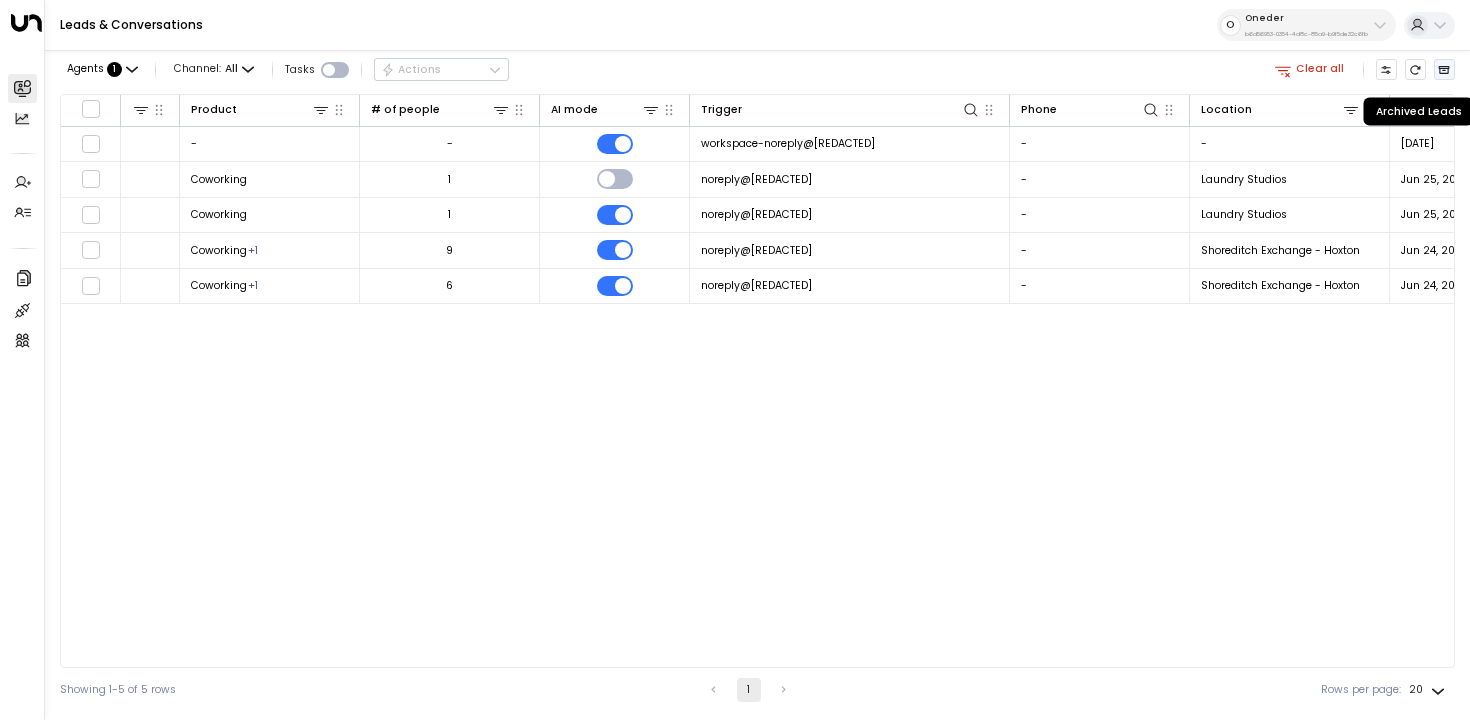click at bounding box center (1444, 70) 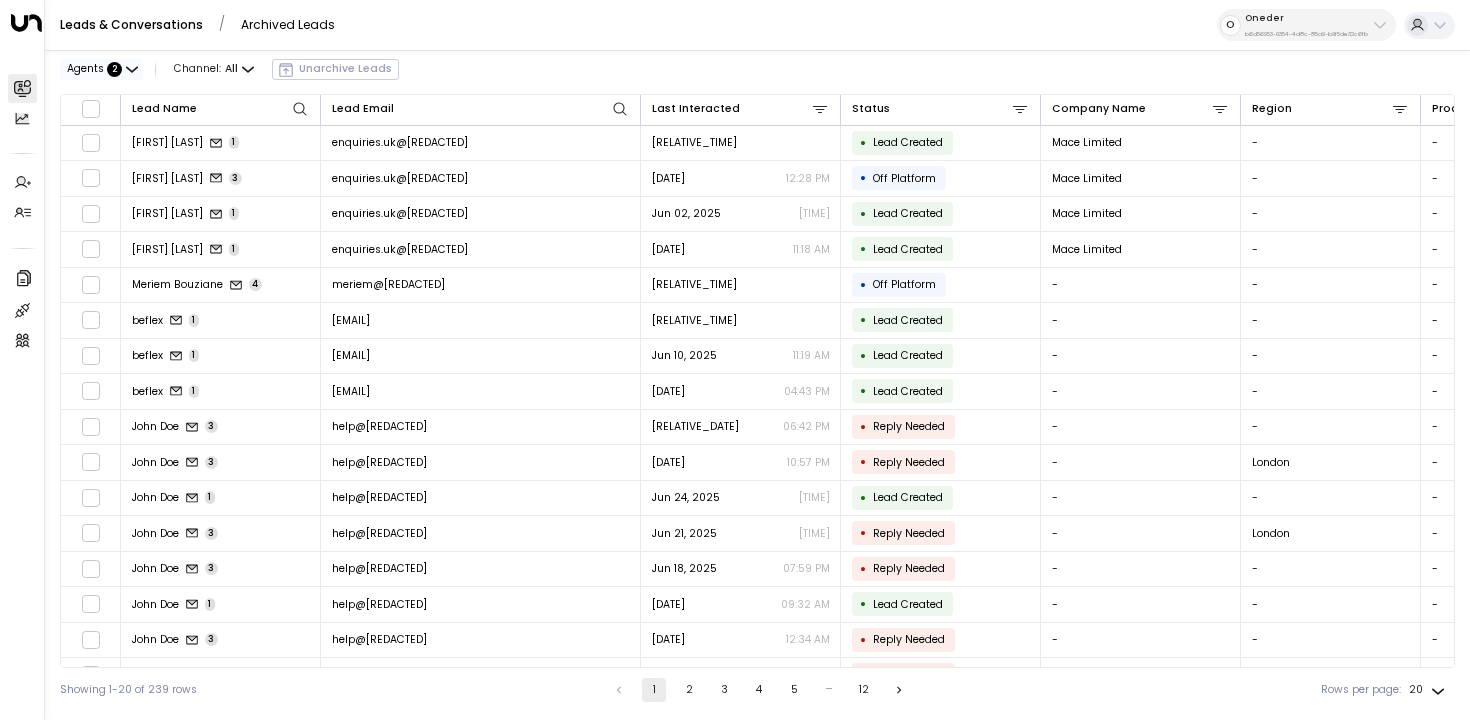click on "Agents : 2" at bounding box center [101, 69] 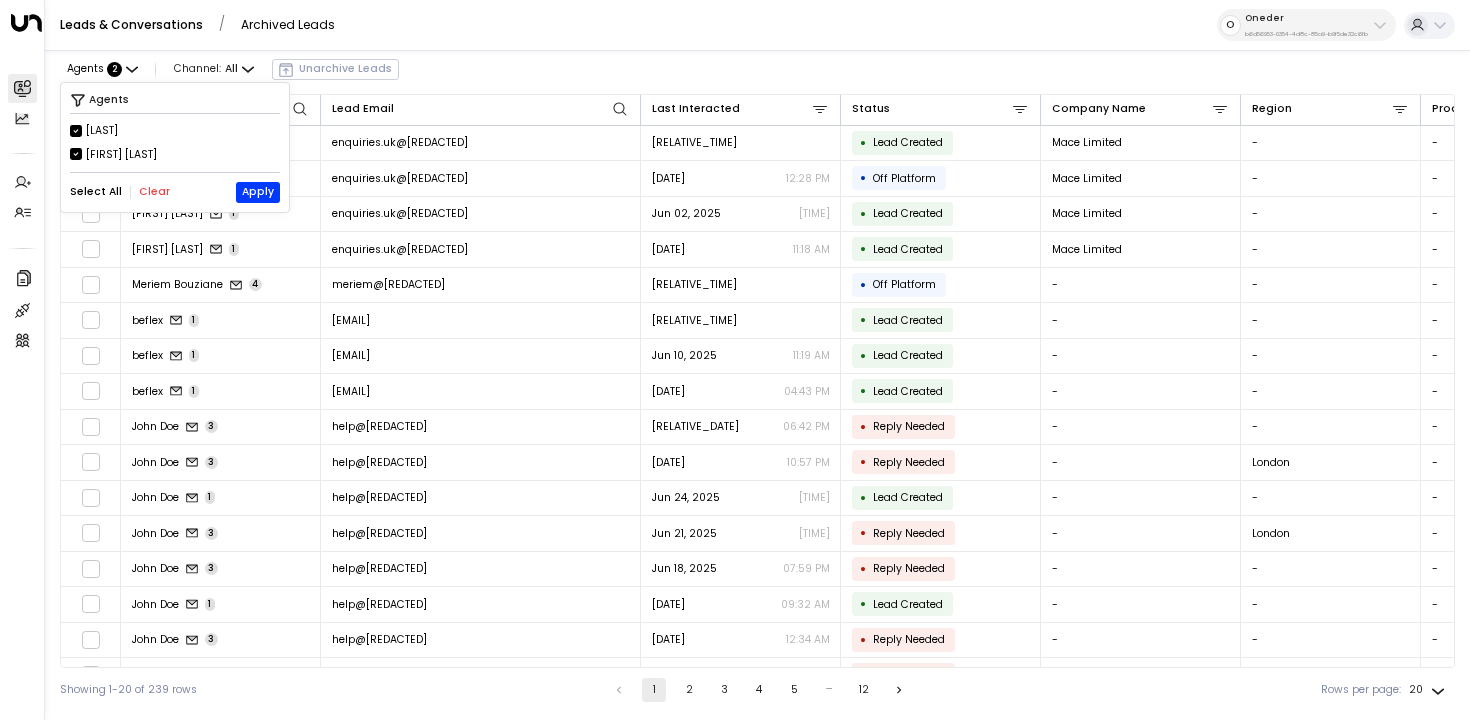 click on "Charlotte Russell" at bounding box center [102, 131] 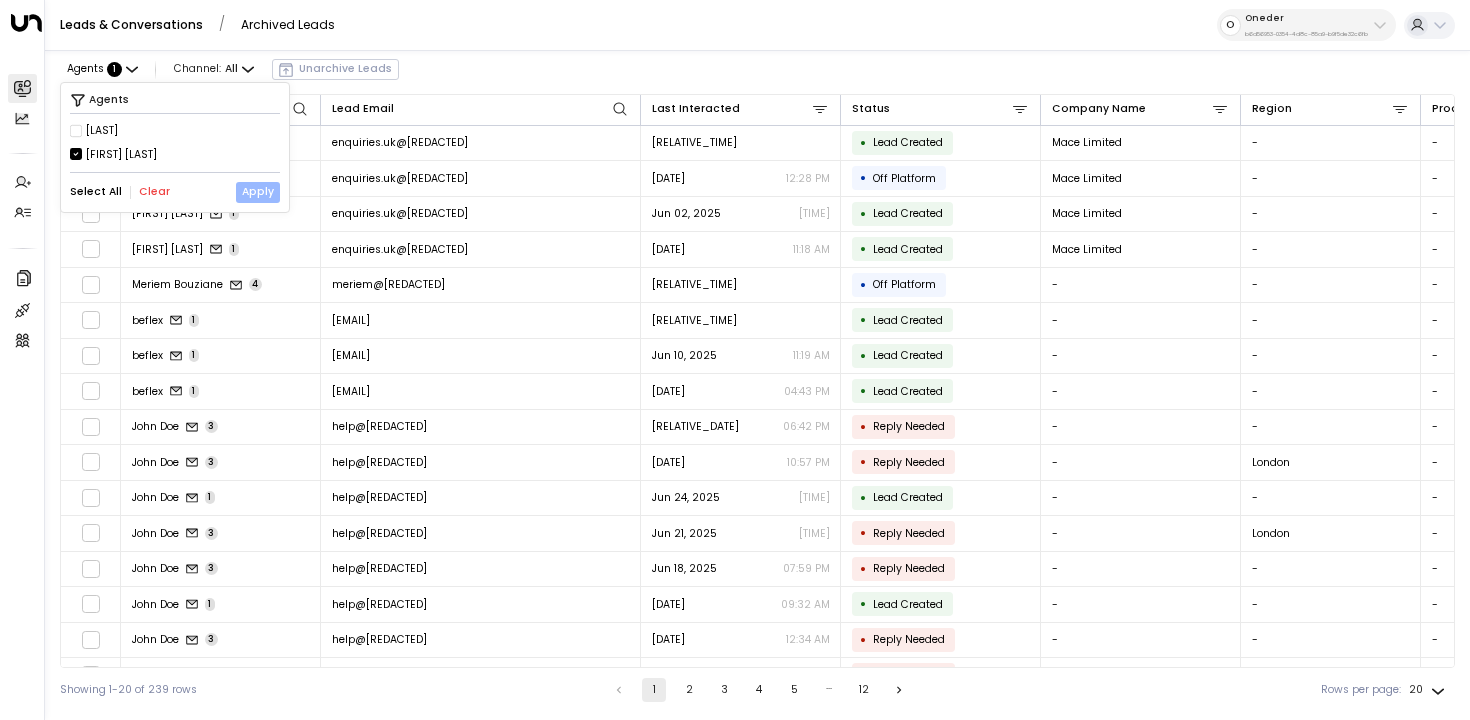 click on "Apply" at bounding box center [258, 192] 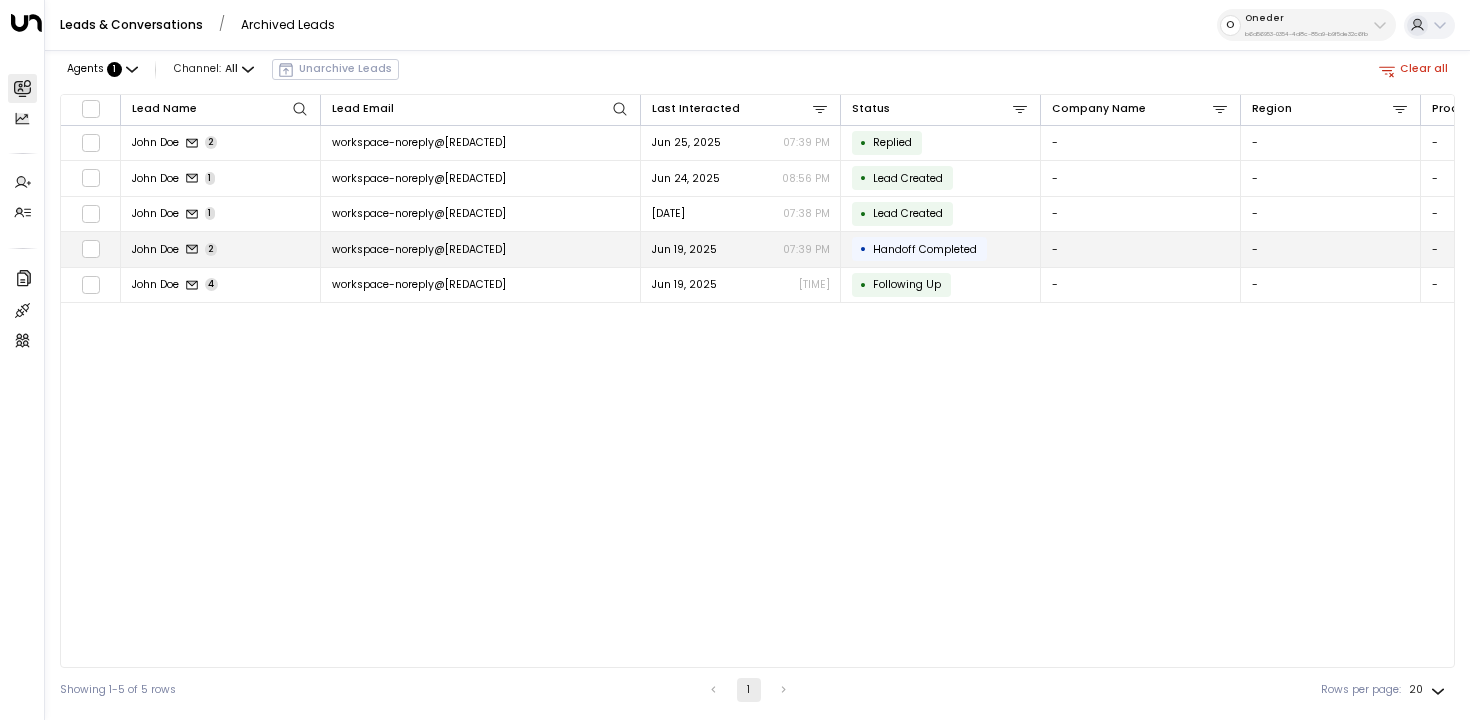 click on "workspace-noreply@google.com" at bounding box center (419, 249) 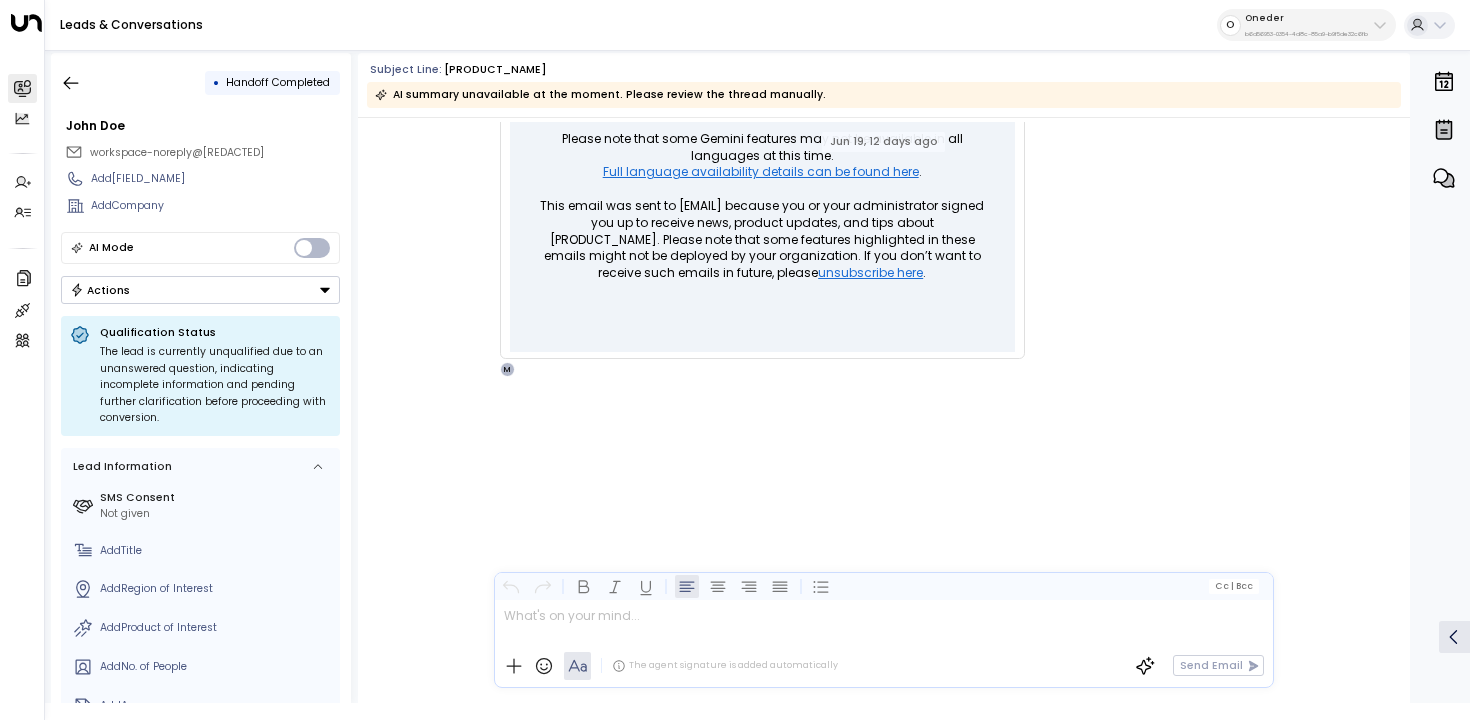 scroll, scrollTop: 562, scrollLeft: 0, axis: vertical 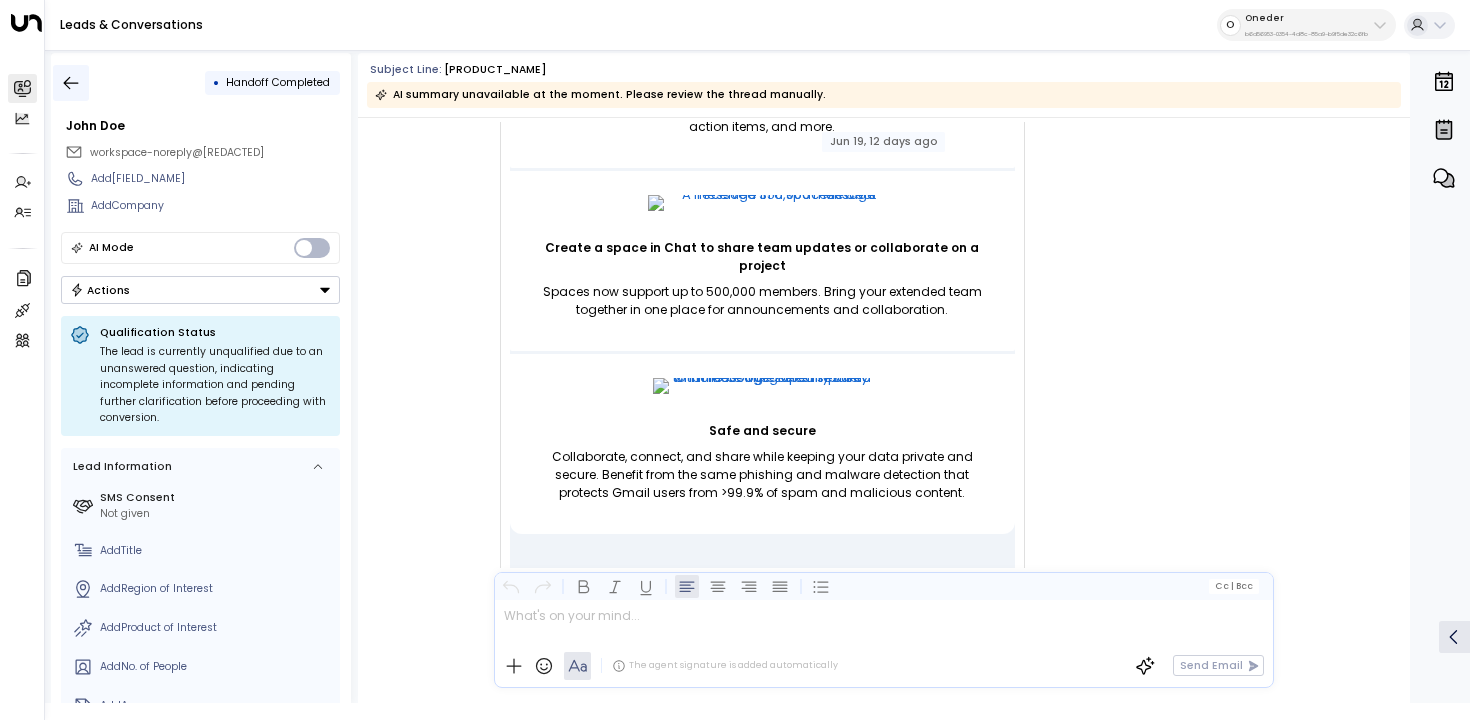 click at bounding box center [71, 83] 